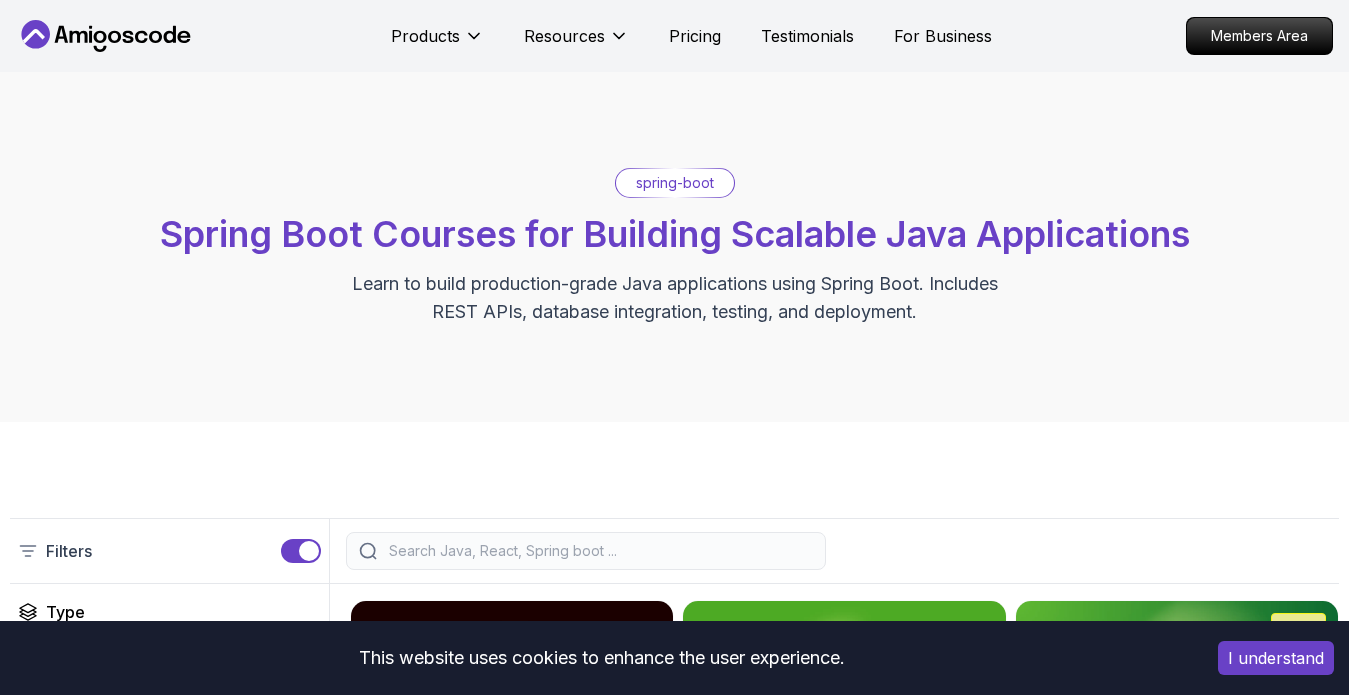 scroll, scrollTop: 0, scrollLeft: 0, axis: both 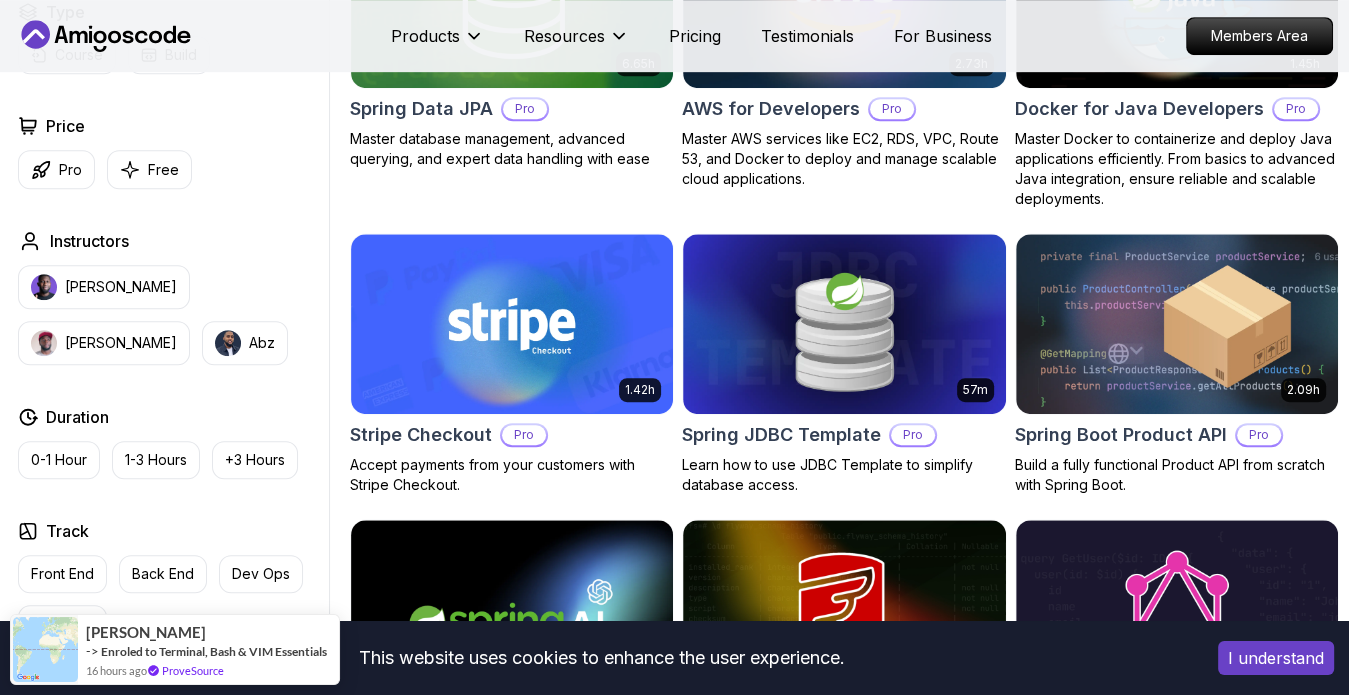 click on "This website uses cookies to enhance the user experience. I understand Products Resources Pricing Testimonials For Business Members Area Products Resources Pricing Testimonials For Business Members Area spring-boot Spring Boot Courses for Building Scalable Java Applications Learn to build production-grade Java applications using Spring Boot. Includes REST APIs, database integration, testing, and deployment. Filters Filters Type Course Build Price Pro Free Instructors [PERSON_NAME] [PERSON_NAME] Duration 0-1 Hour 1-3 Hours +3 Hours Track Front End Back End Dev Ops Full Stack Level Junior Mid-level Senior 5.18h Advanced Spring Boot Pro Dive deep into Spring Boot with our advanced course, designed to take your skills from intermediate to expert level. 3.30h Building APIs with Spring Boot Pro Learn to build robust, scalable APIs with Spring Boot, mastering REST principles, JSON handling, and embedded server configuration. 1.67h NEW Spring Boot for Beginners 6.65h NEW Spring Data JPA Pro 2.73h JUST RELEASED Pro 1.45h" at bounding box center (674, 436) 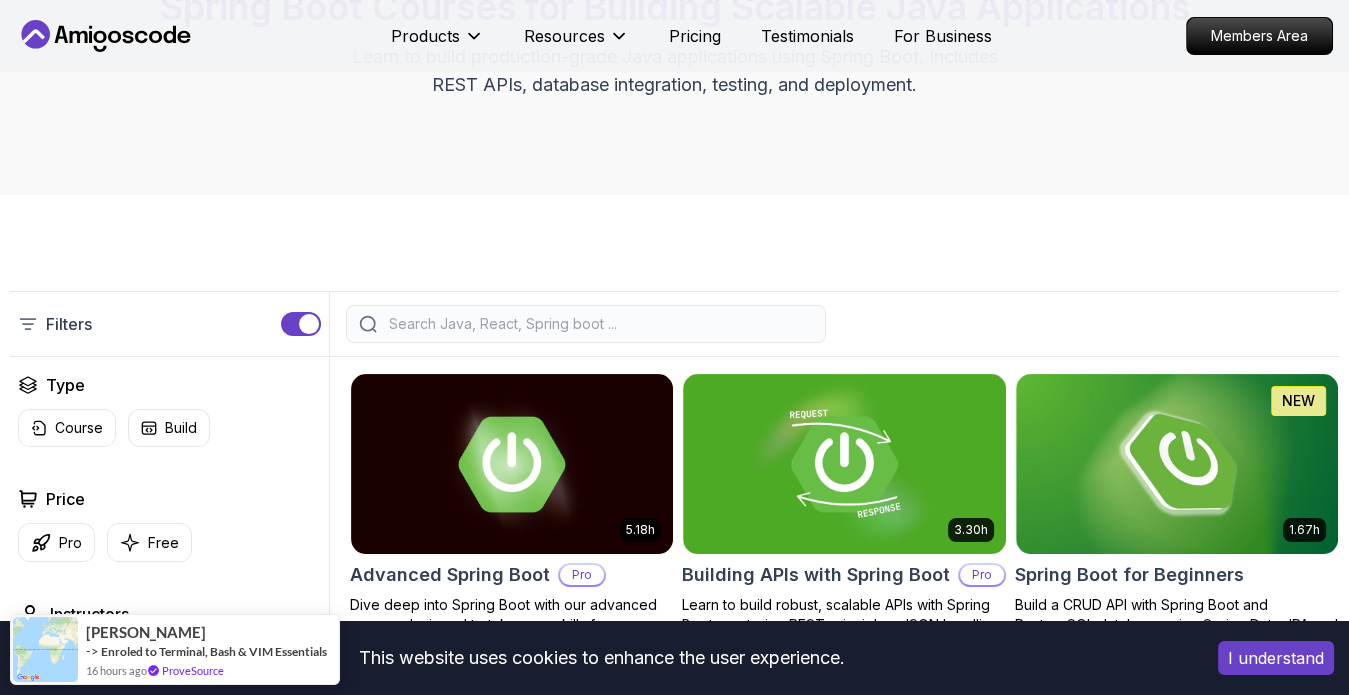 scroll, scrollTop: 0, scrollLeft: 0, axis: both 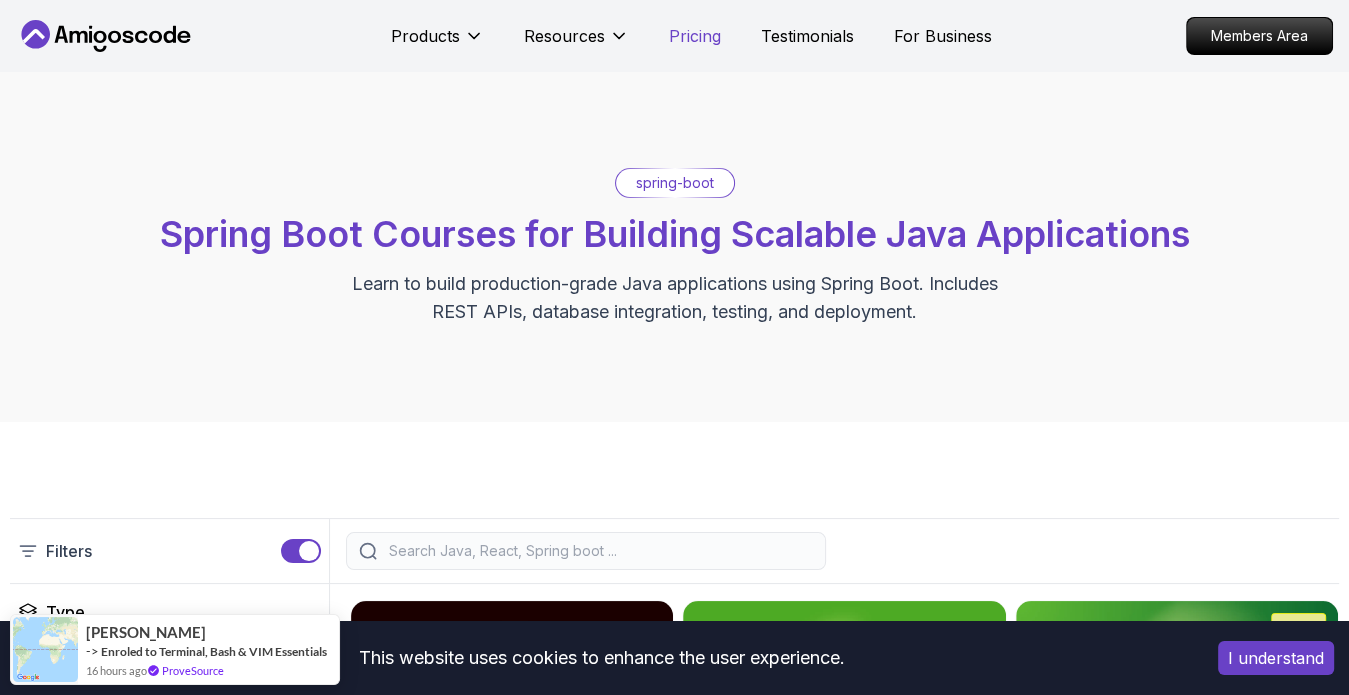 click on "Pricing" at bounding box center (695, 36) 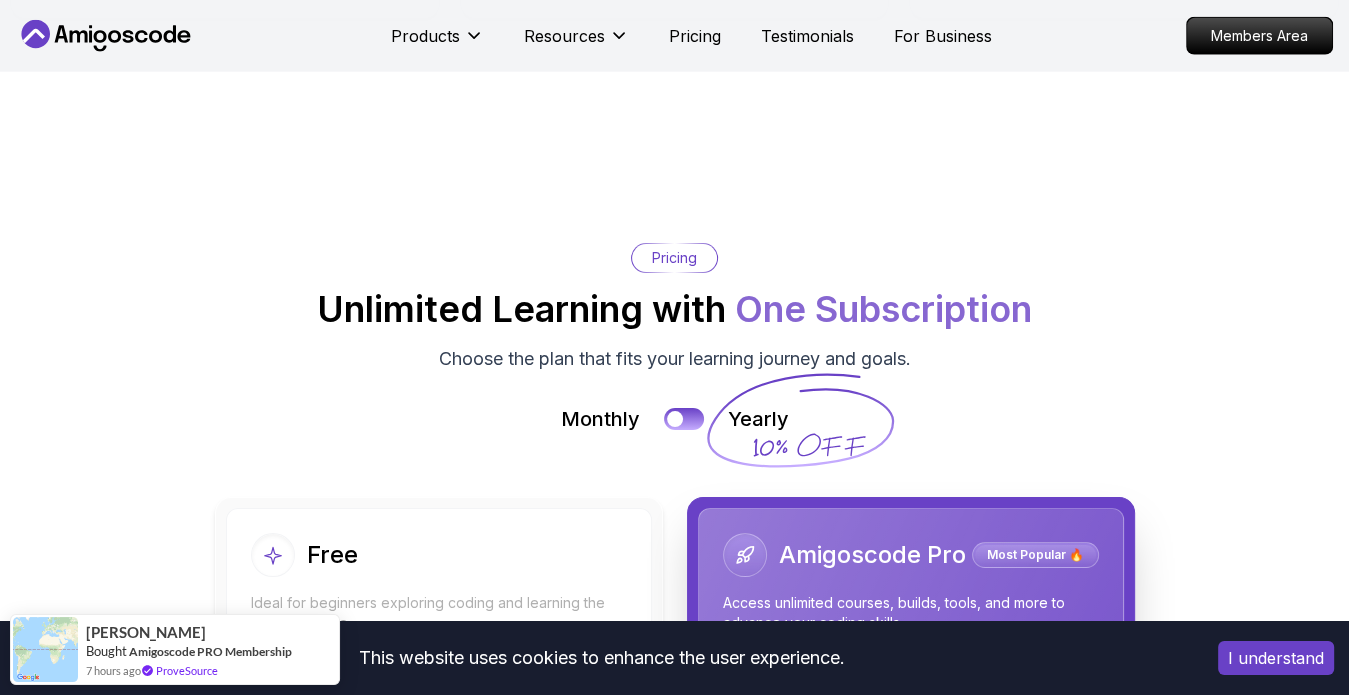 scroll, scrollTop: 4145, scrollLeft: 0, axis: vertical 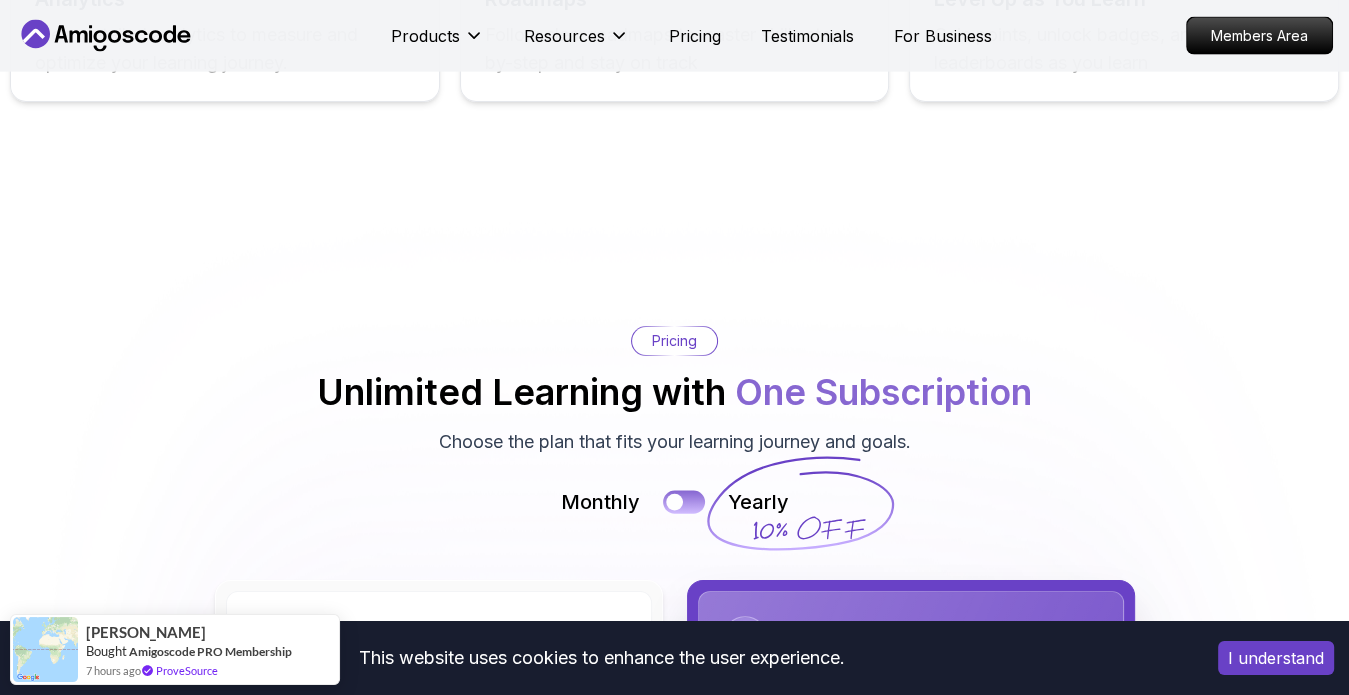 click at bounding box center (684, 502) 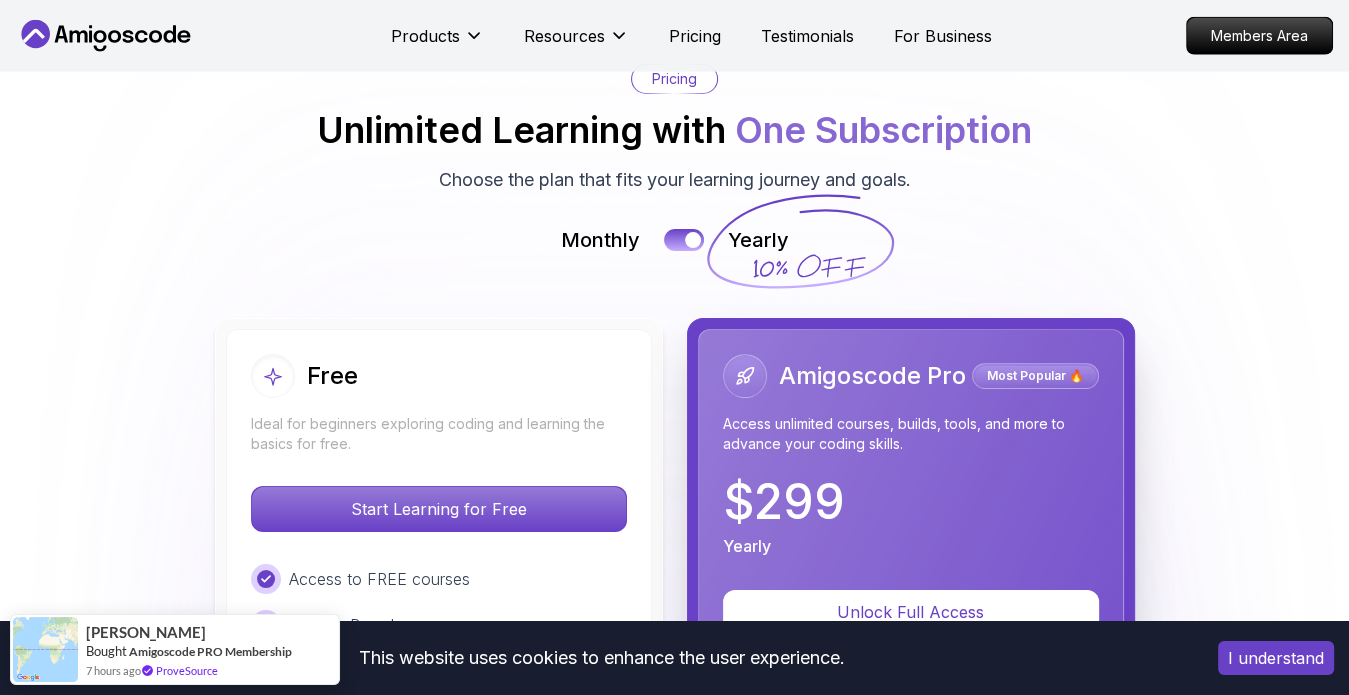 scroll, scrollTop: 4245, scrollLeft: 0, axis: vertical 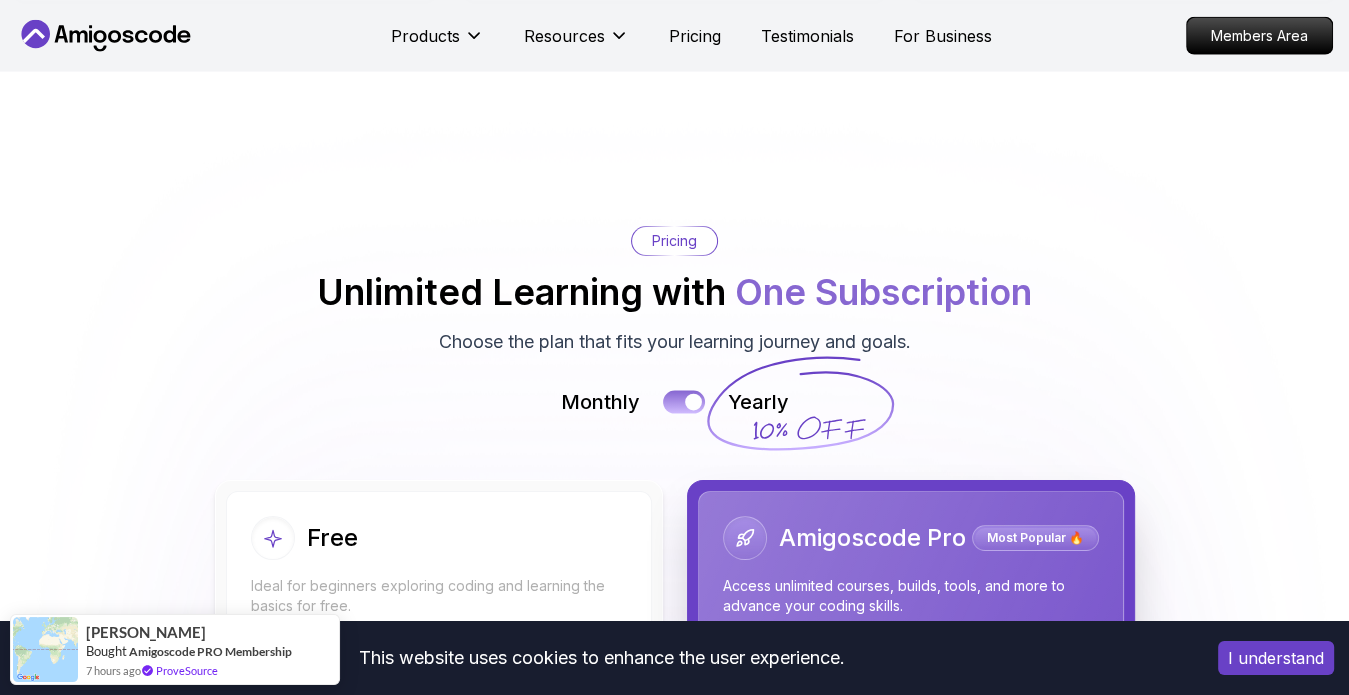 click at bounding box center [684, 402] 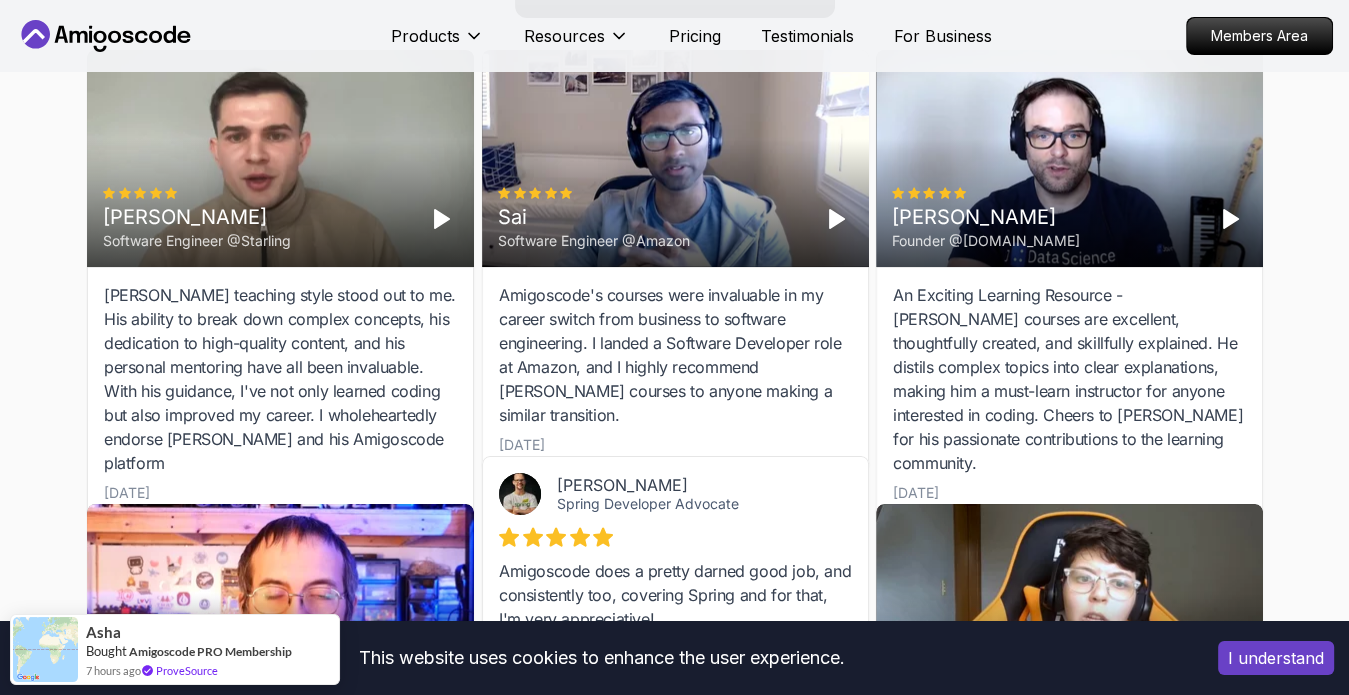 scroll, scrollTop: 7045, scrollLeft: 0, axis: vertical 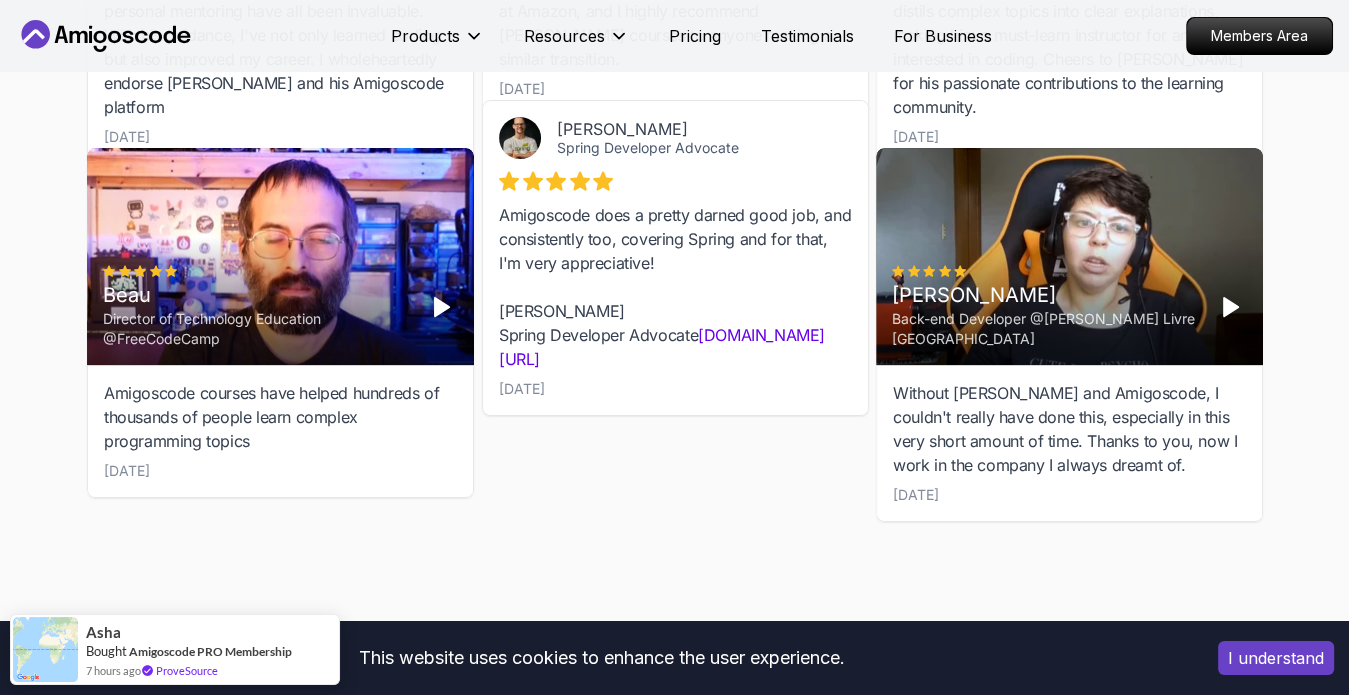 click on "Beau" at bounding box center (256, 296) 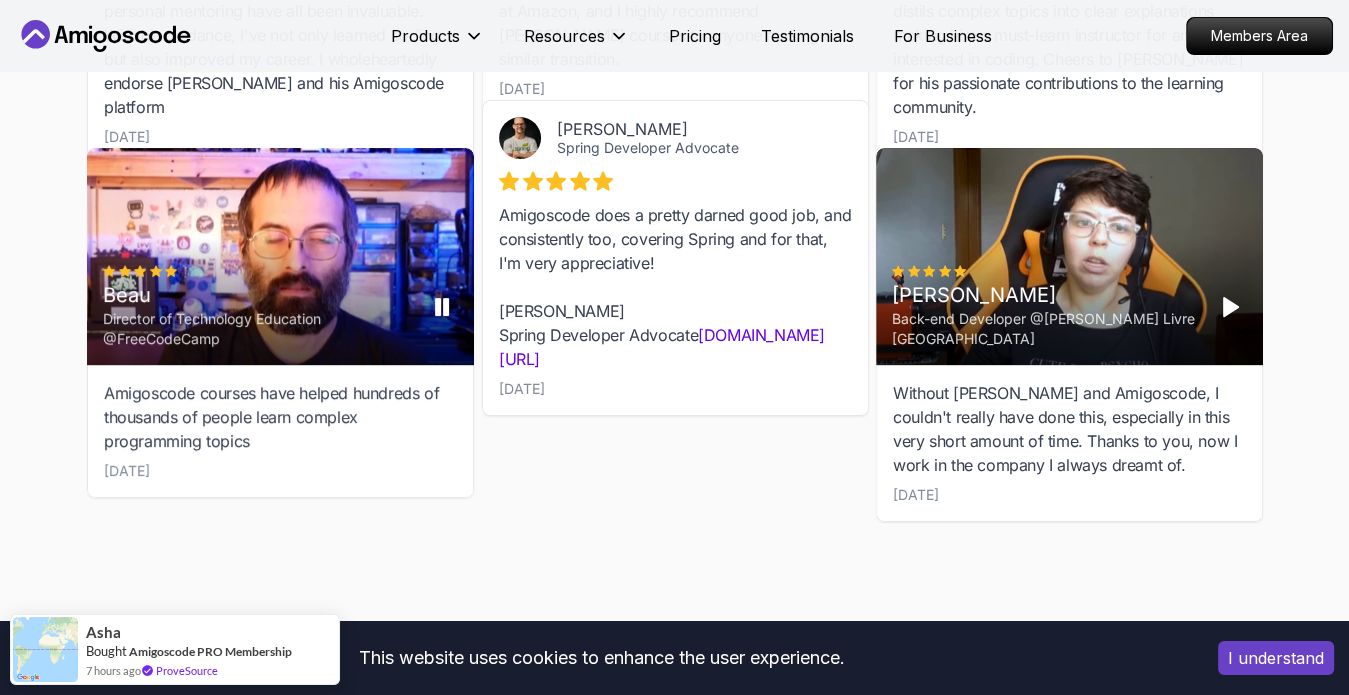 click on "Beau   Director of Technology Education @FreeCodeCamp" at bounding box center (280, 308) 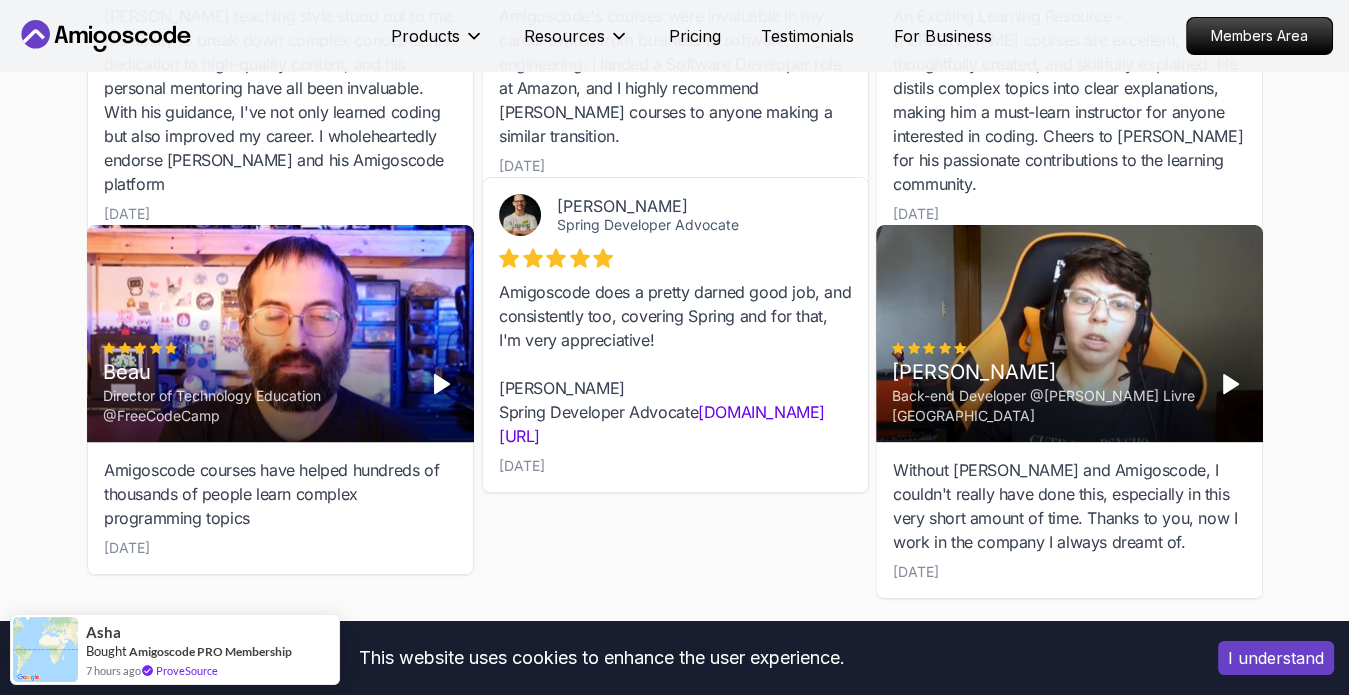 scroll, scrollTop: 6945, scrollLeft: 0, axis: vertical 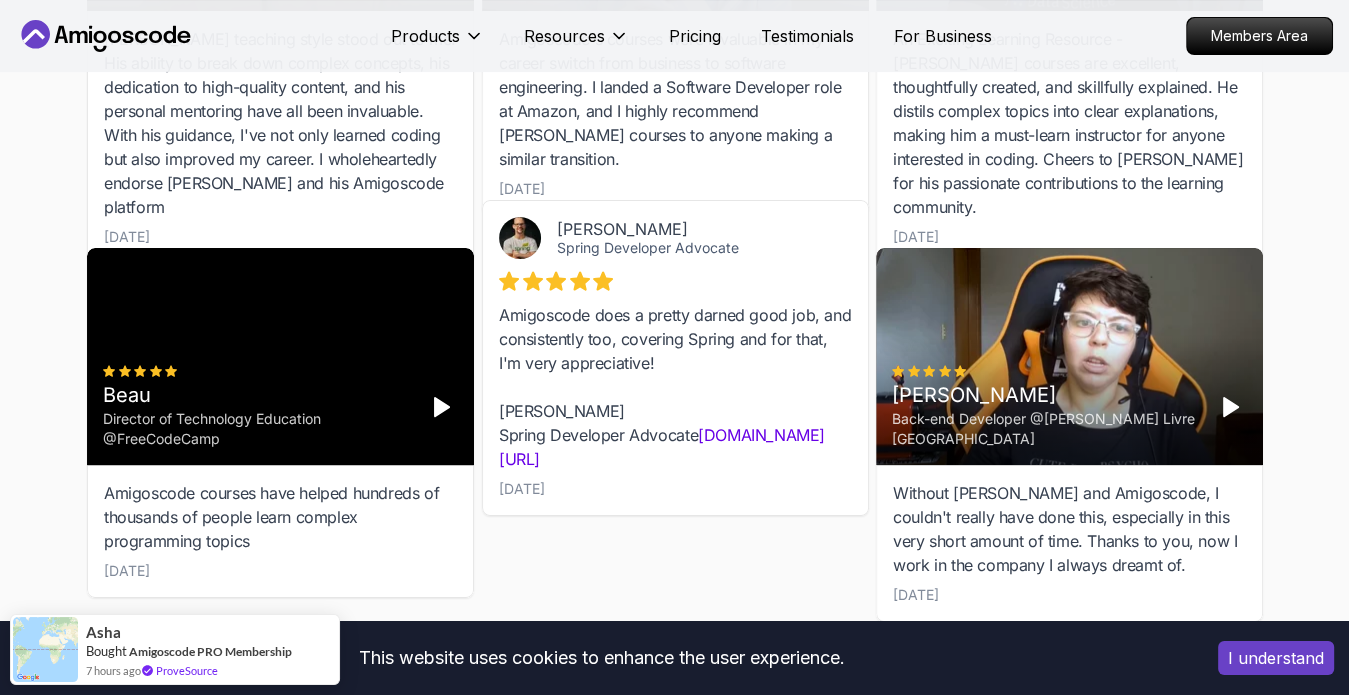 click 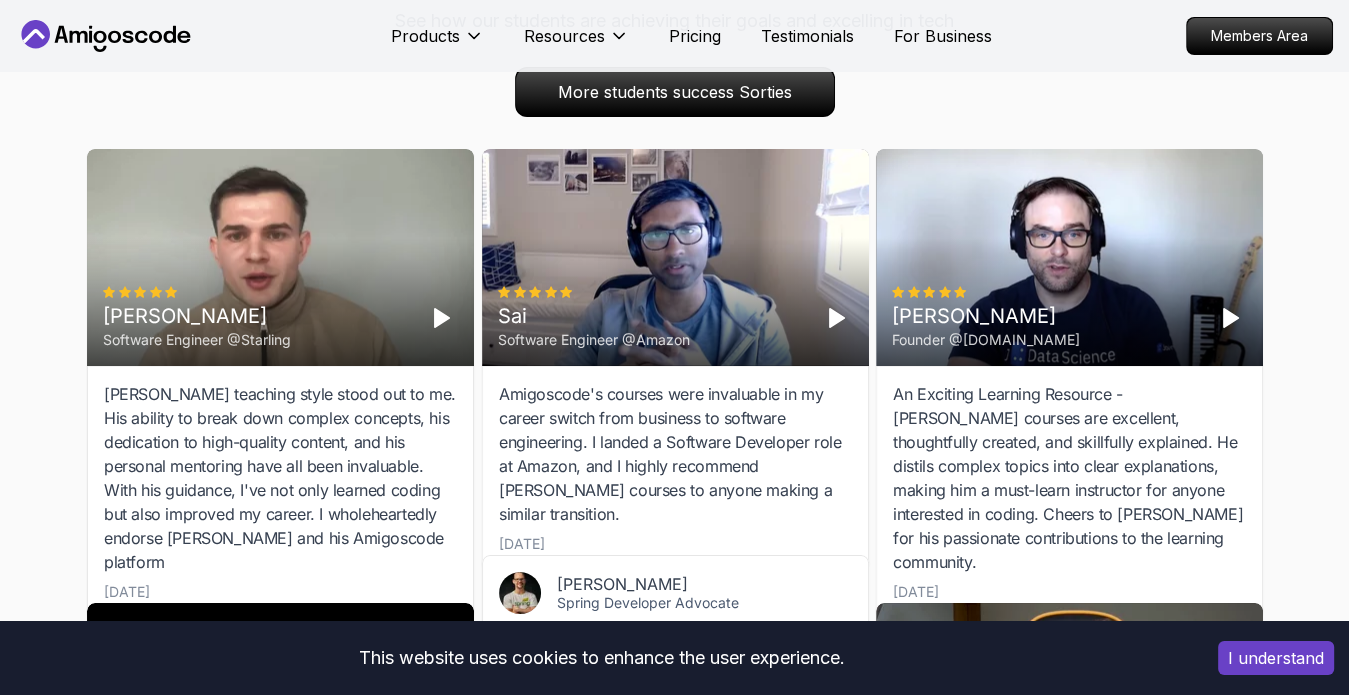scroll, scrollTop: 6445, scrollLeft: 0, axis: vertical 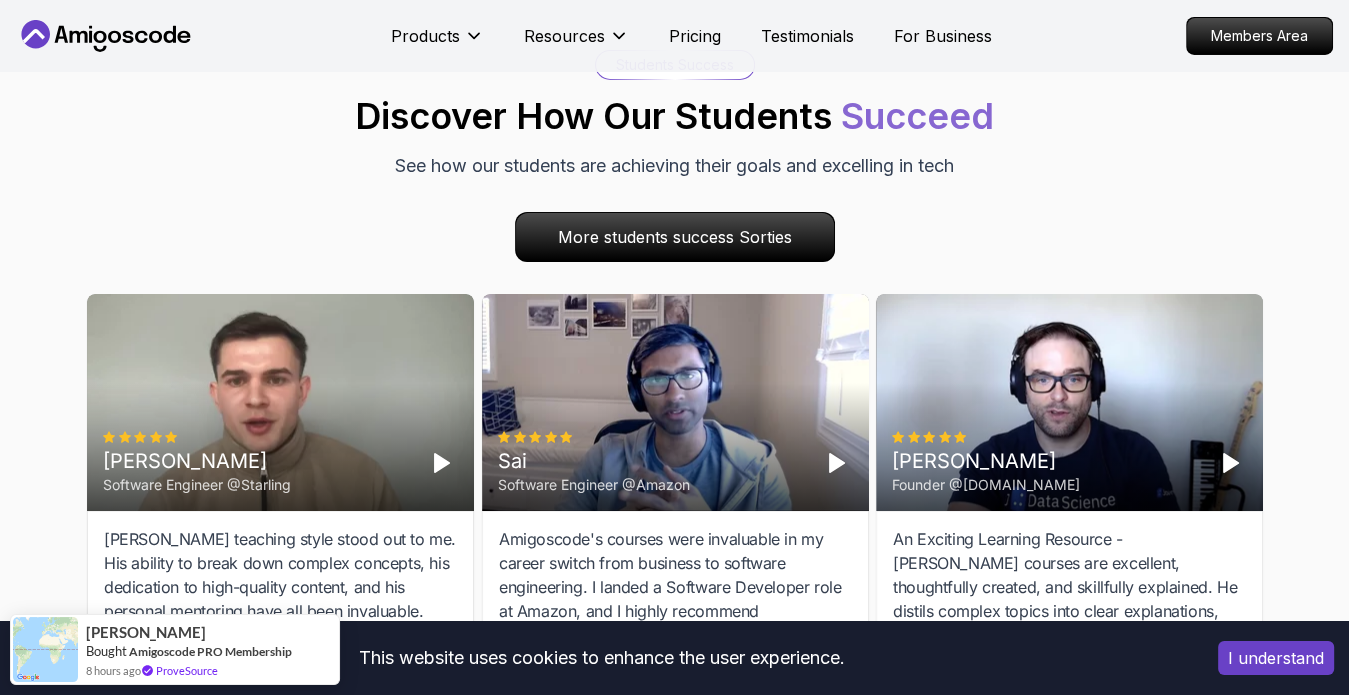 click 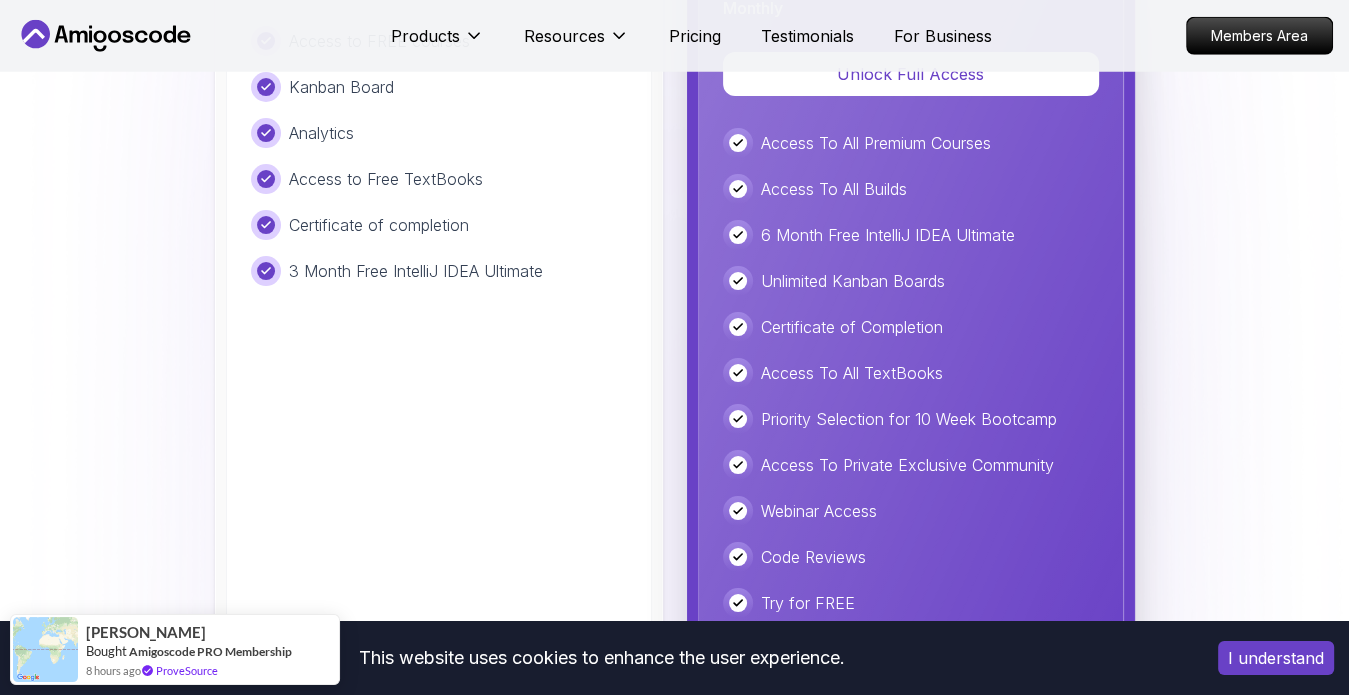 scroll, scrollTop: 4545, scrollLeft: 0, axis: vertical 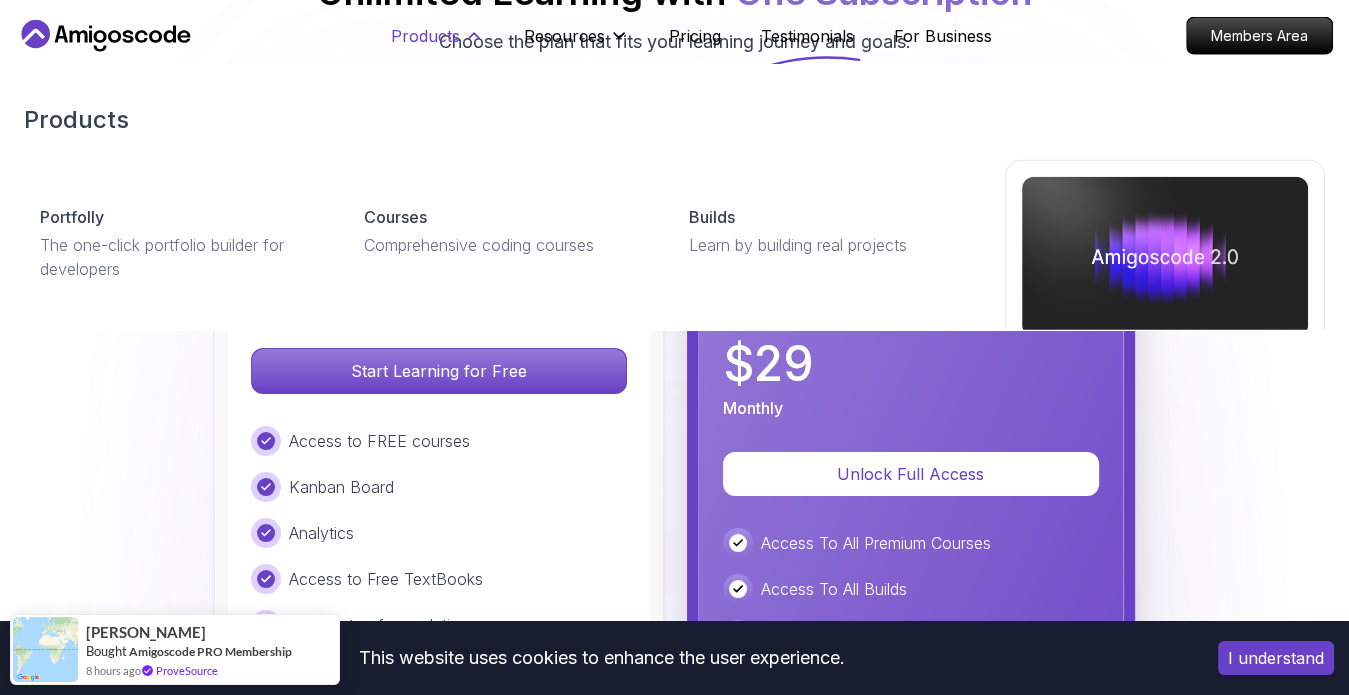 click on "Products" at bounding box center [425, 36] 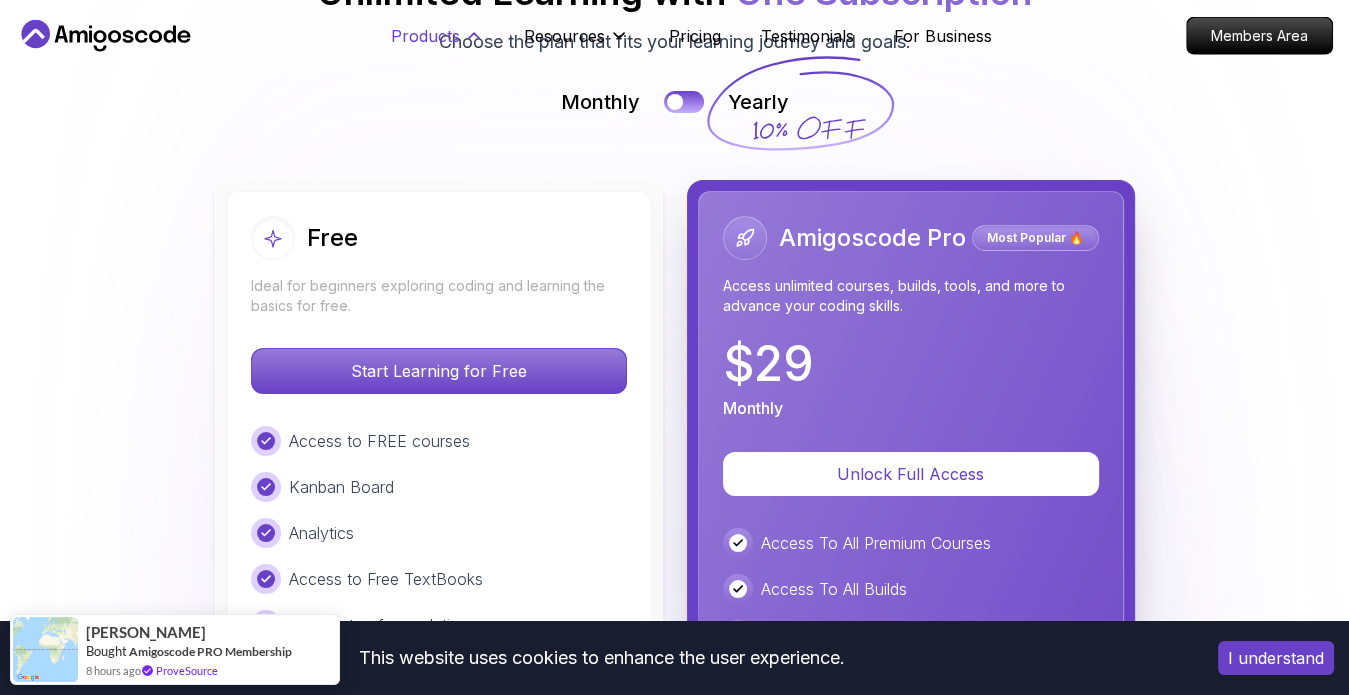 click on "Products" at bounding box center [425, 36] 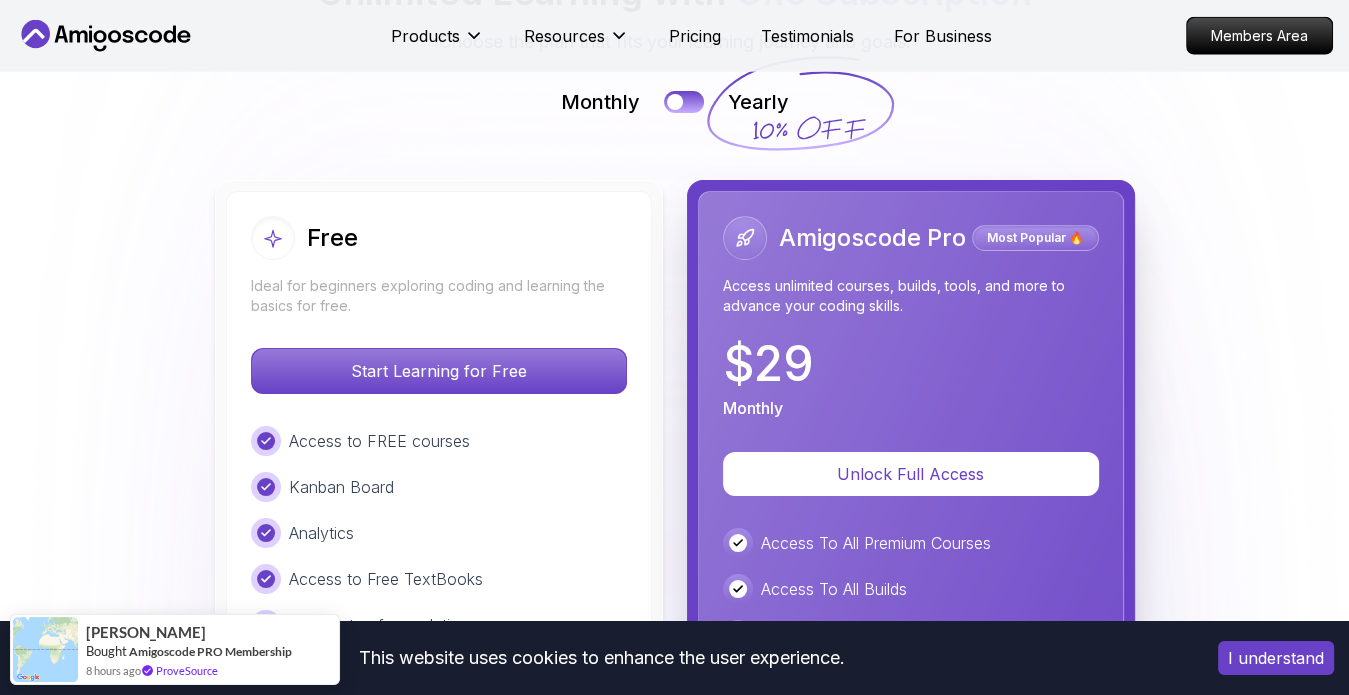 click 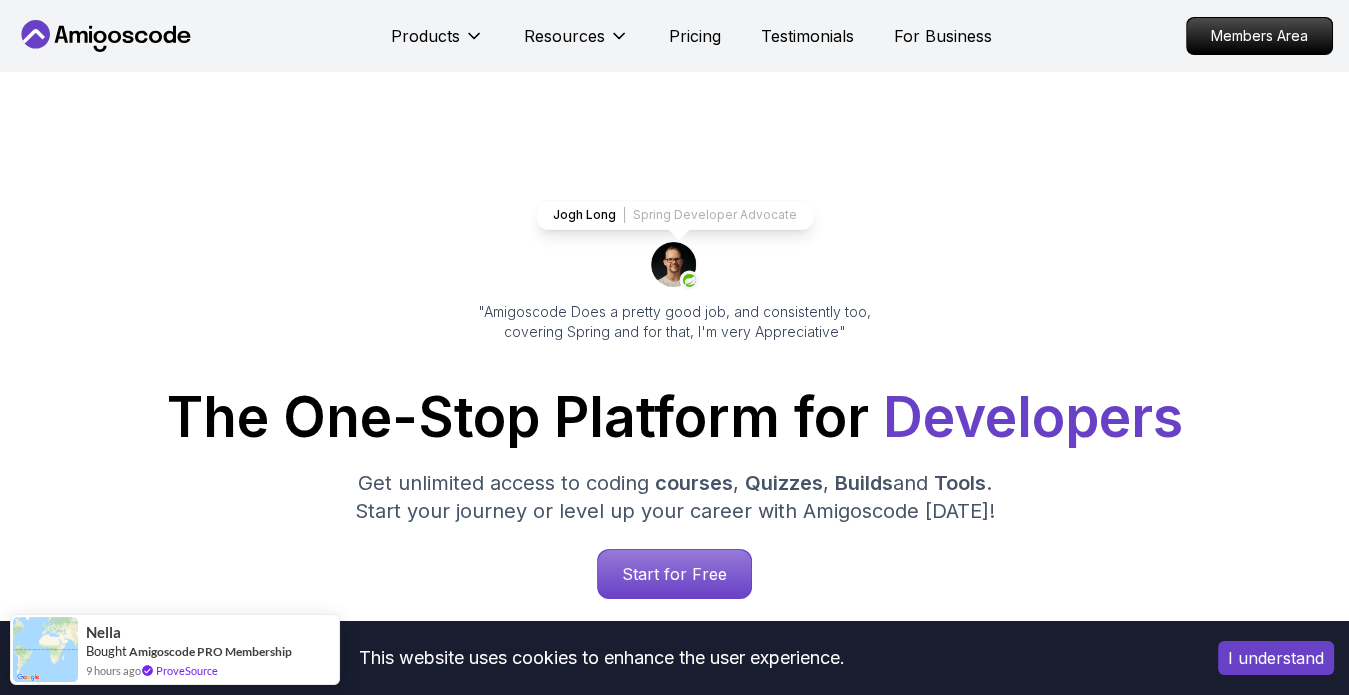 click 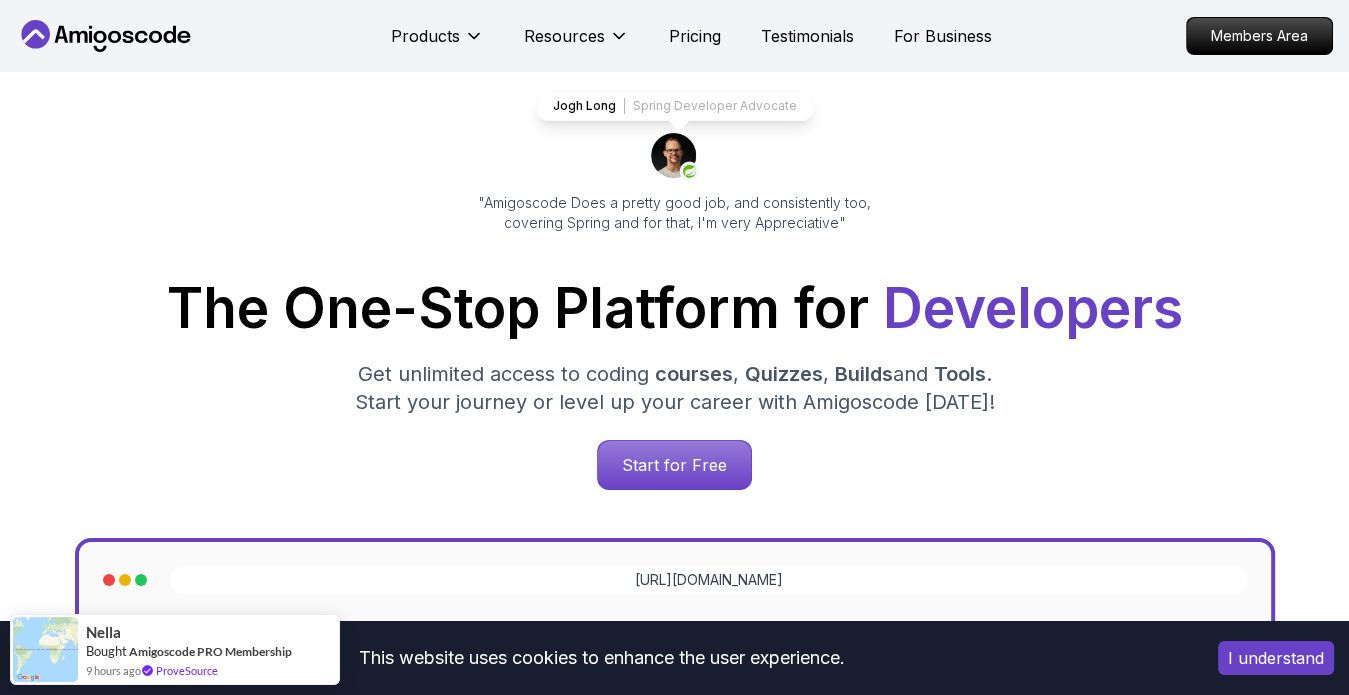 scroll, scrollTop: 0, scrollLeft: 0, axis: both 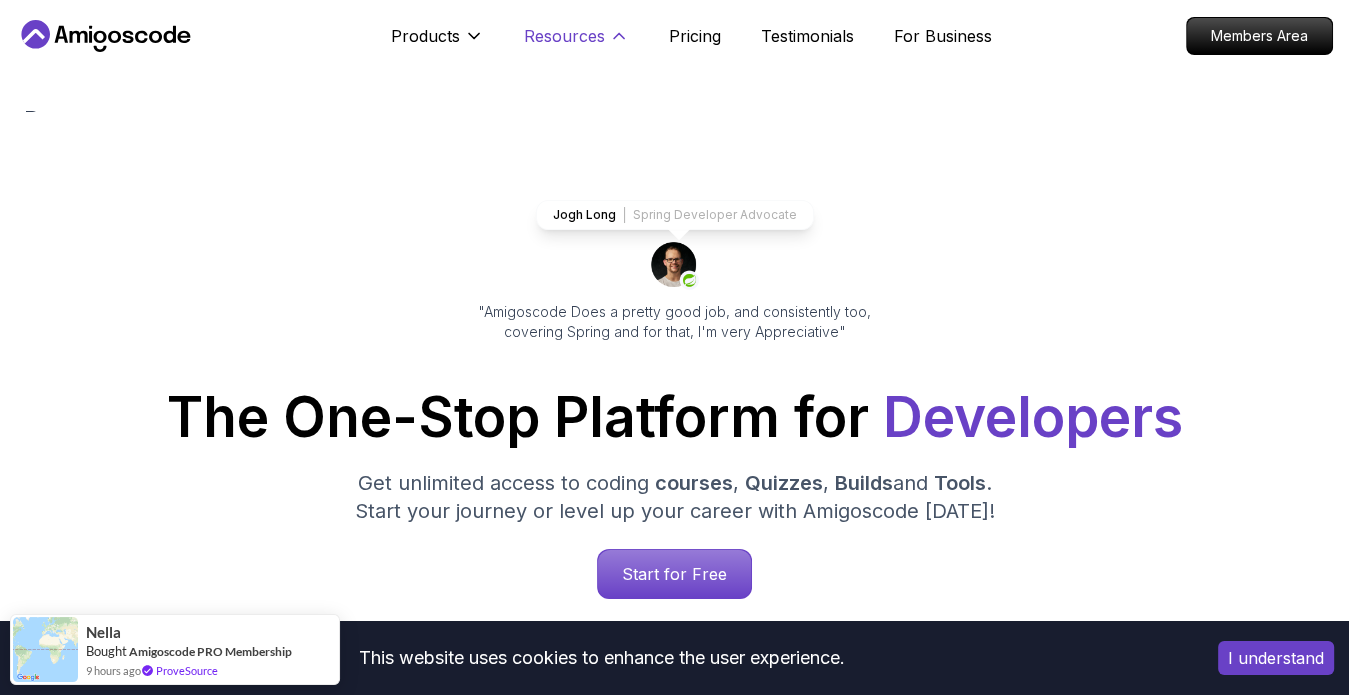 click on "Resources" at bounding box center [564, 36] 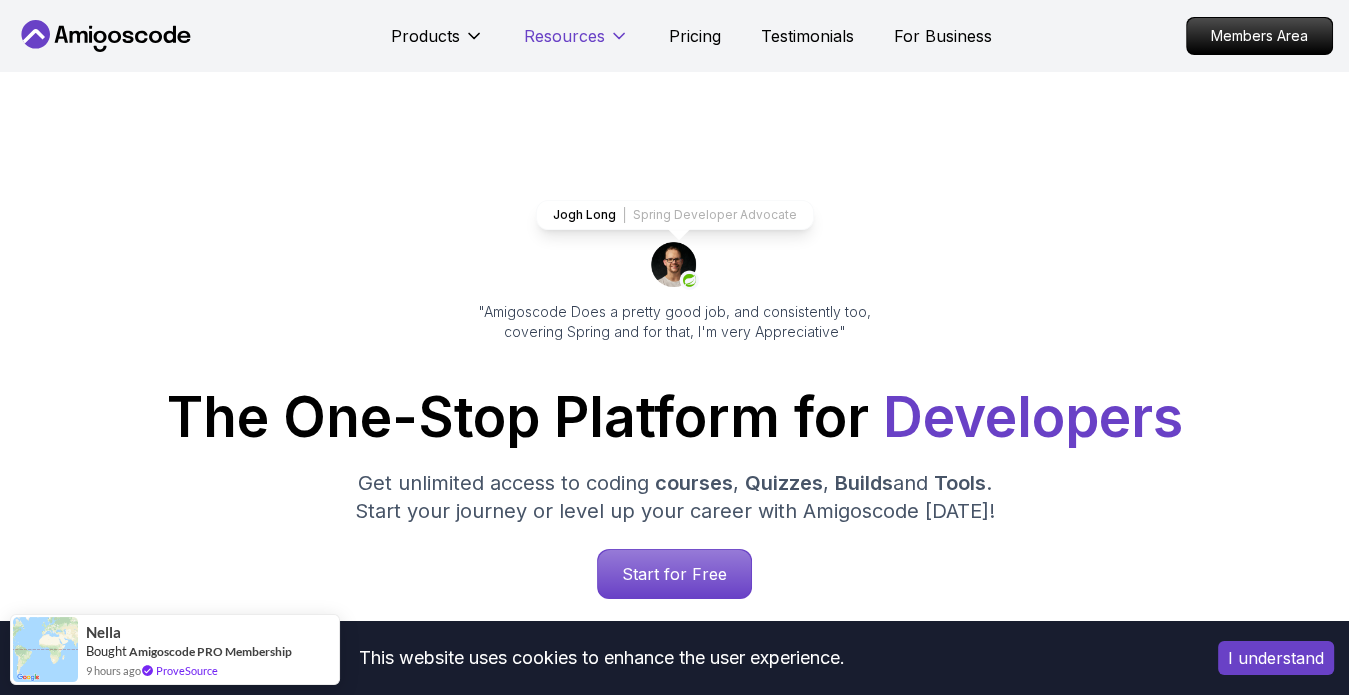click on "Resources" at bounding box center (576, 44) 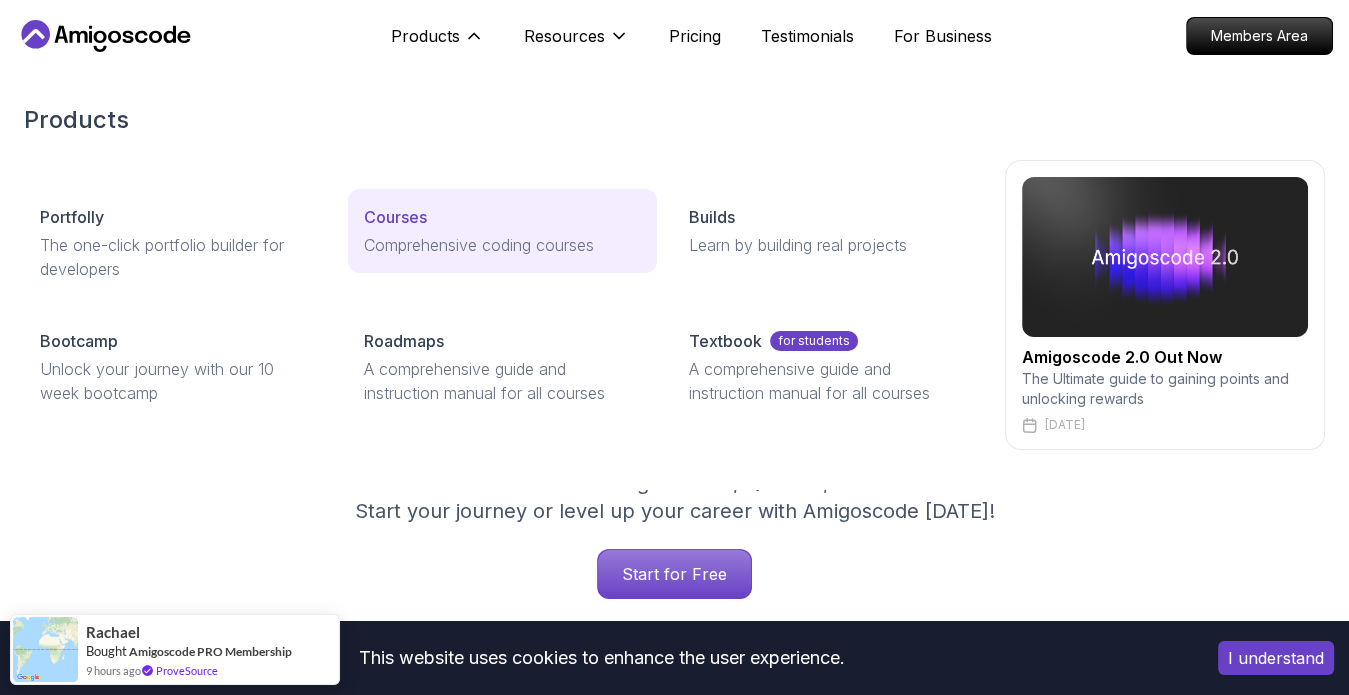 click on "Courses" at bounding box center (395, 217) 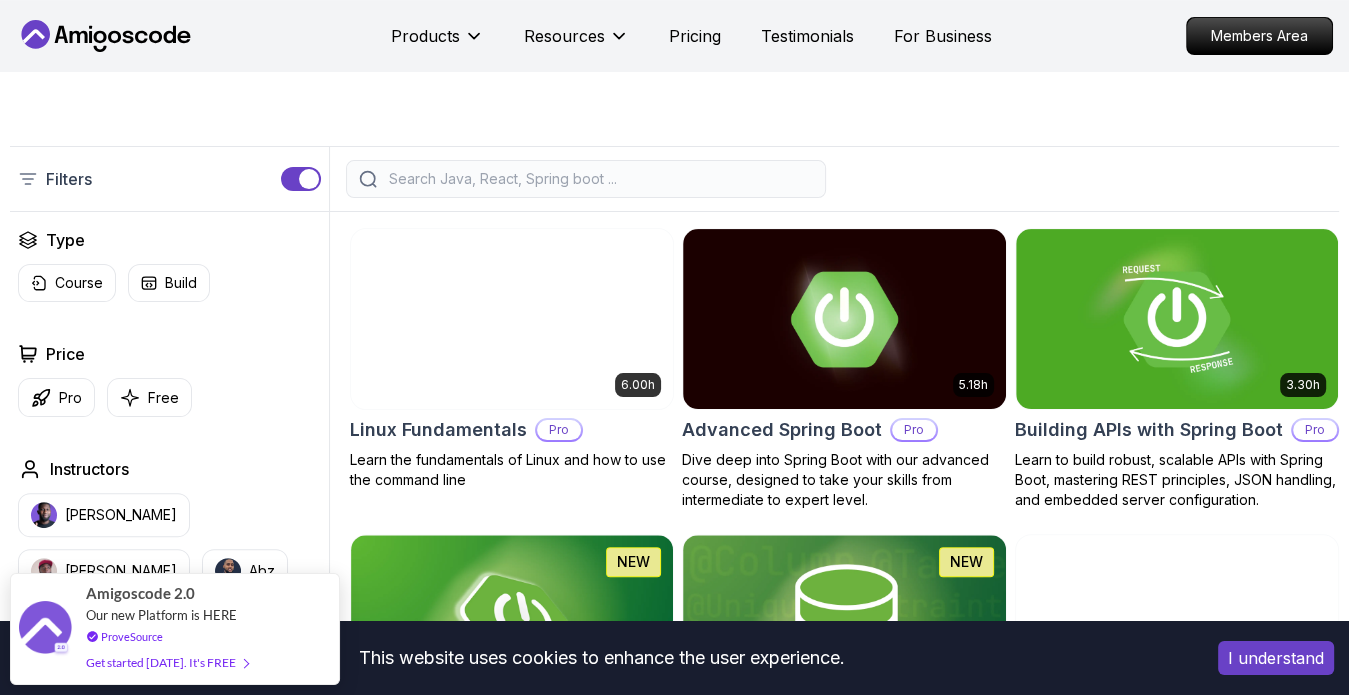 scroll, scrollTop: 600, scrollLeft: 0, axis: vertical 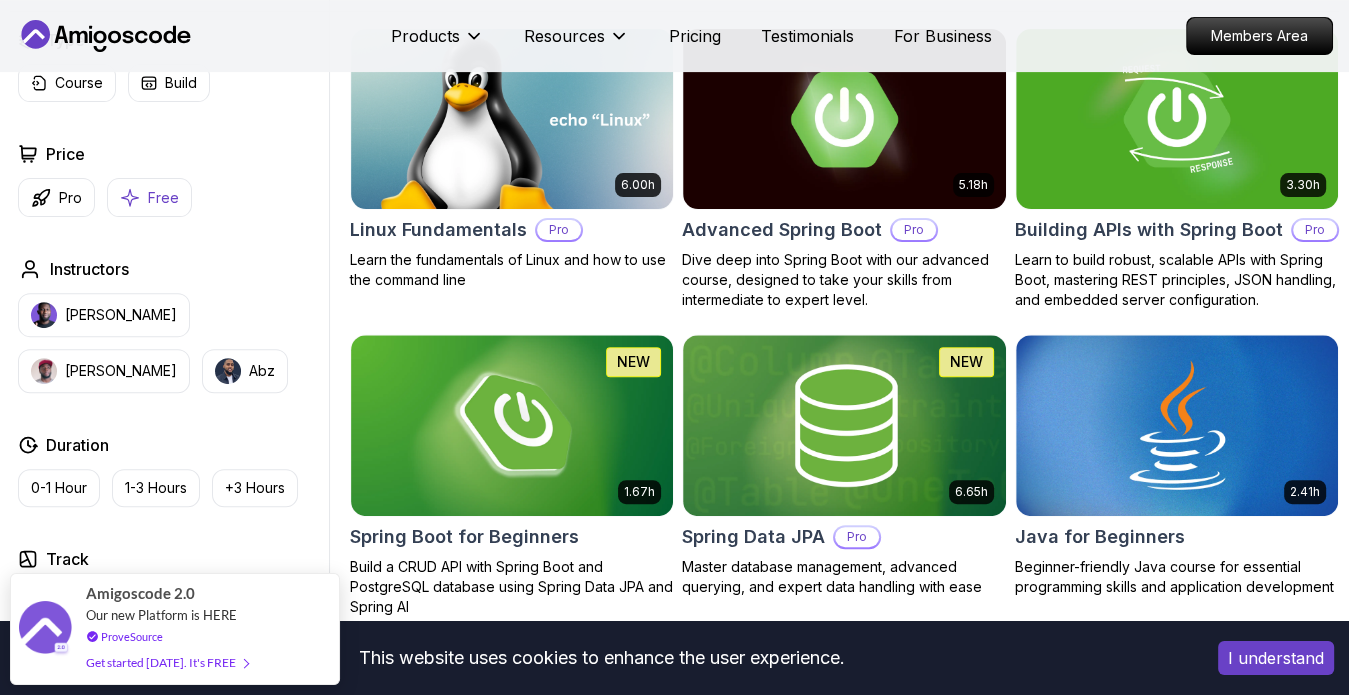 click 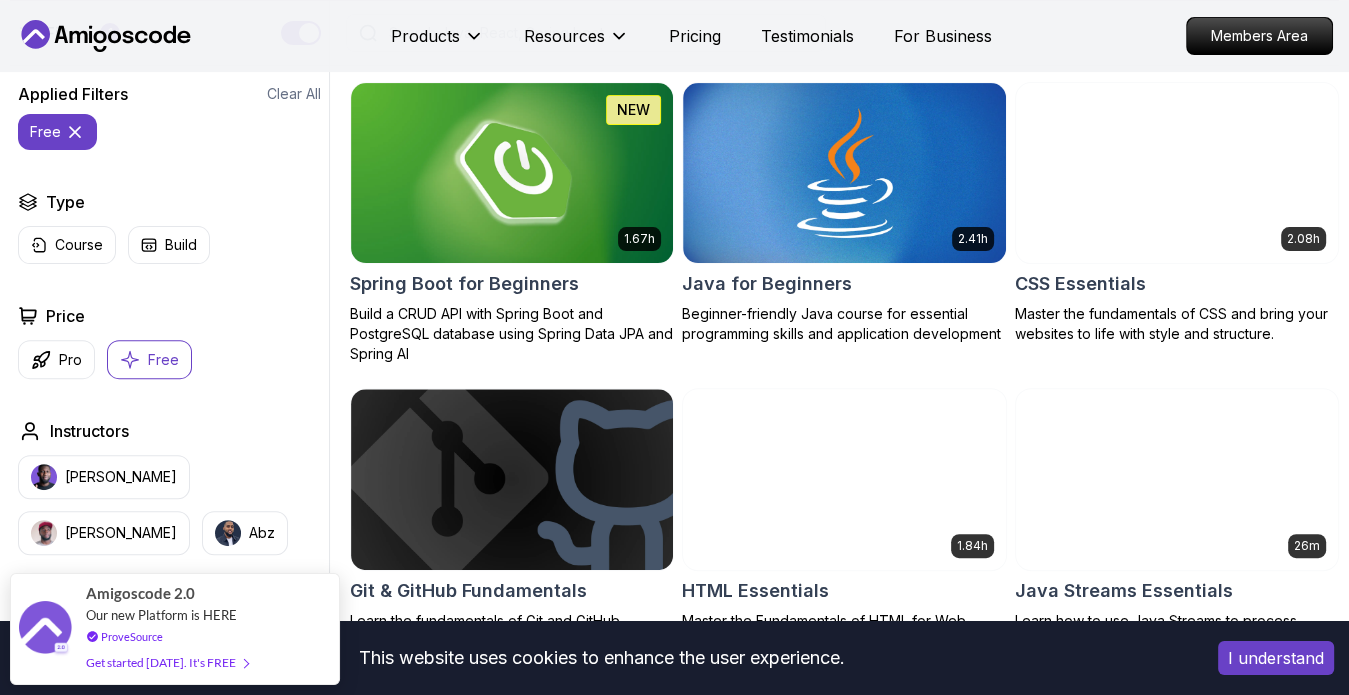 scroll, scrollTop: 700, scrollLeft: 0, axis: vertical 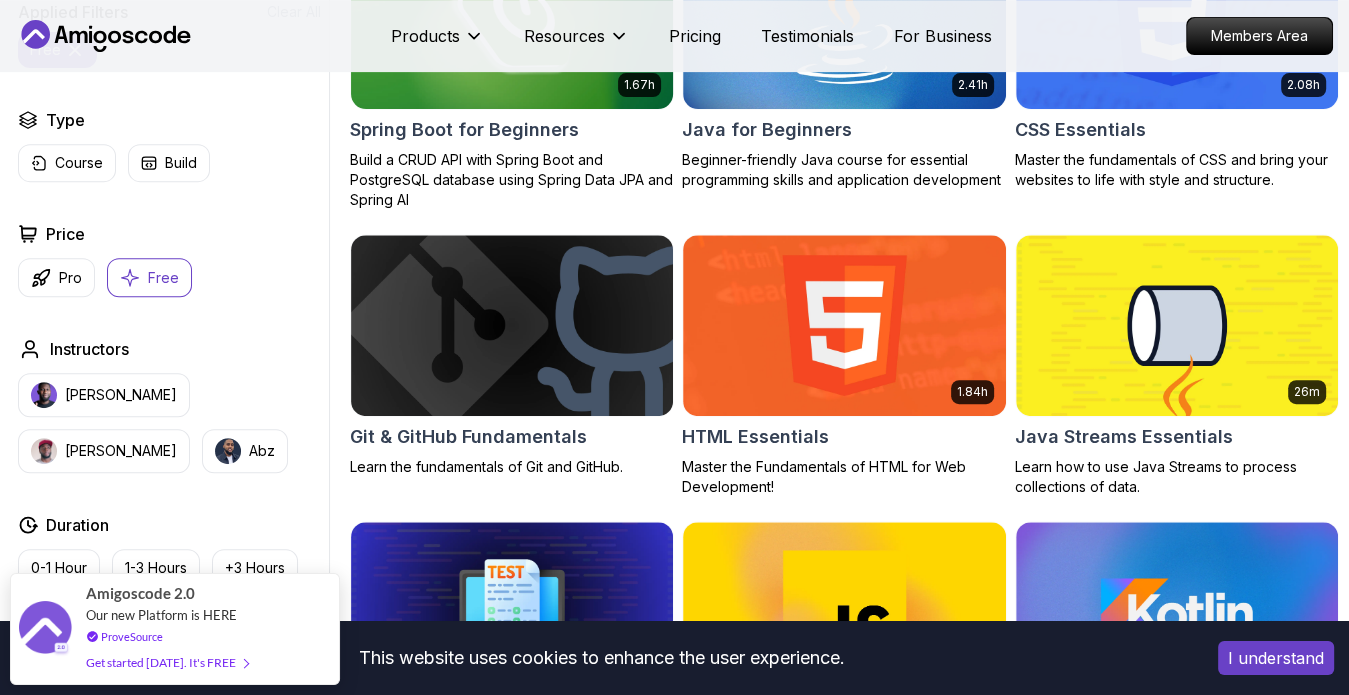 click at bounding box center [512, 18] 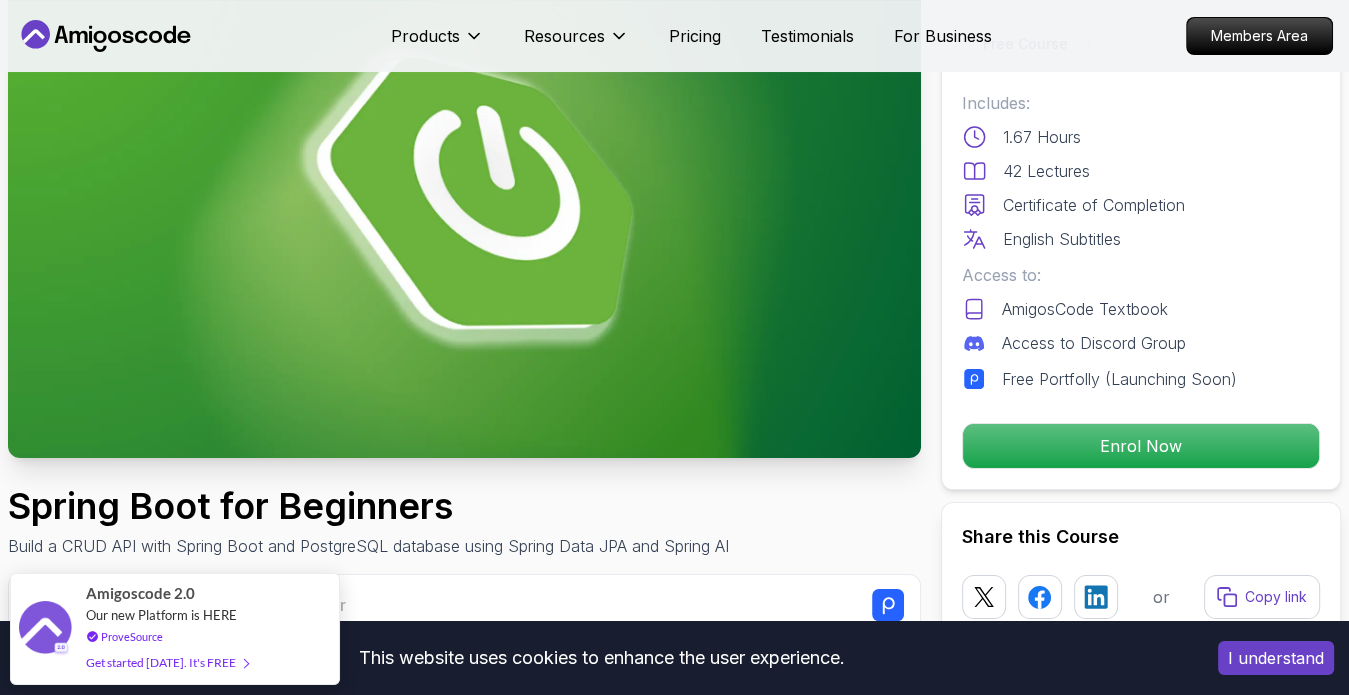 scroll, scrollTop: 600, scrollLeft: 0, axis: vertical 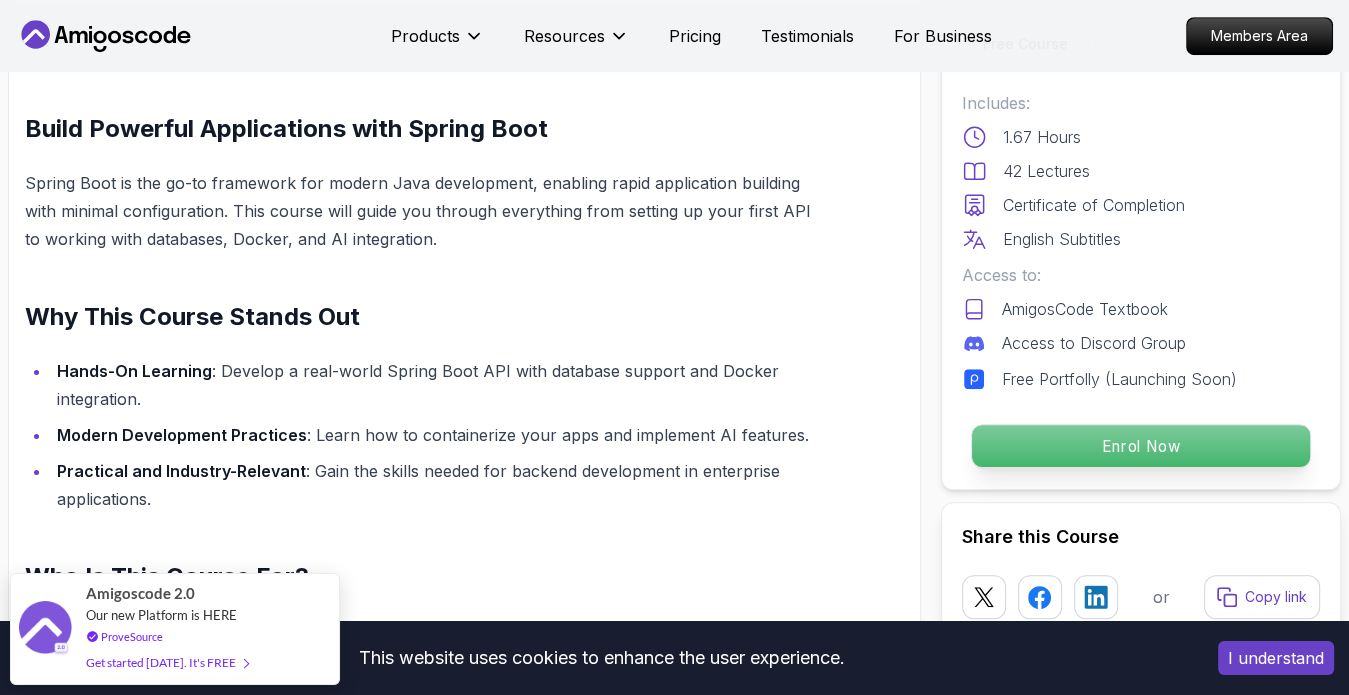 click on "Enrol Now" at bounding box center [1141, 446] 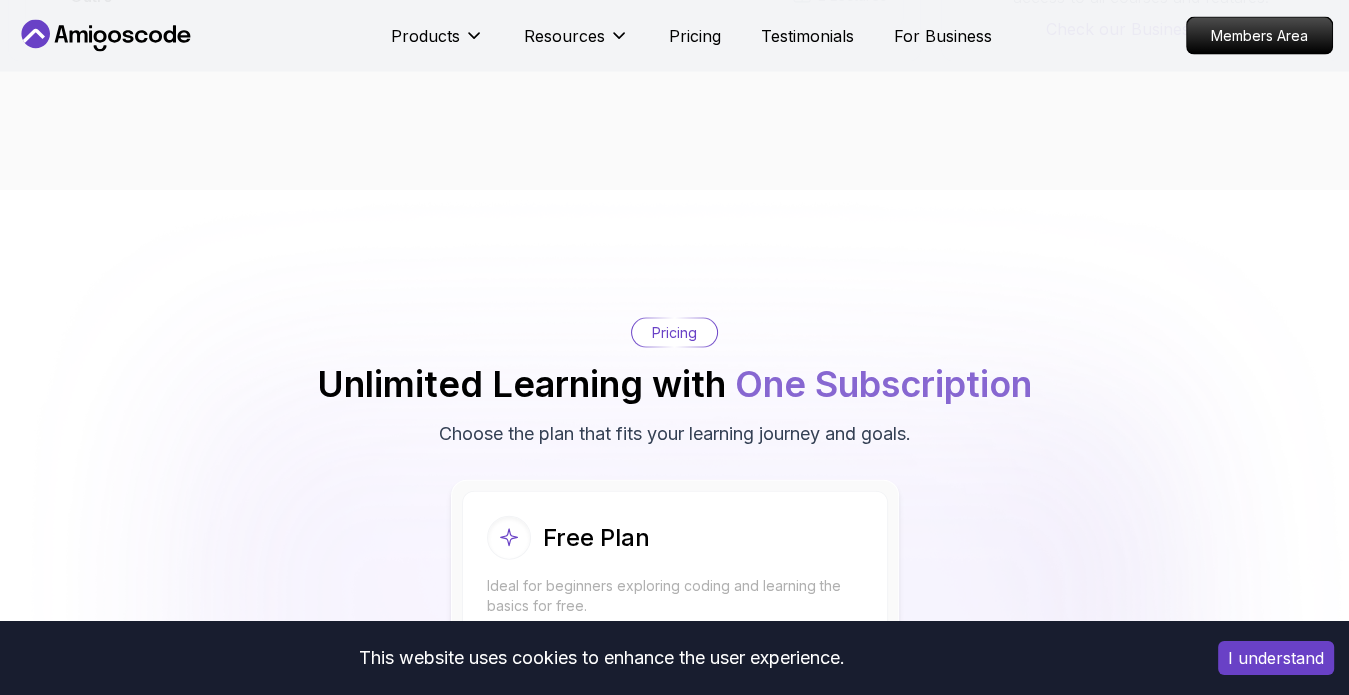scroll, scrollTop: 3963, scrollLeft: 0, axis: vertical 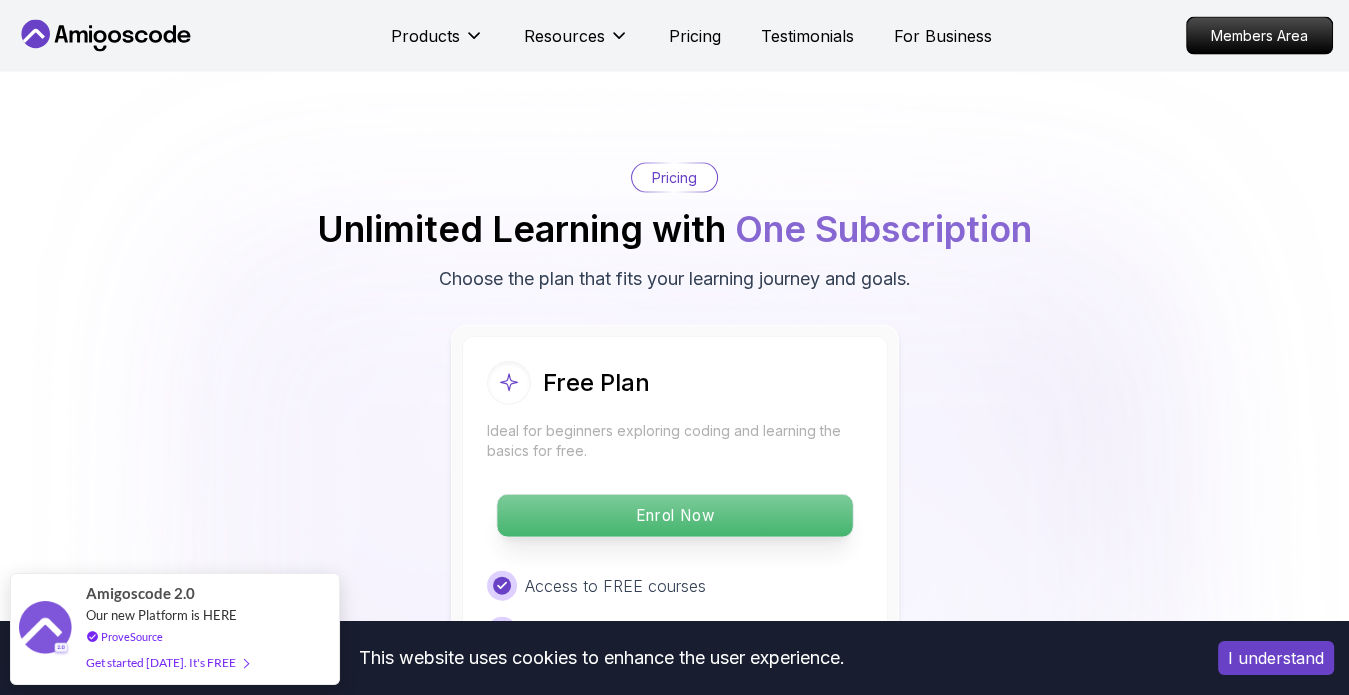 click on "Enrol Now" at bounding box center (674, 516) 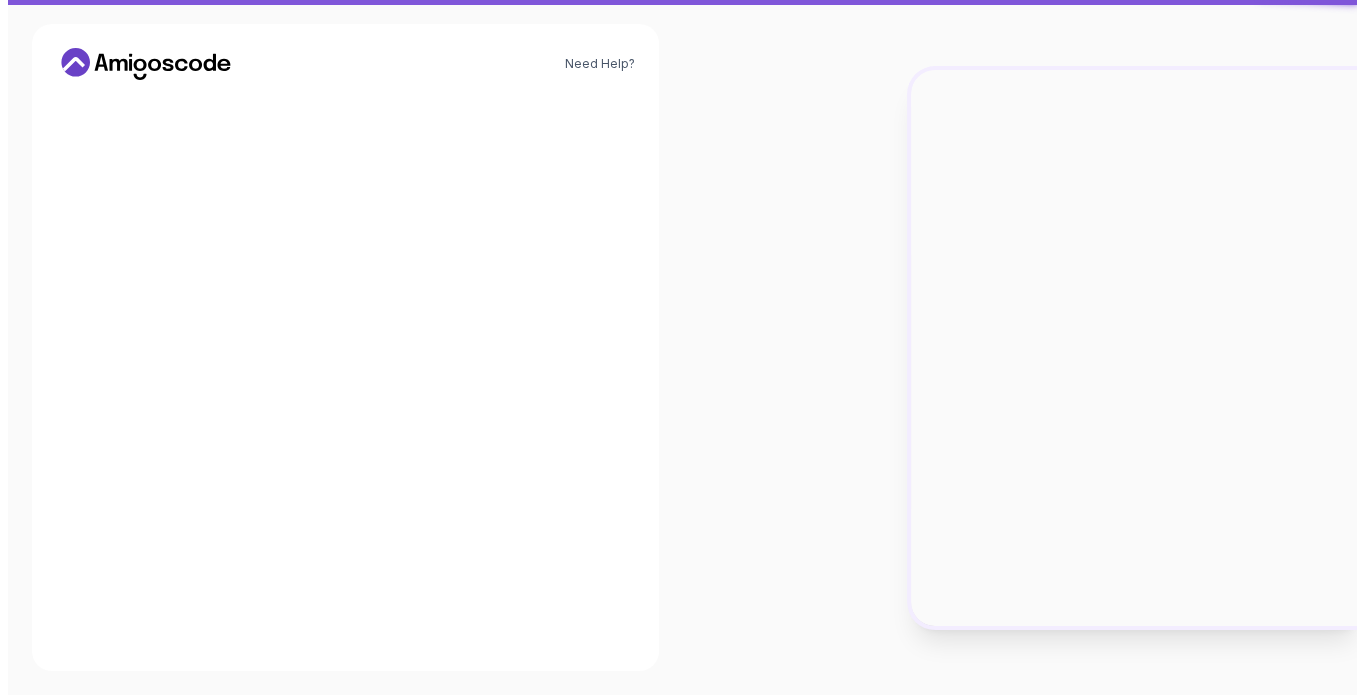 scroll, scrollTop: 0, scrollLeft: 0, axis: both 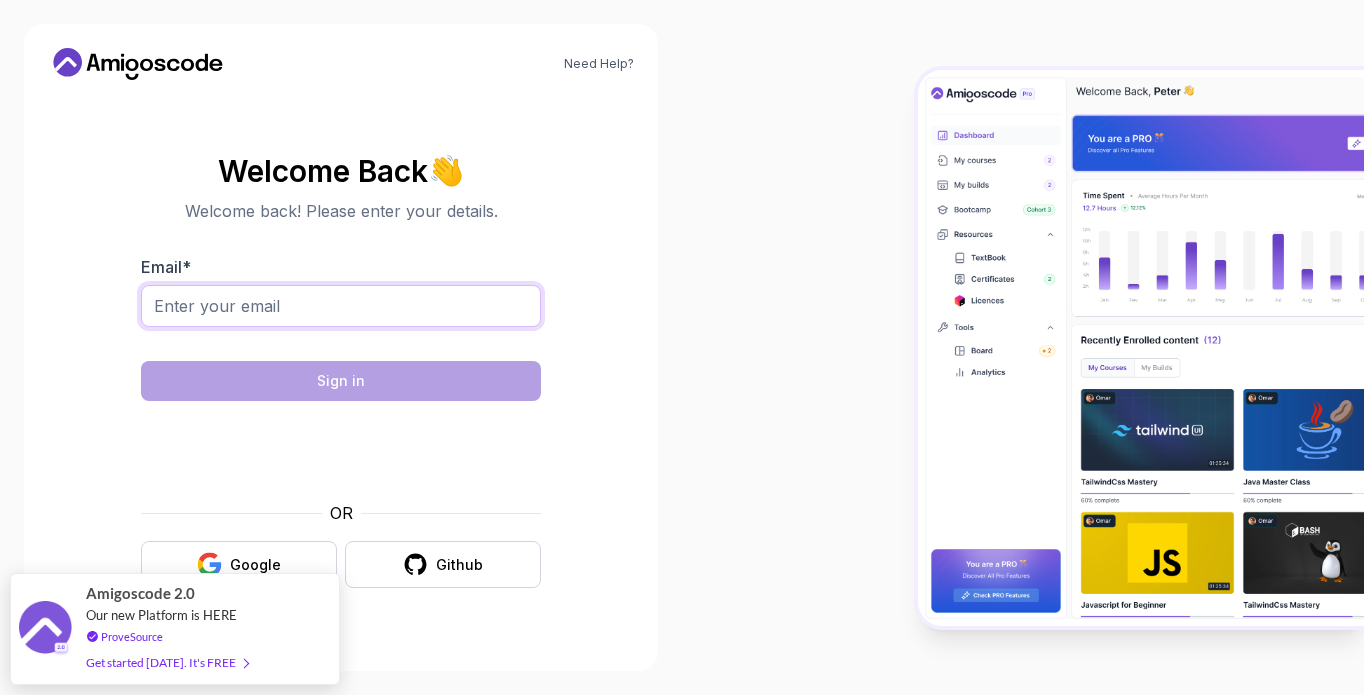 click on "Email *" at bounding box center (341, 306) 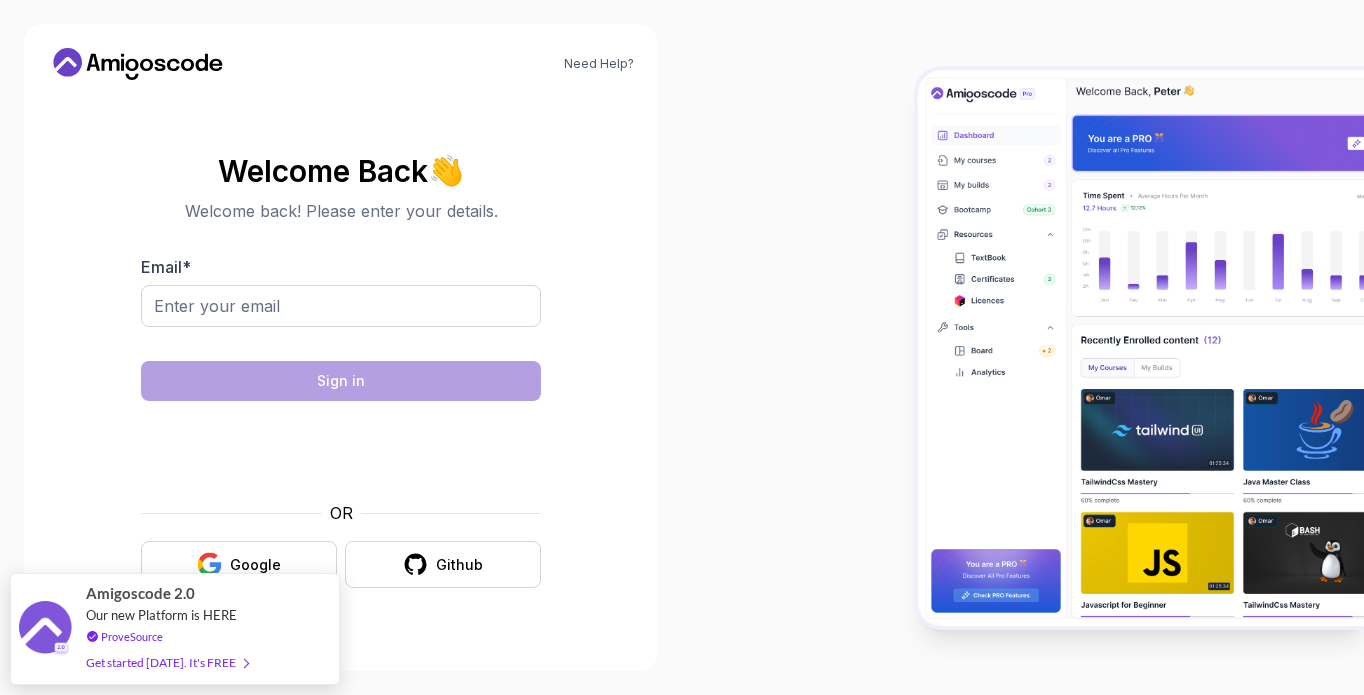 drag, startPoint x: 657, startPoint y: 164, endPoint x: 467, endPoint y: 541, distance: 422.17175 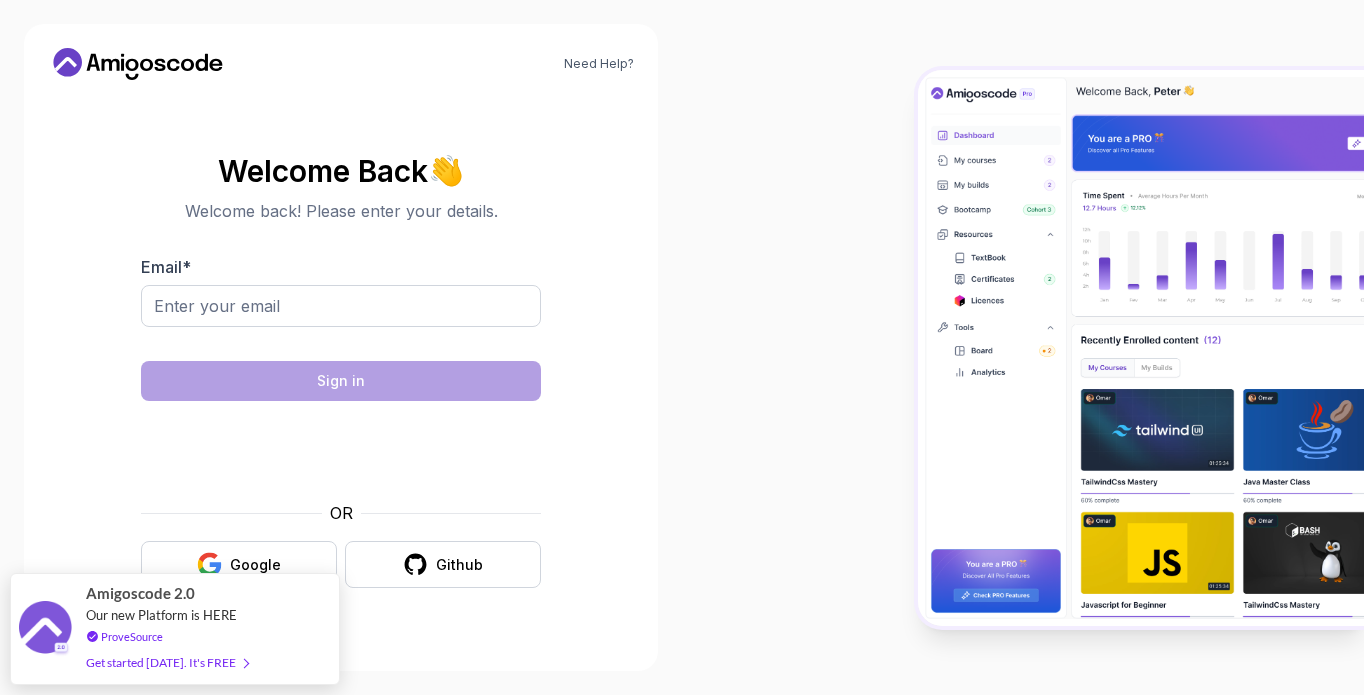 click on "Need Help? Welcome Back 👋 Welcome back! Please enter your details. Email * Sign in OR Google Github" at bounding box center [341, 347] 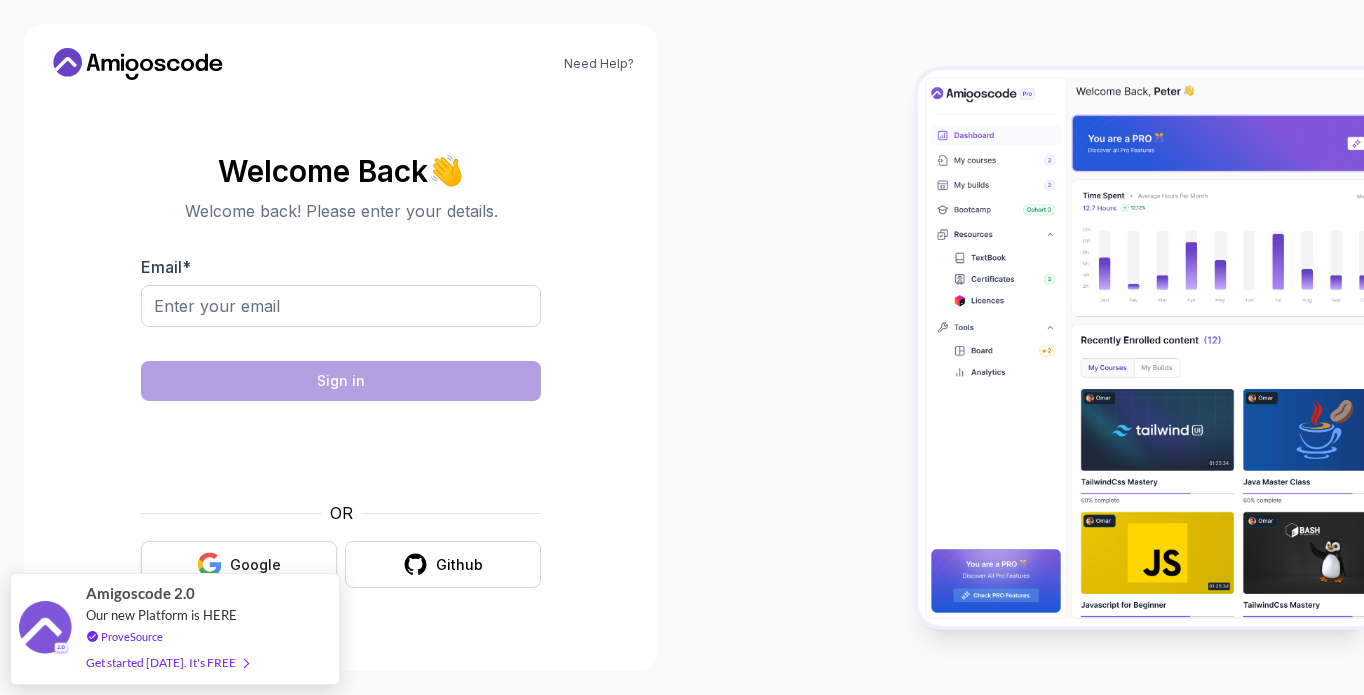 click on "Google" at bounding box center [255, 565] 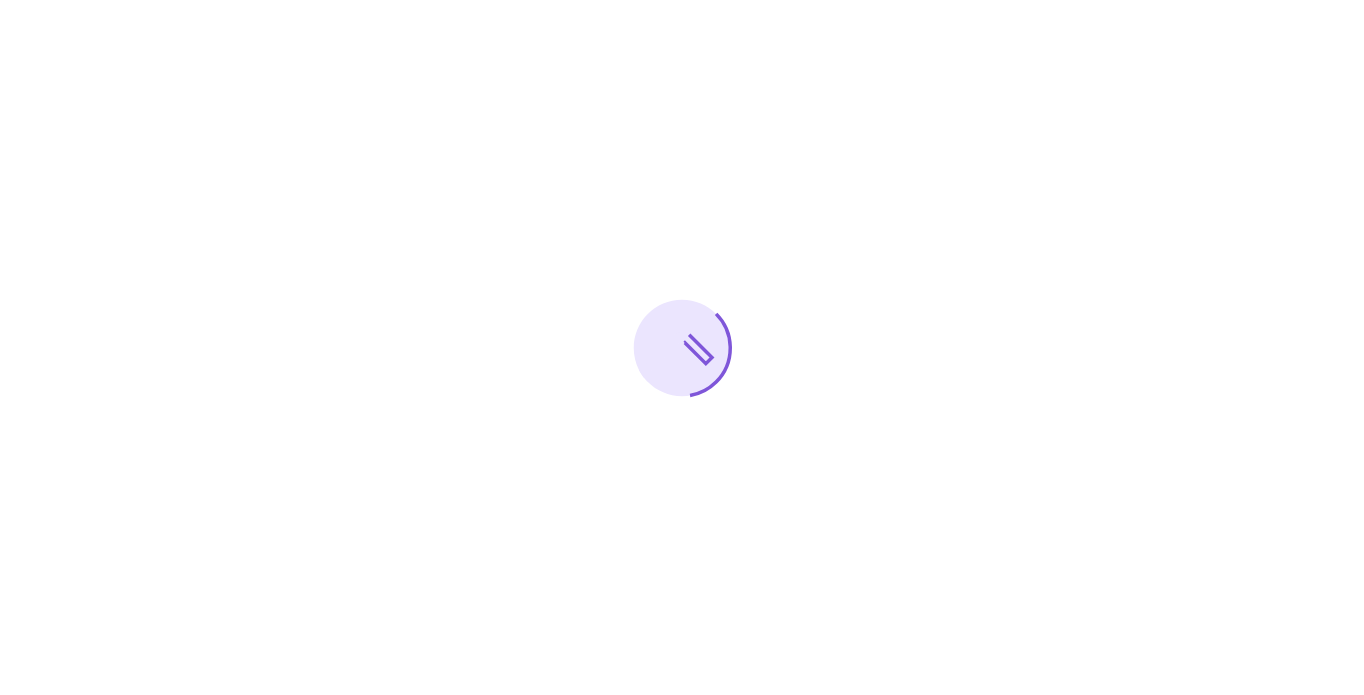 scroll, scrollTop: 0, scrollLeft: 0, axis: both 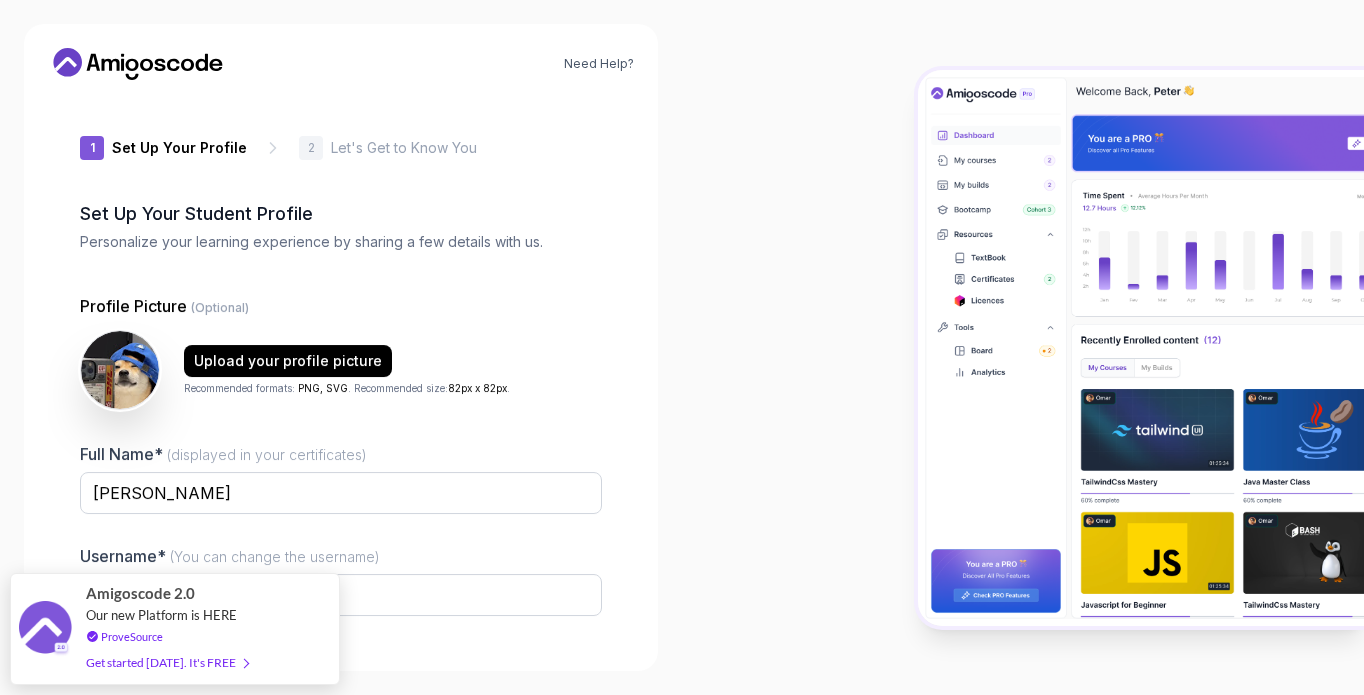 type on "cleverpanther6bfa5" 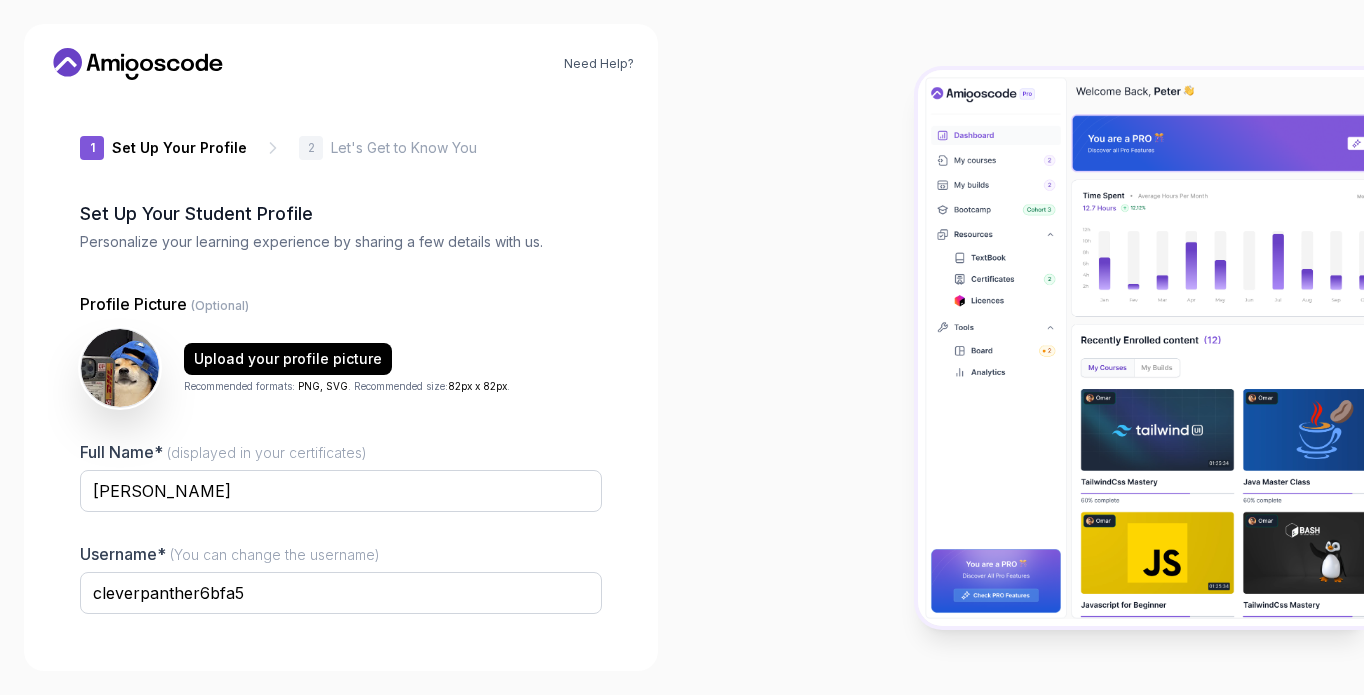 scroll, scrollTop: 138, scrollLeft: 0, axis: vertical 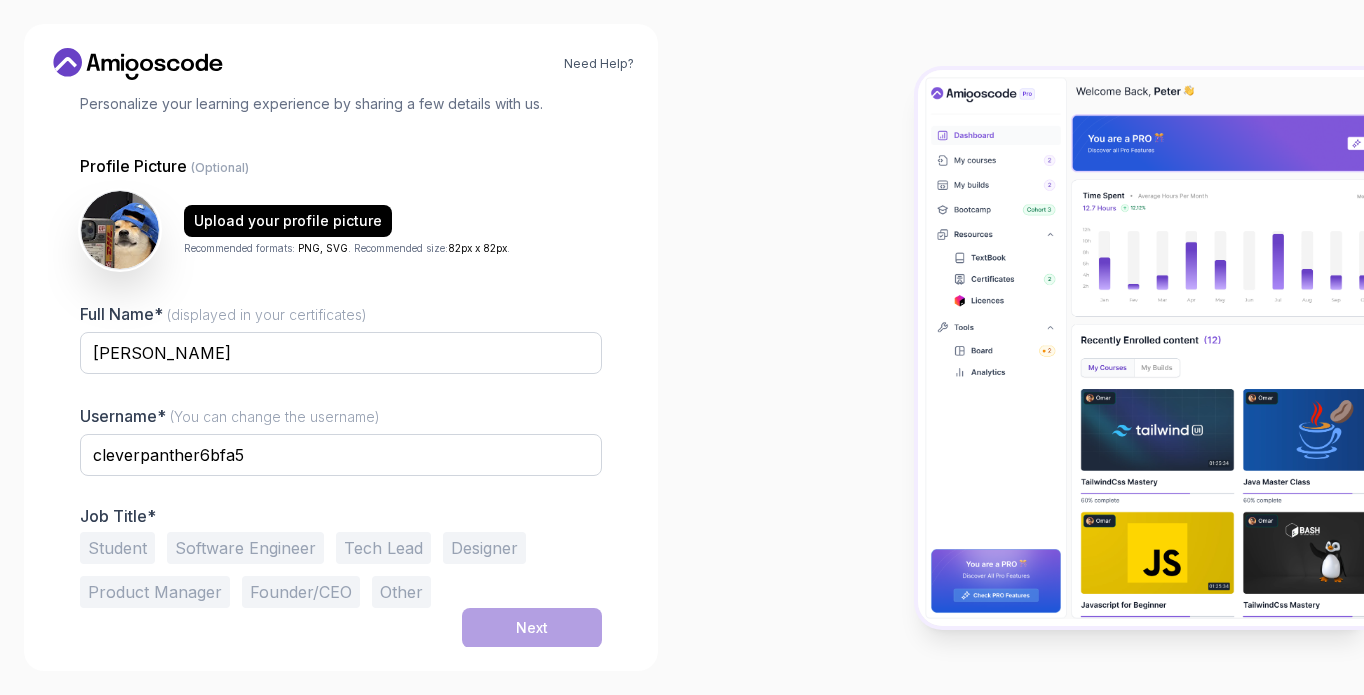click on "Student" at bounding box center [117, 548] 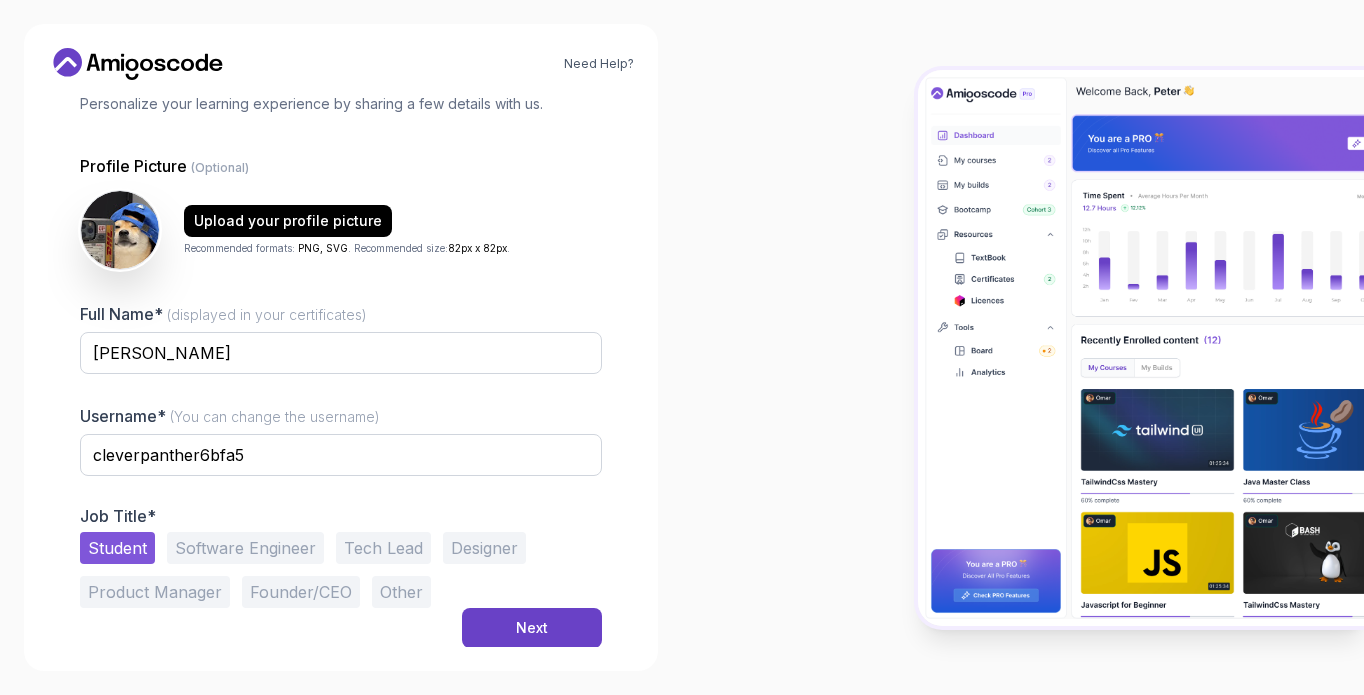 click on "Software Engineer" at bounding box center [245, 548] 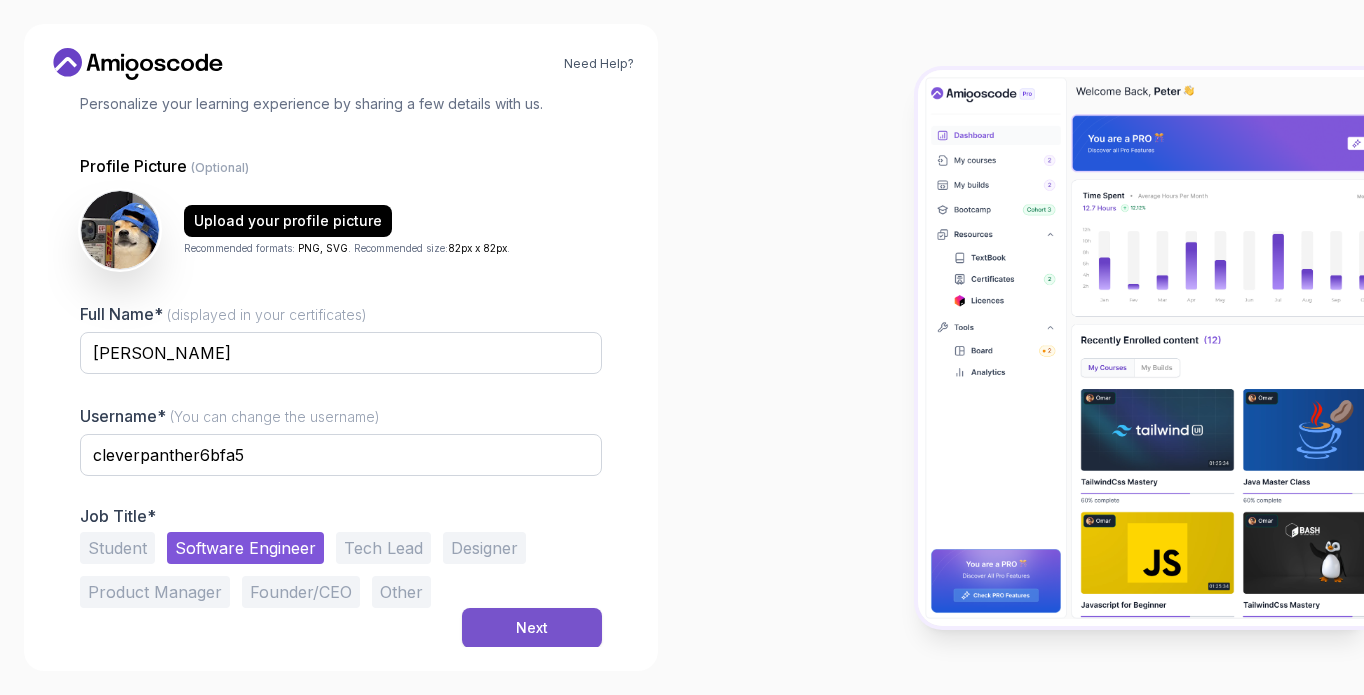 click on "Next" at bounding box center (532, 628) 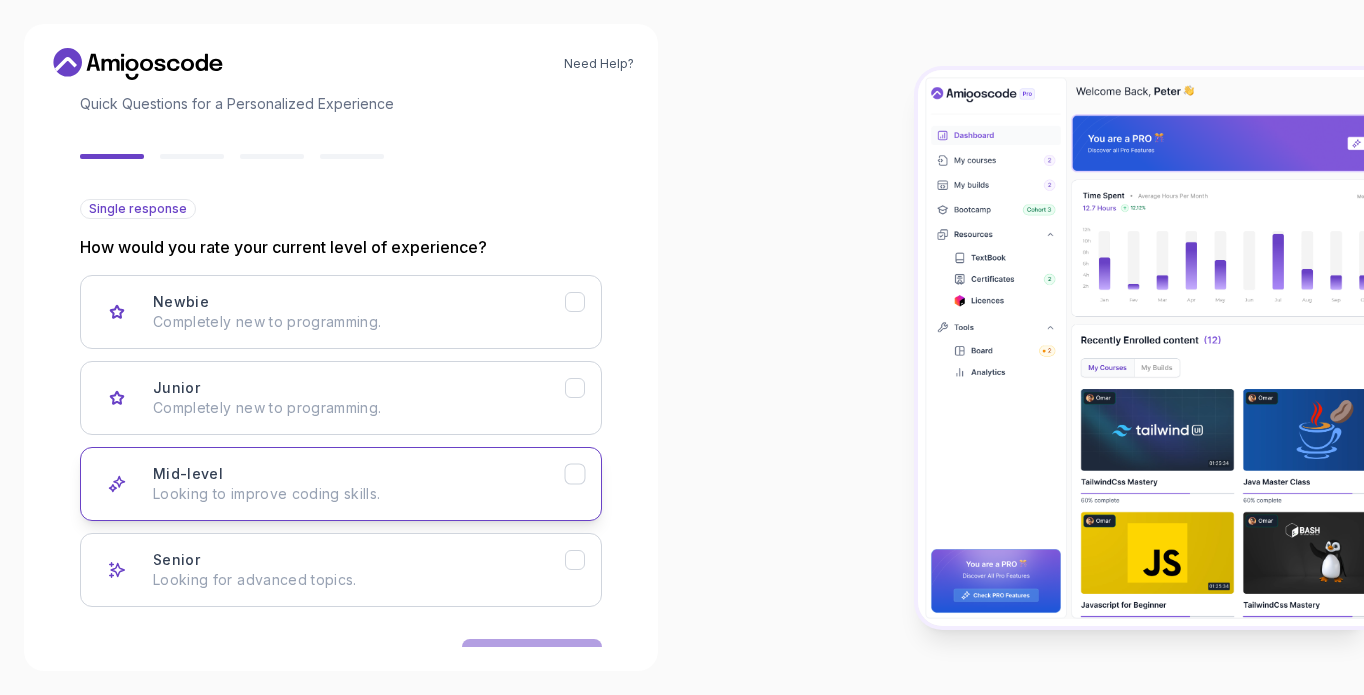 click on "Mid-level Looking to improve coding skills." at bounding box center (341, 484) 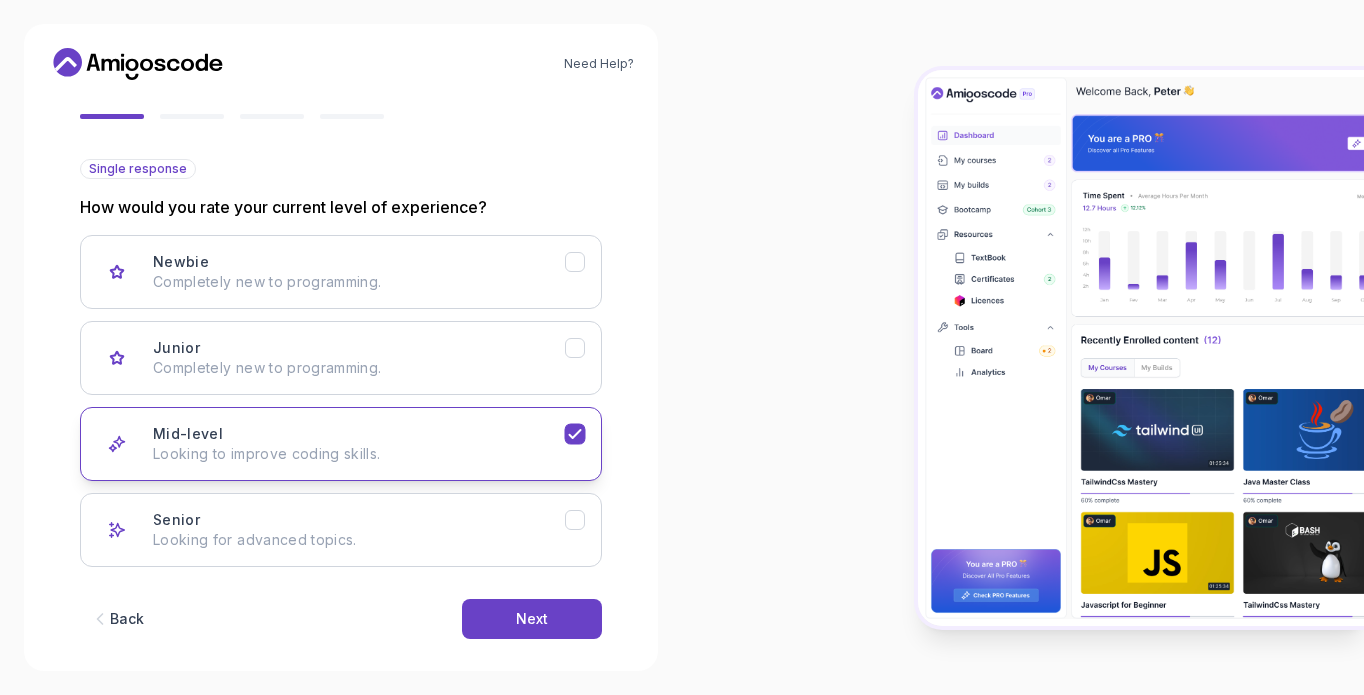 scroll, scrollTop: 200, scrollLeft: 0, axis: vertical 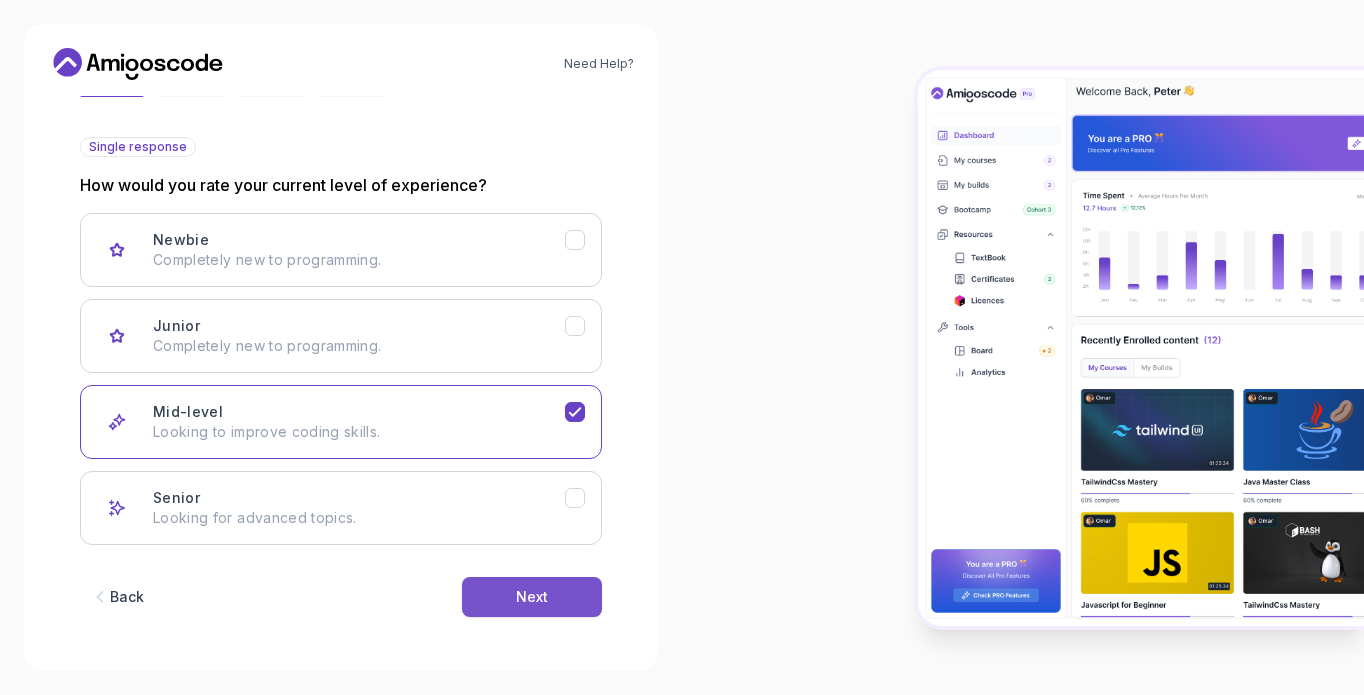 click on "Next" at bounding box center [532, 597] 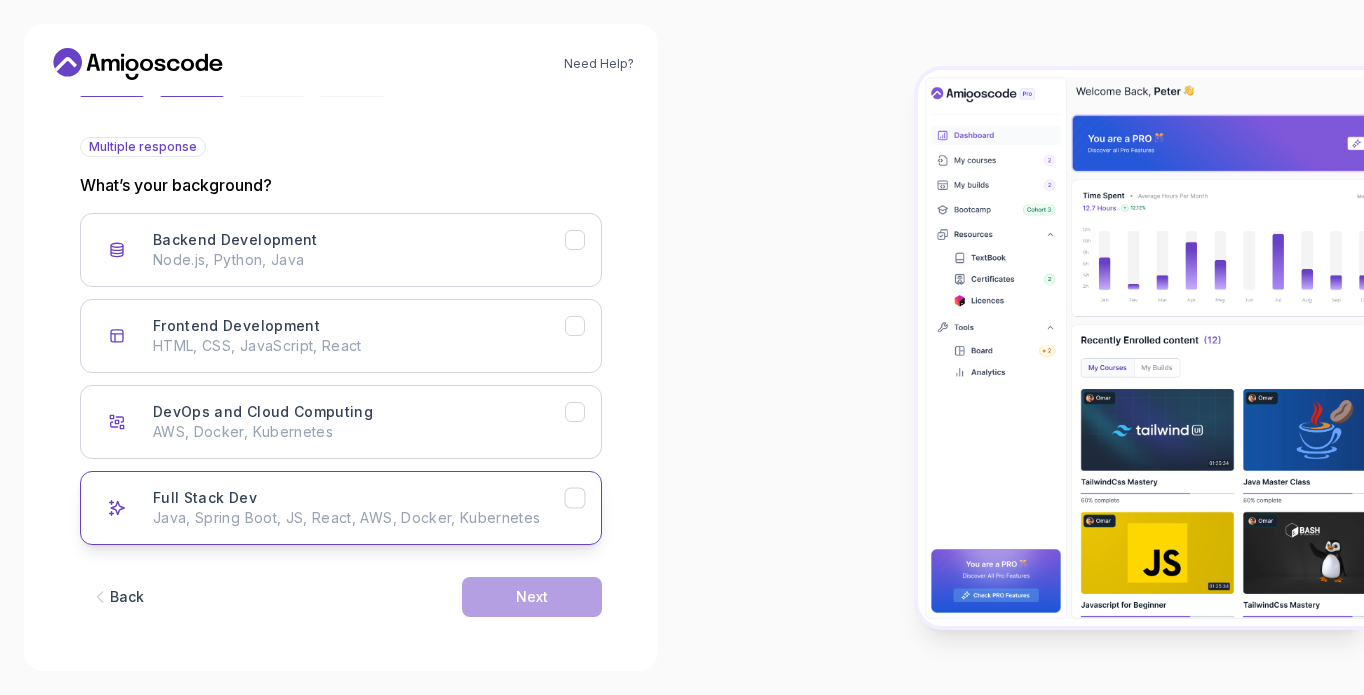 click on "Full Stack Dev Java, Spring Boot, JS, React, AWS, Docker, Kubernetes" at bounding box center (341, 508) 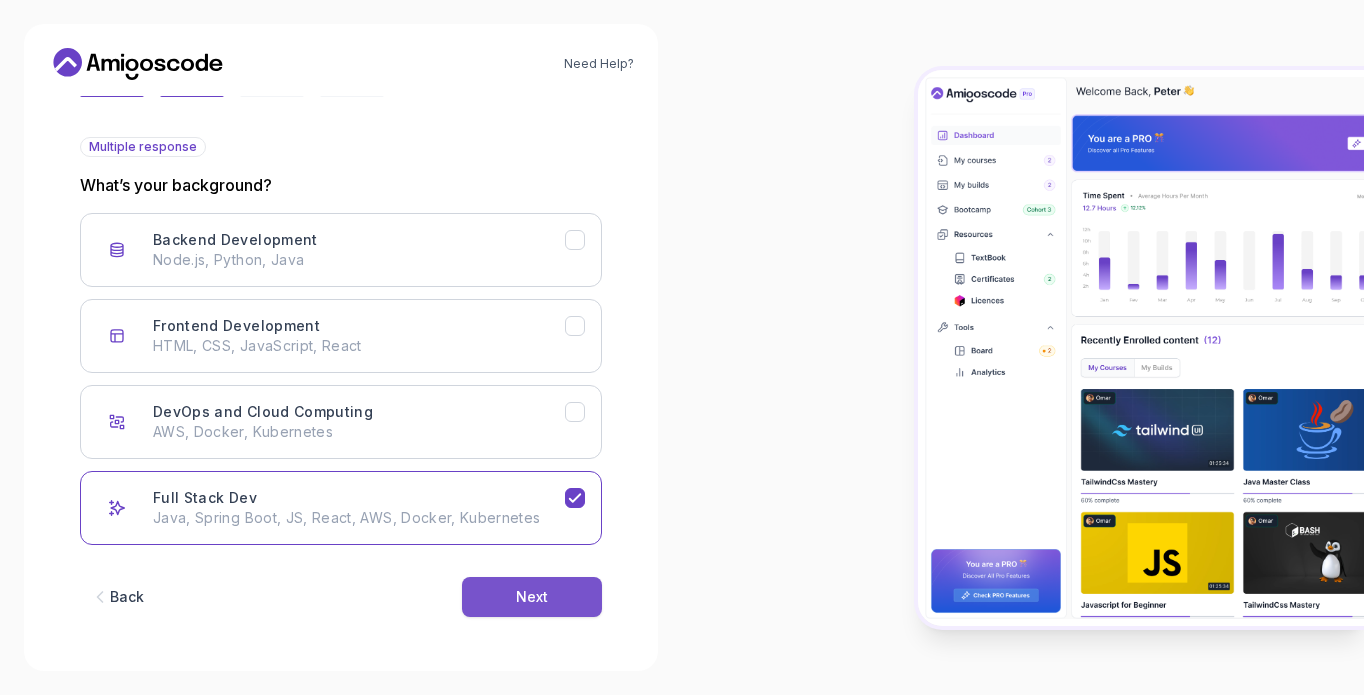 click on "Next" at bounding box center [532, 597] 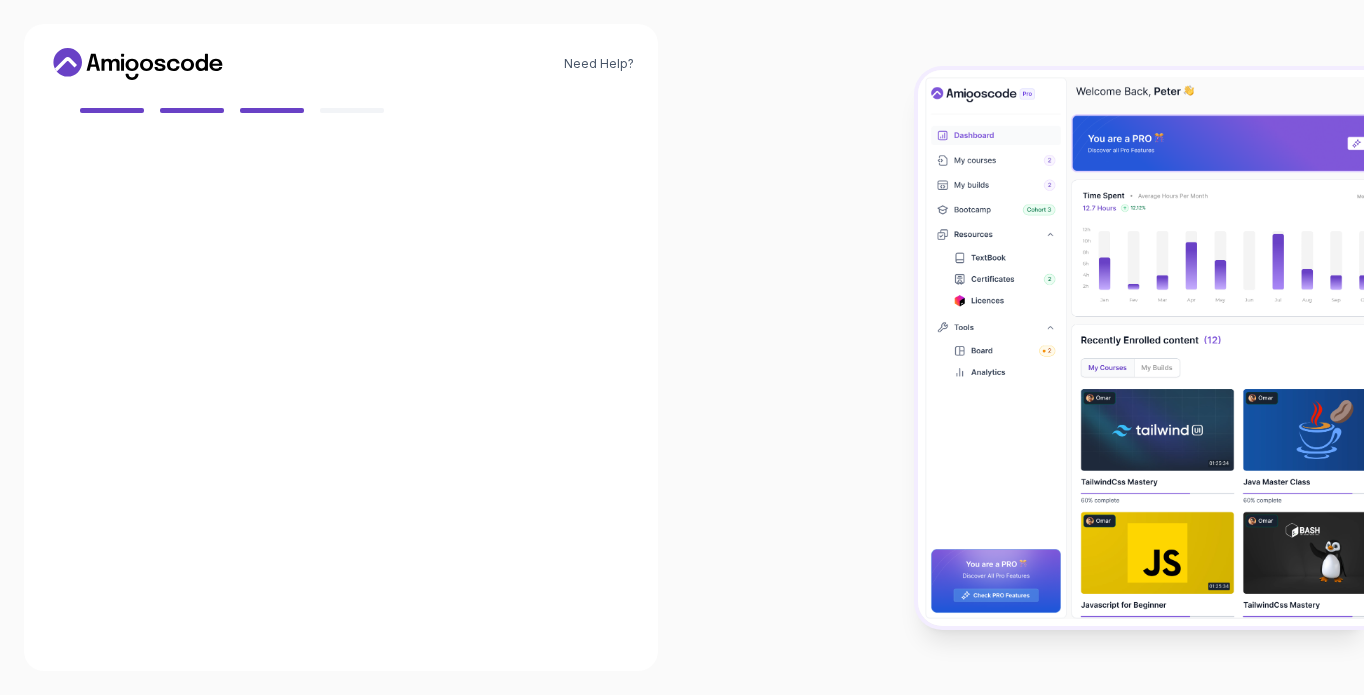 scroll, scrollTop: 177, scrollLeft: 0, axis: vertical 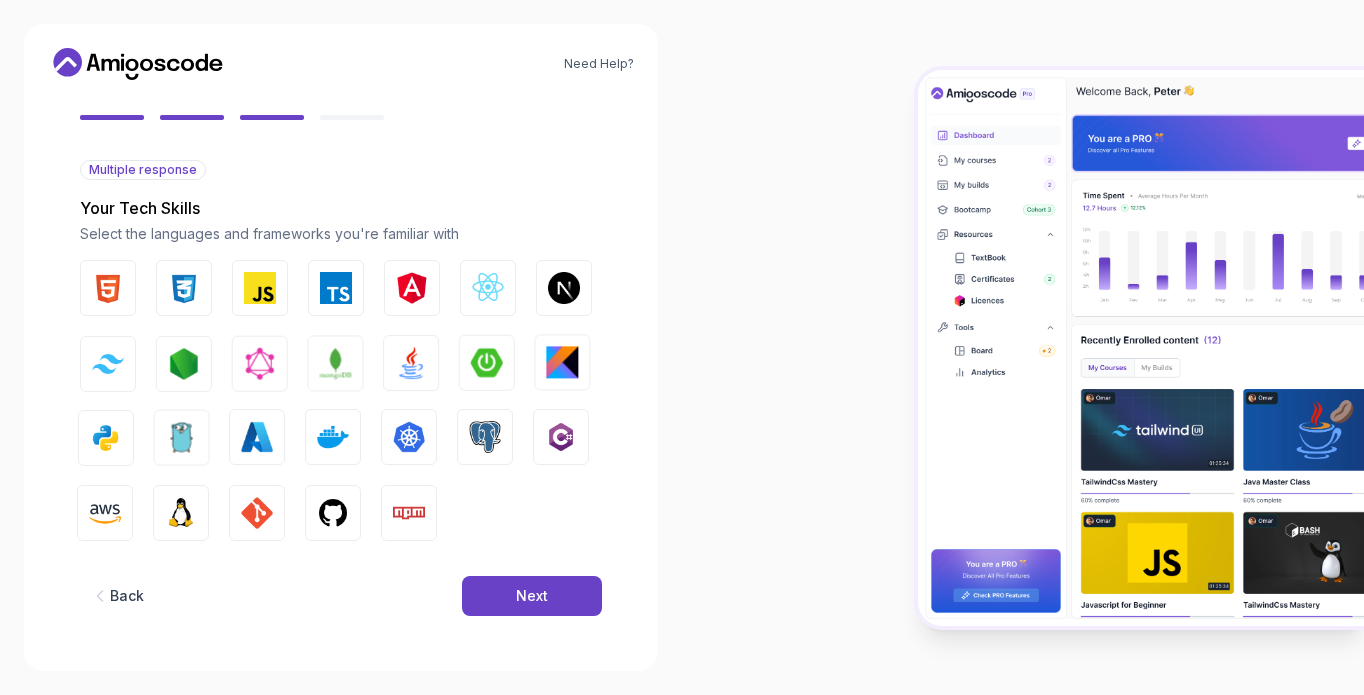 click on "Back Next" at bounding box center (341, 596) 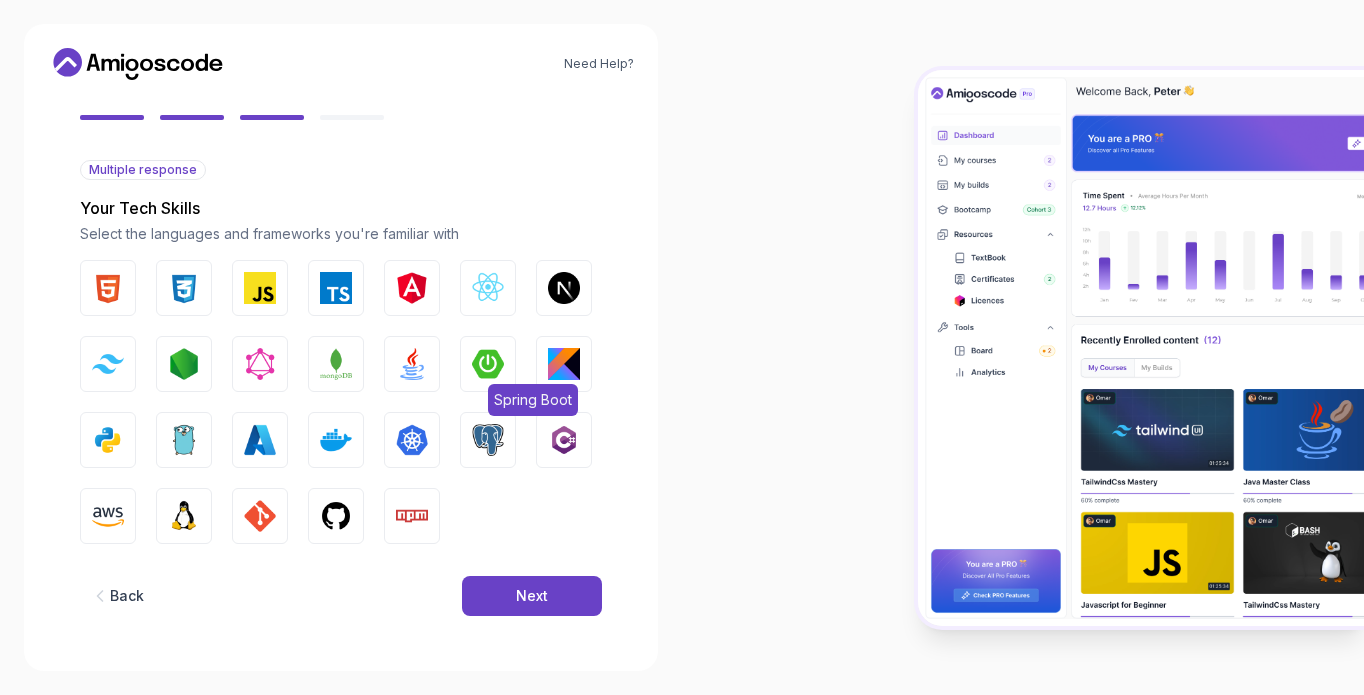 click at bounding box center [488, 364] 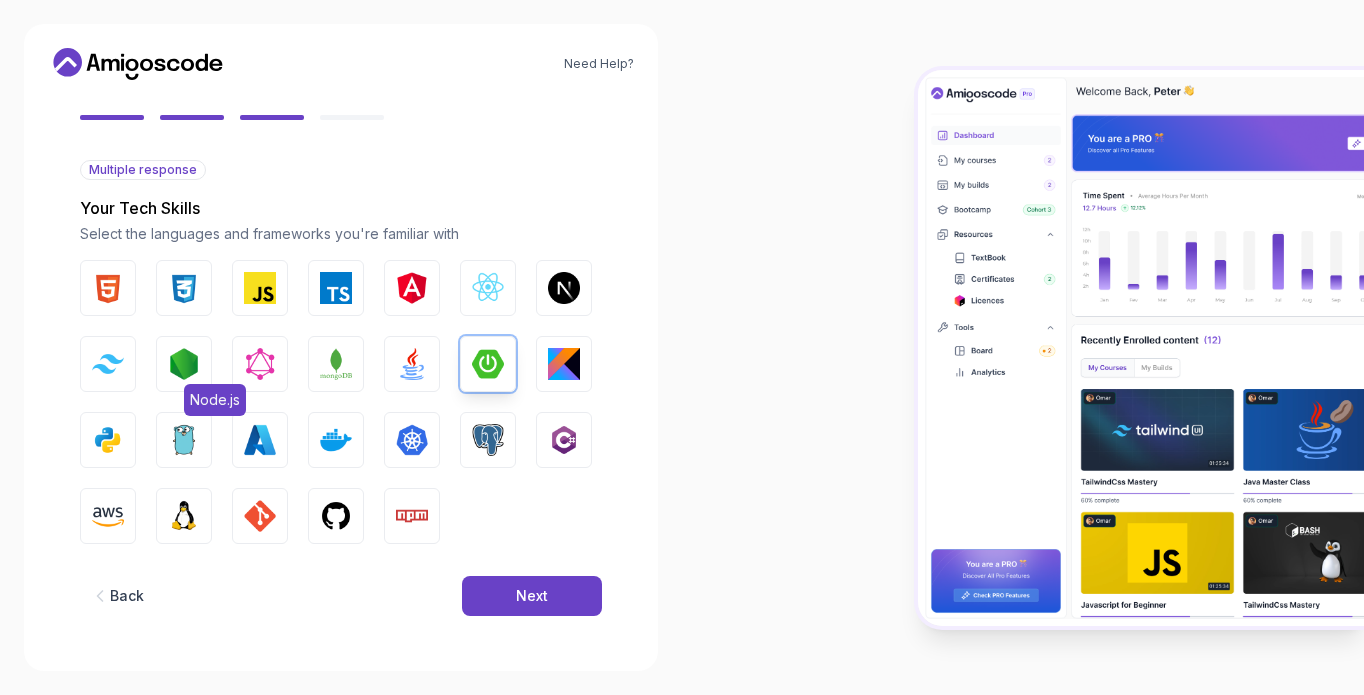 click on "Node.js" at bounding box center [184, 364] 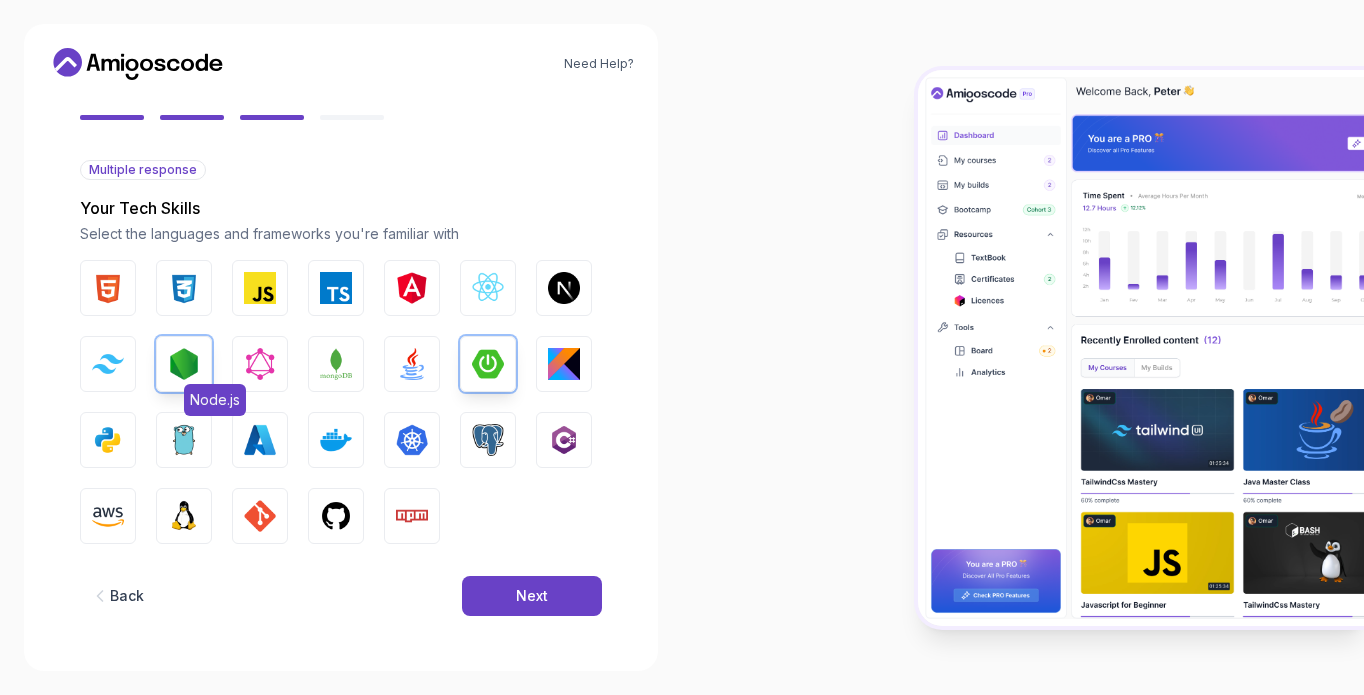click on "Node.js" at bounding box center [184, 364] 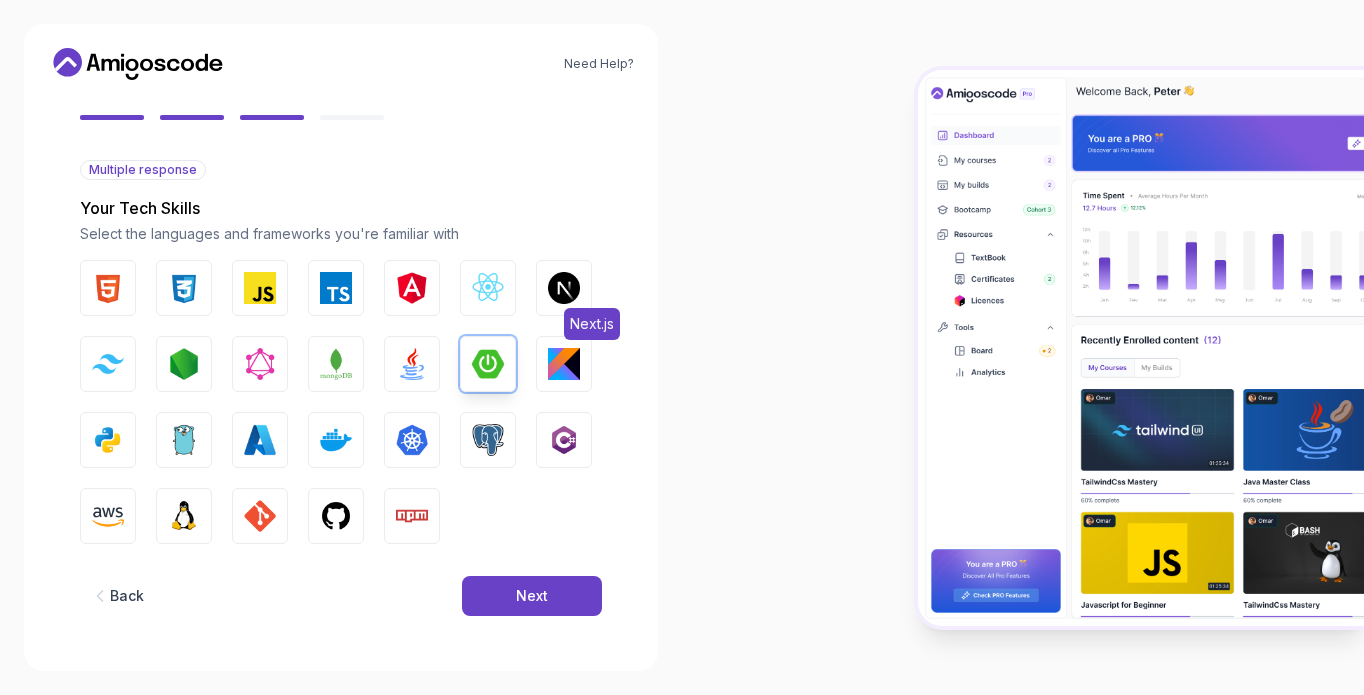 click on "Next.js" at bounding box center (564, 288) 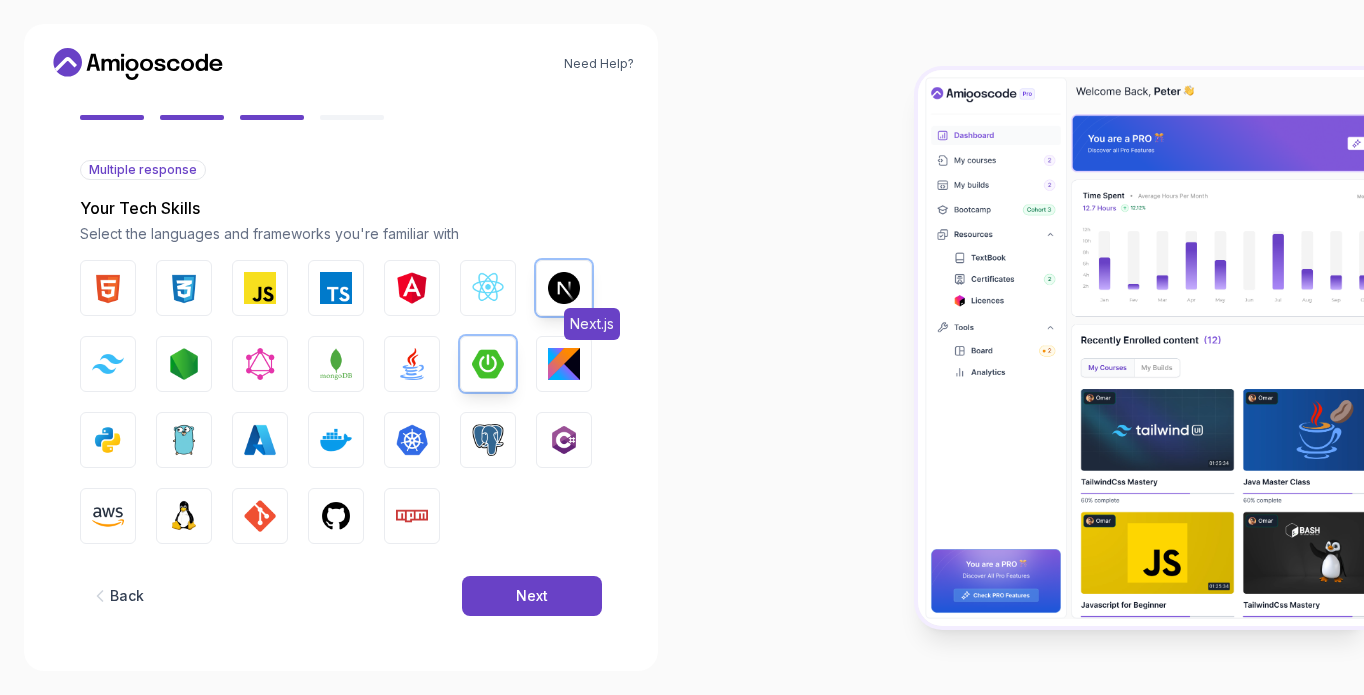 click at bounding box center [564, 288] 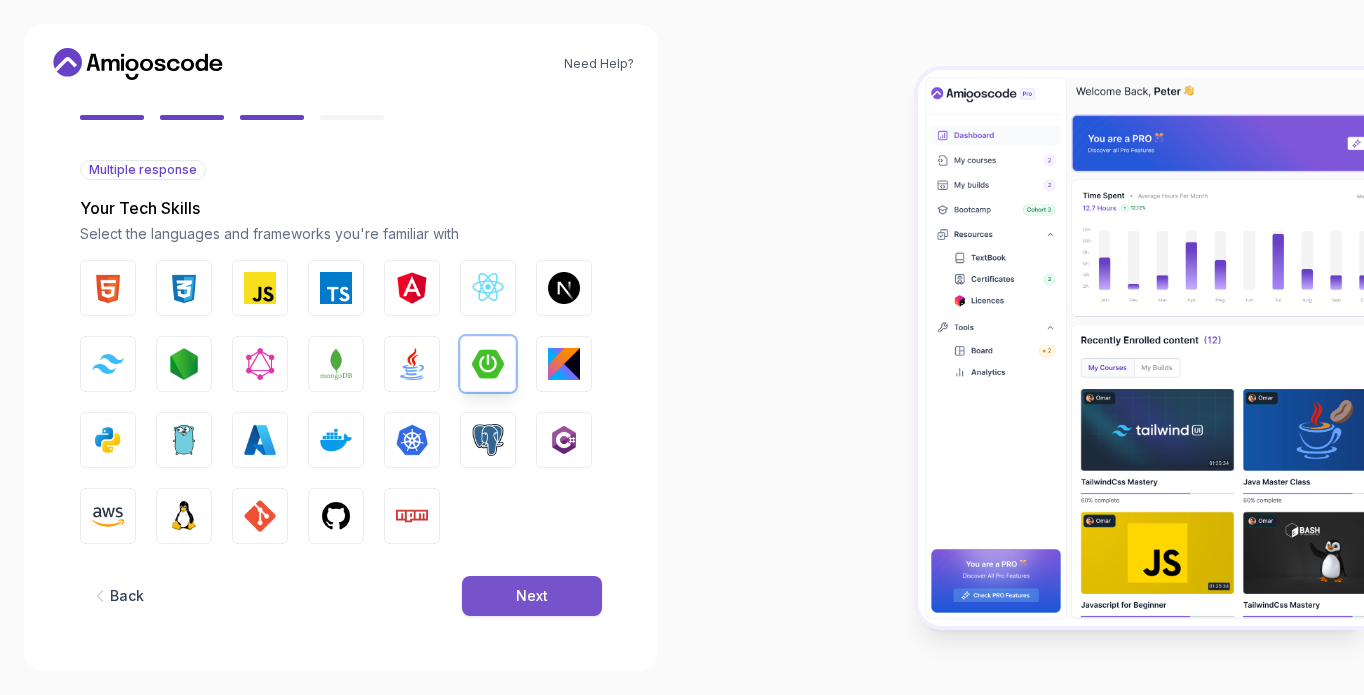 click on "Next" at bounding box center [532, 596] 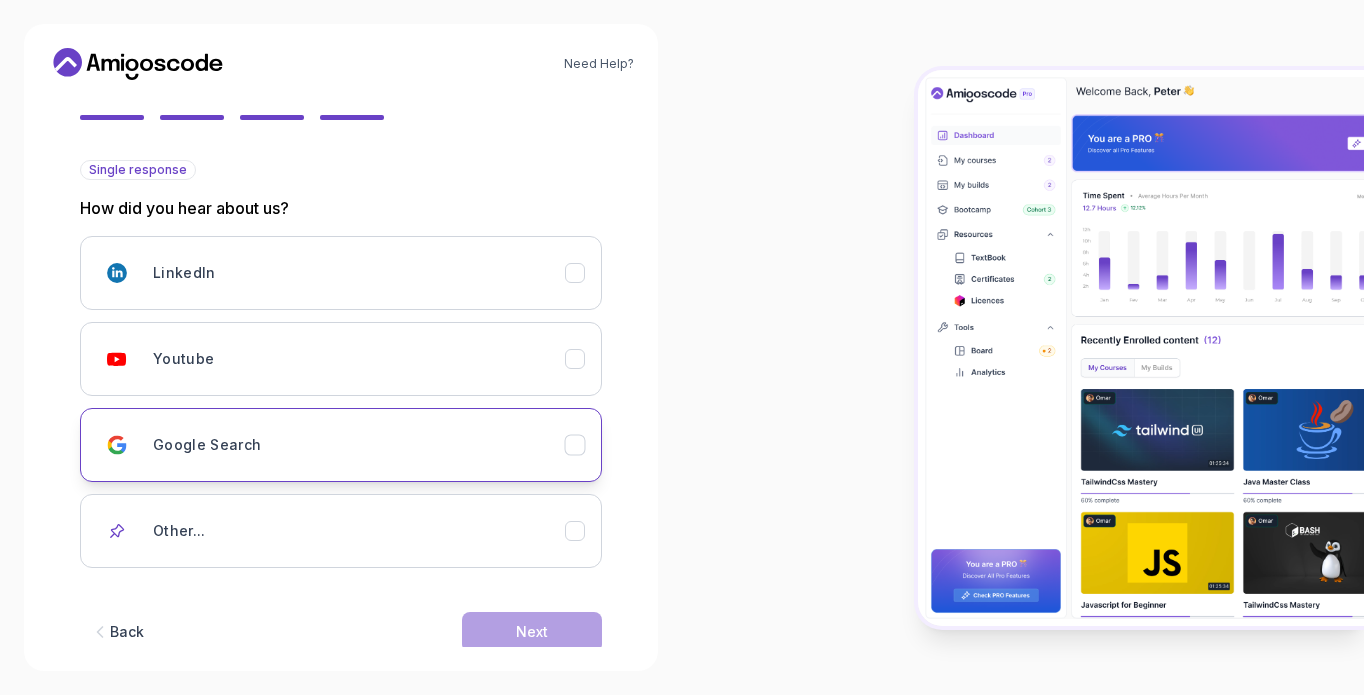 click on "Google Search" at bounding box center [341, 445] 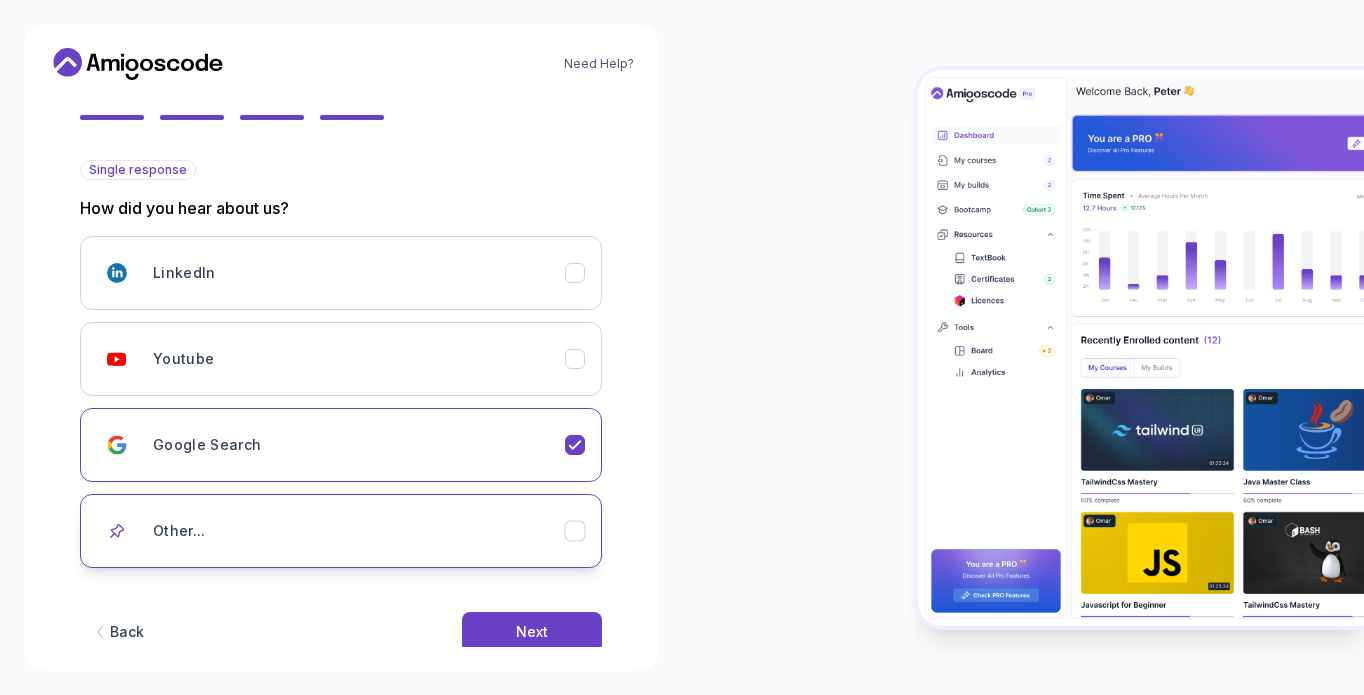 click on "Other..." at bounding box center (341, 531) 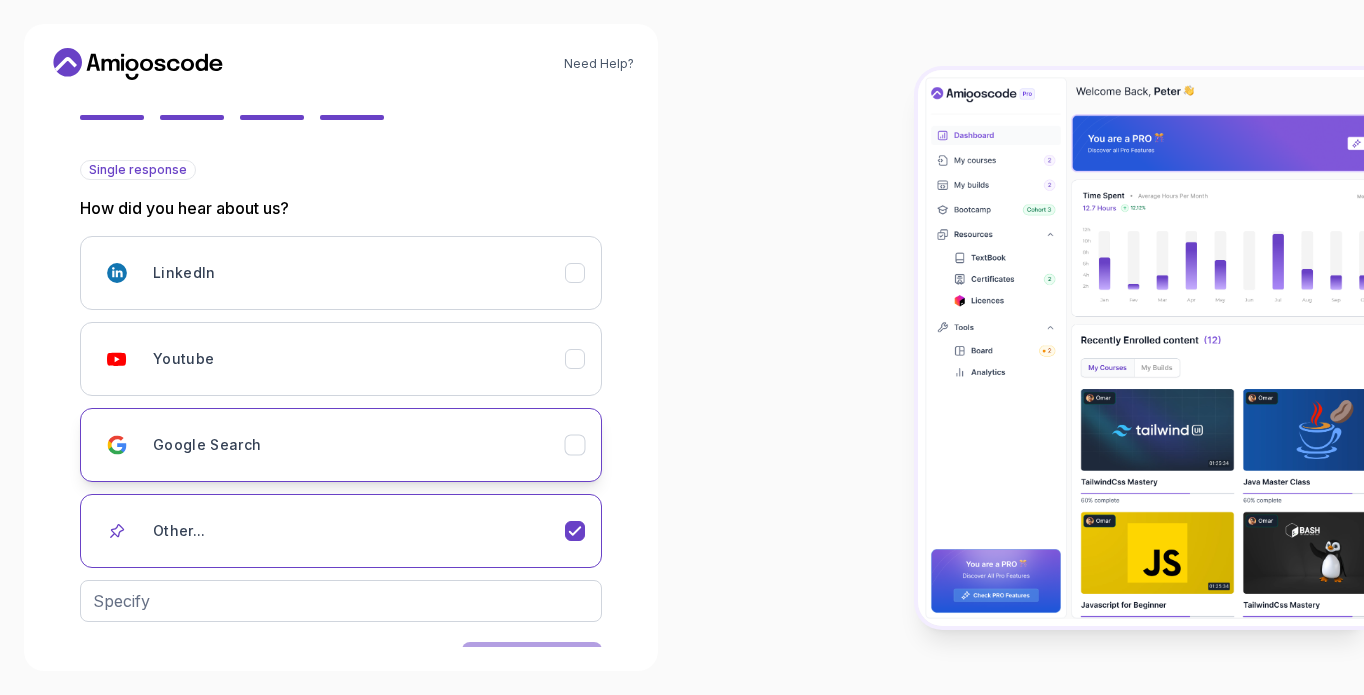 click on "Google Search" at bounding box center (341, 445) 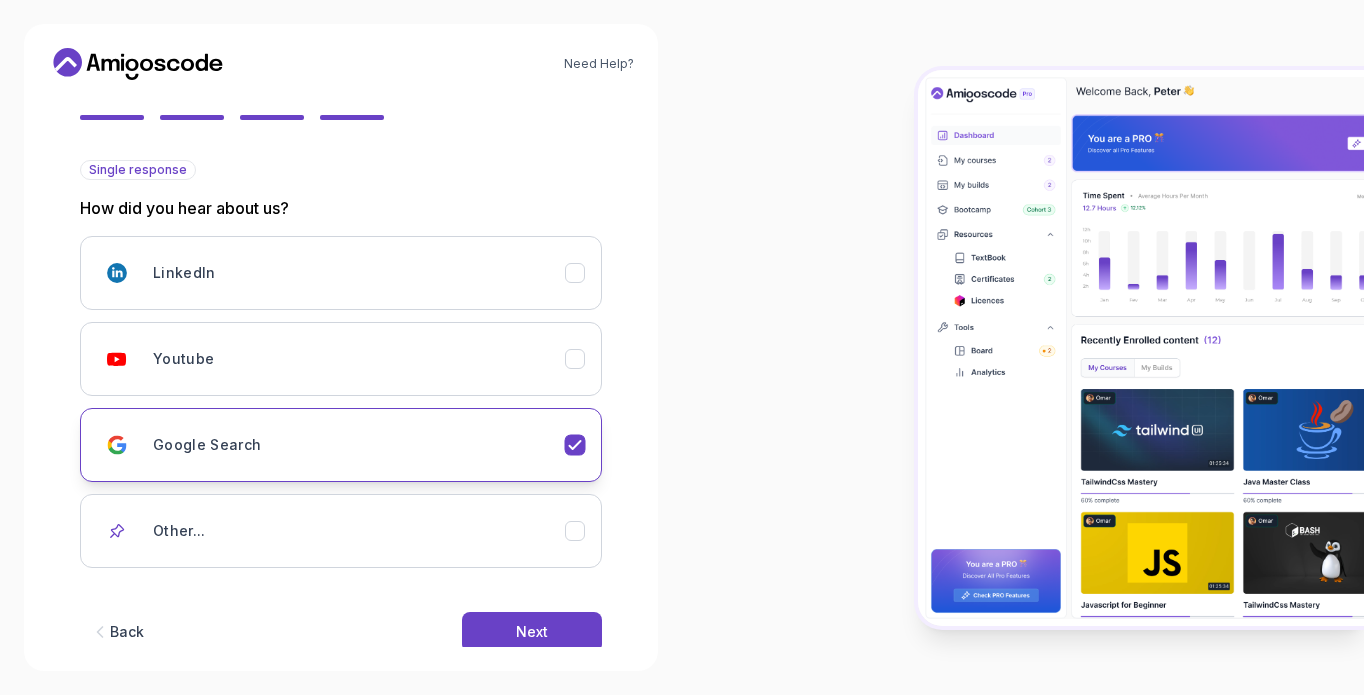 drag, startPoint x: 560, startPoint y: 452, endPoint x: 561, endPoint y: 471, distance: 19.026299 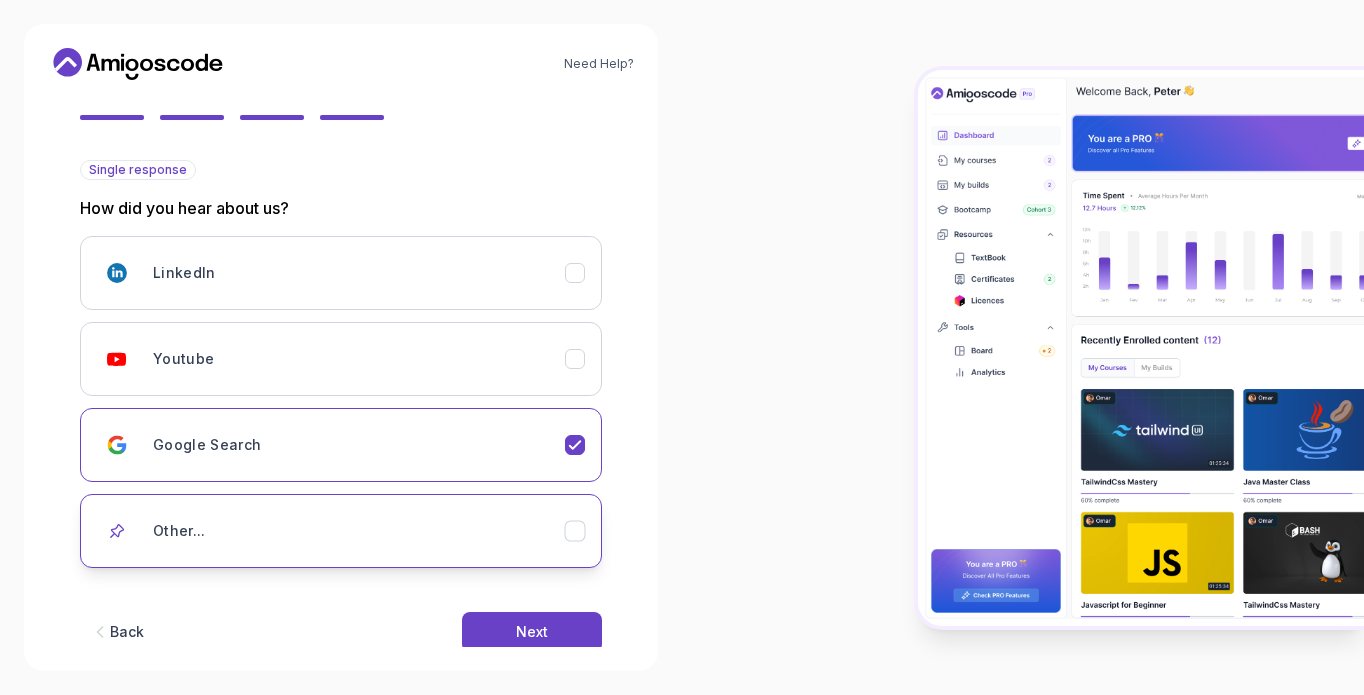click on "Other..." at bounding box center [359, 531] 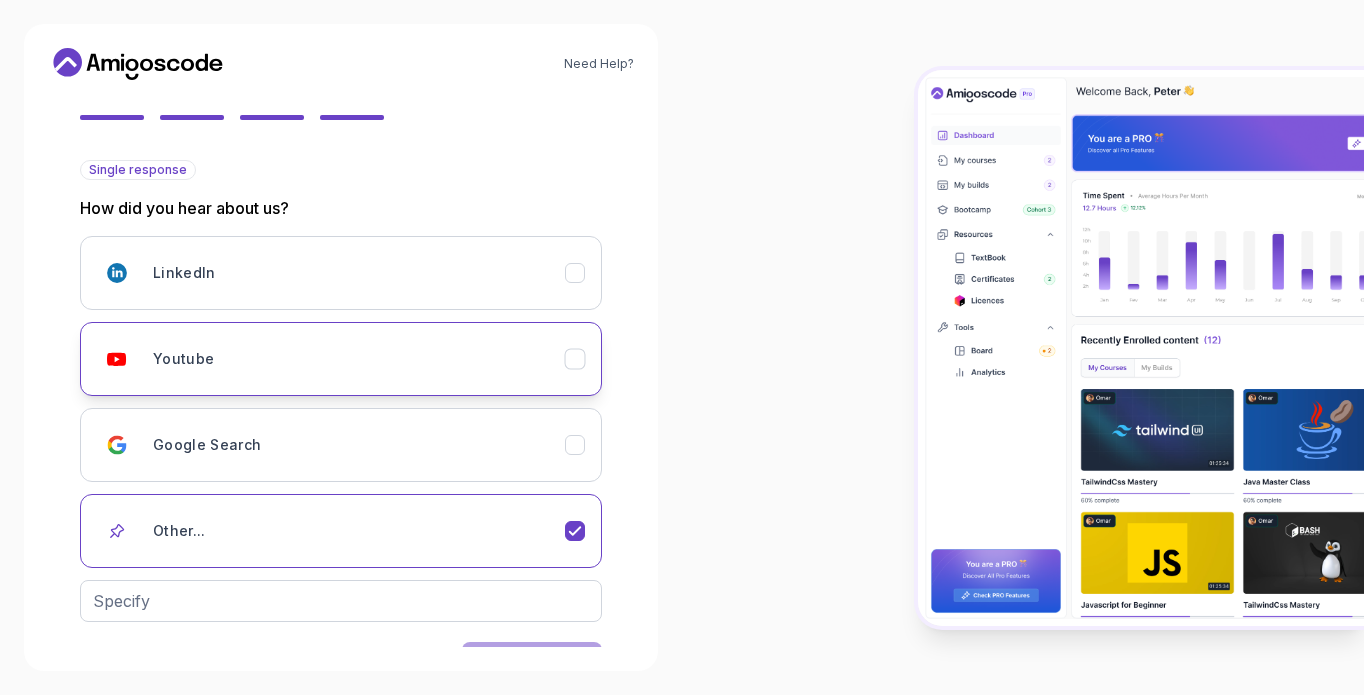 scroll, scrollTop: 242, scrollLeft: 0, axis: vertical 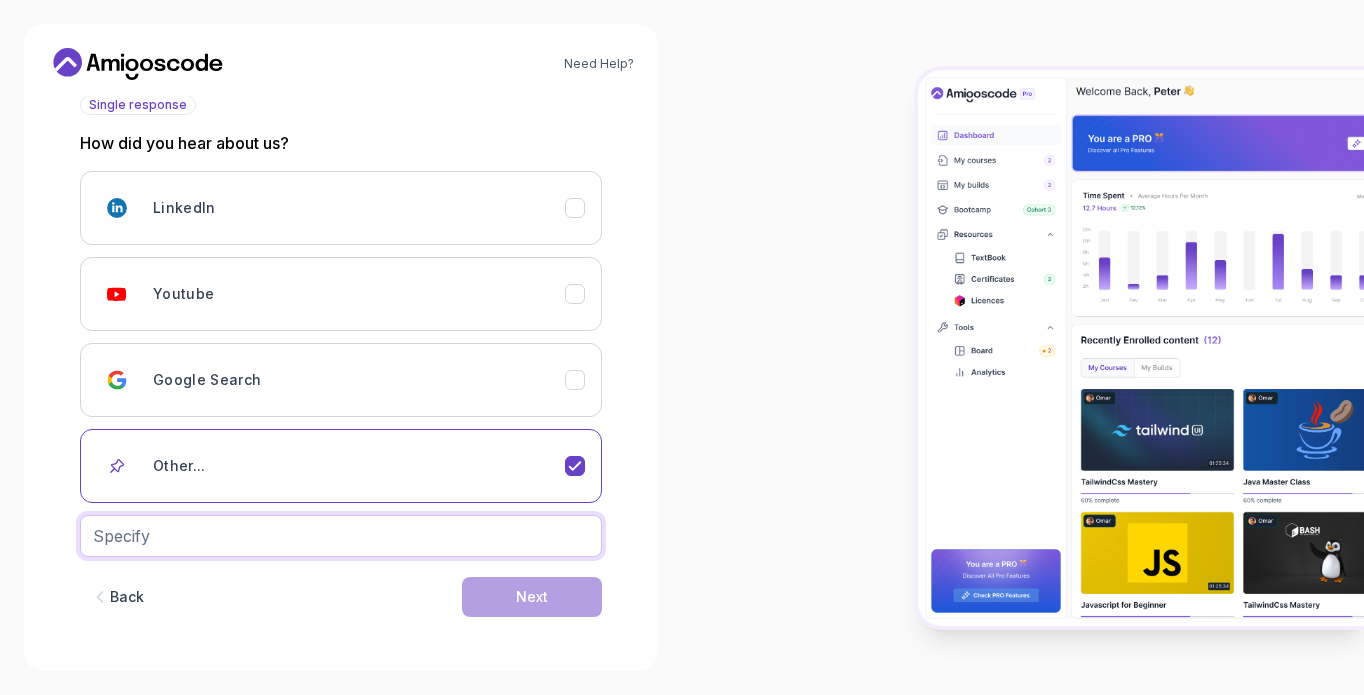 click at bounding box center [341, 536] 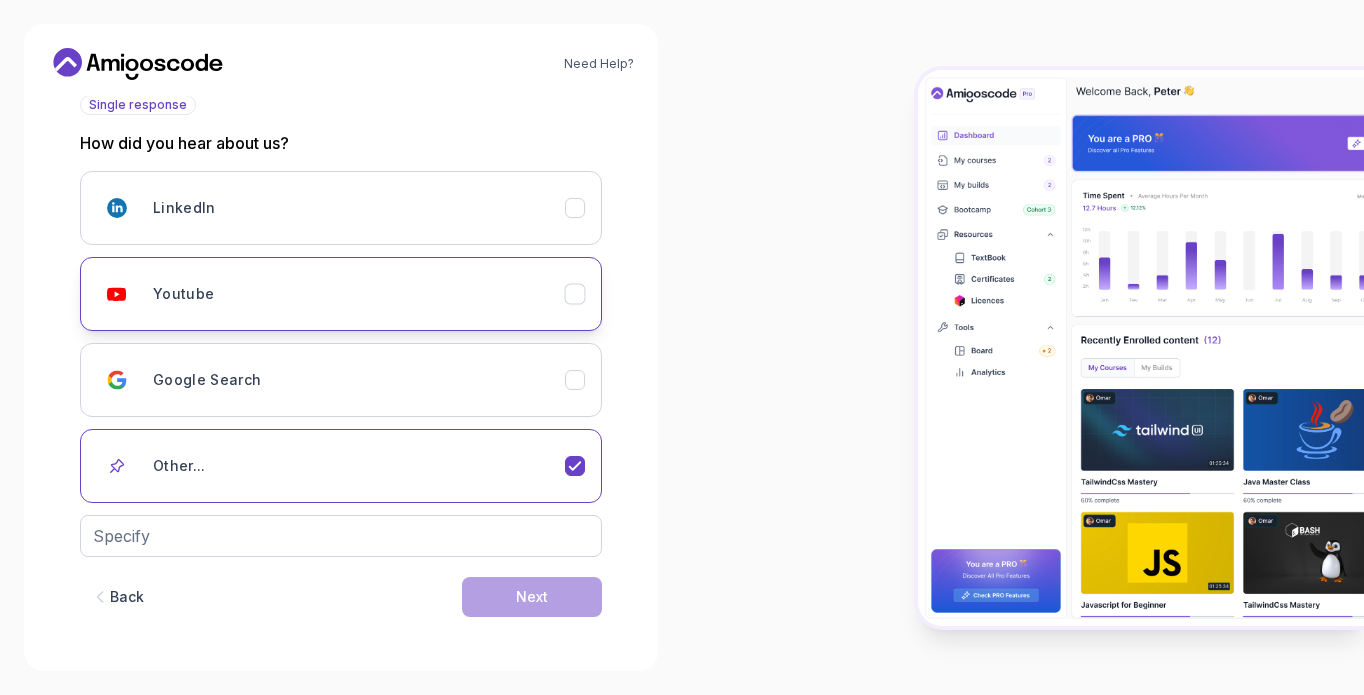 click on "Youtube" at bounding box center (359, 294) 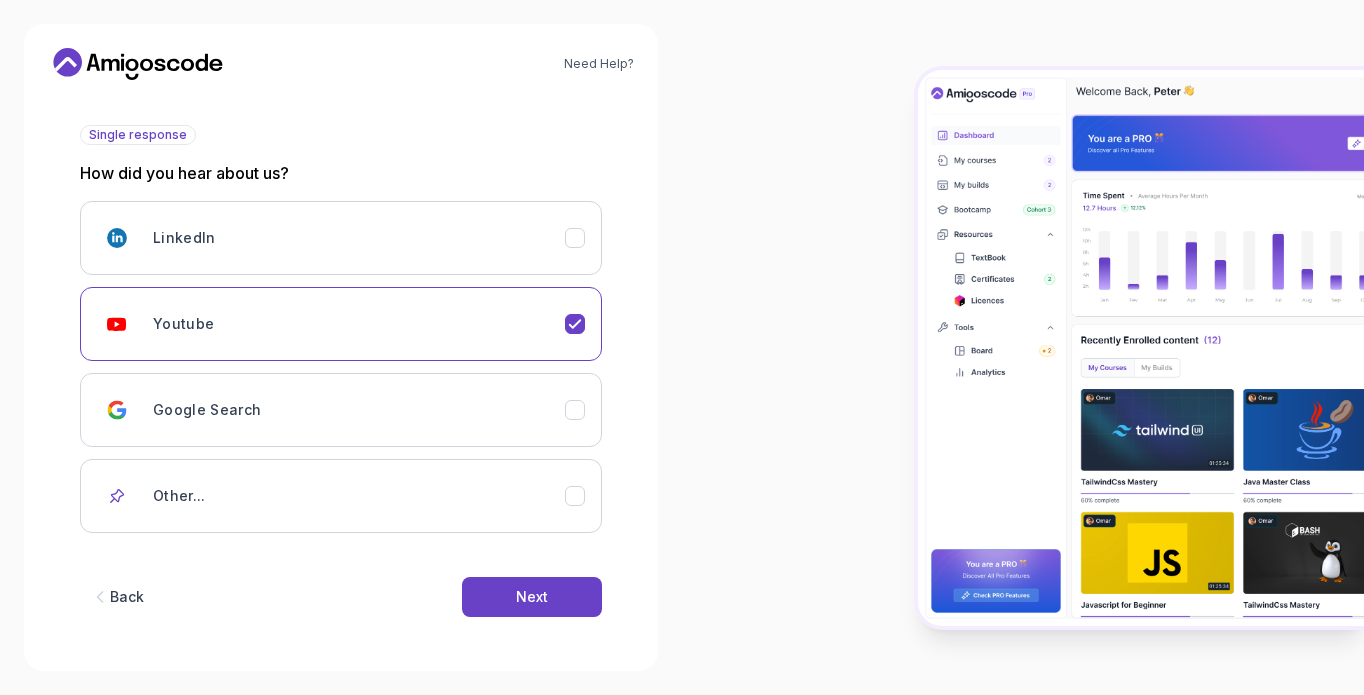 scroll, scrollTop: 212, scrollLeft: 0, axis: vertical 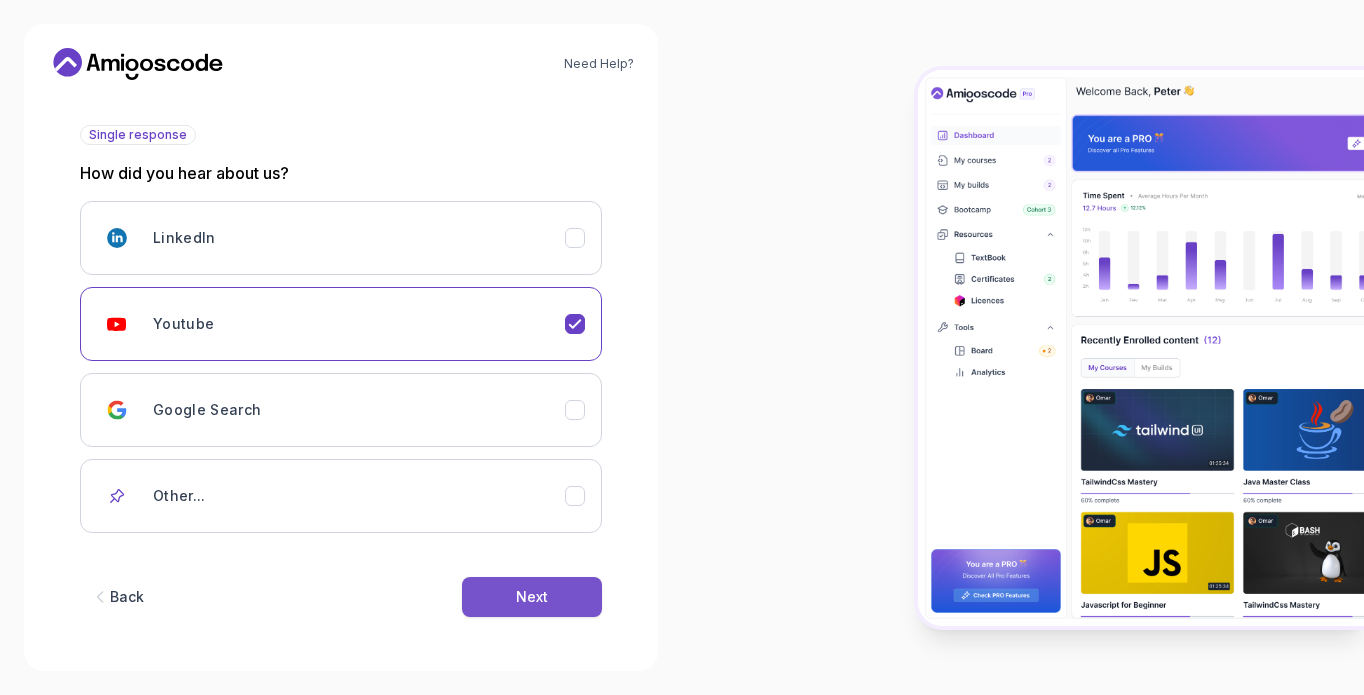 click on "Next" at bounding box center [532, 597] 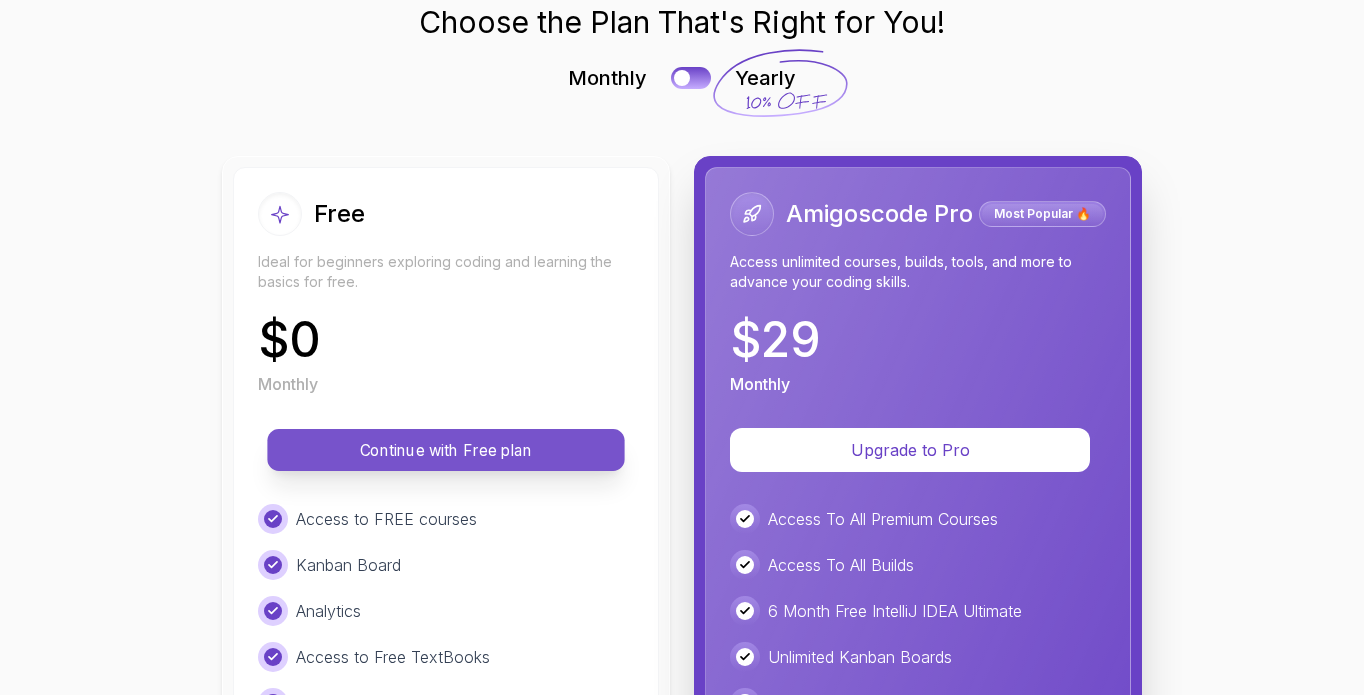 scroll, scrollTop: 300, scrollLeft: 0, axis: vertical 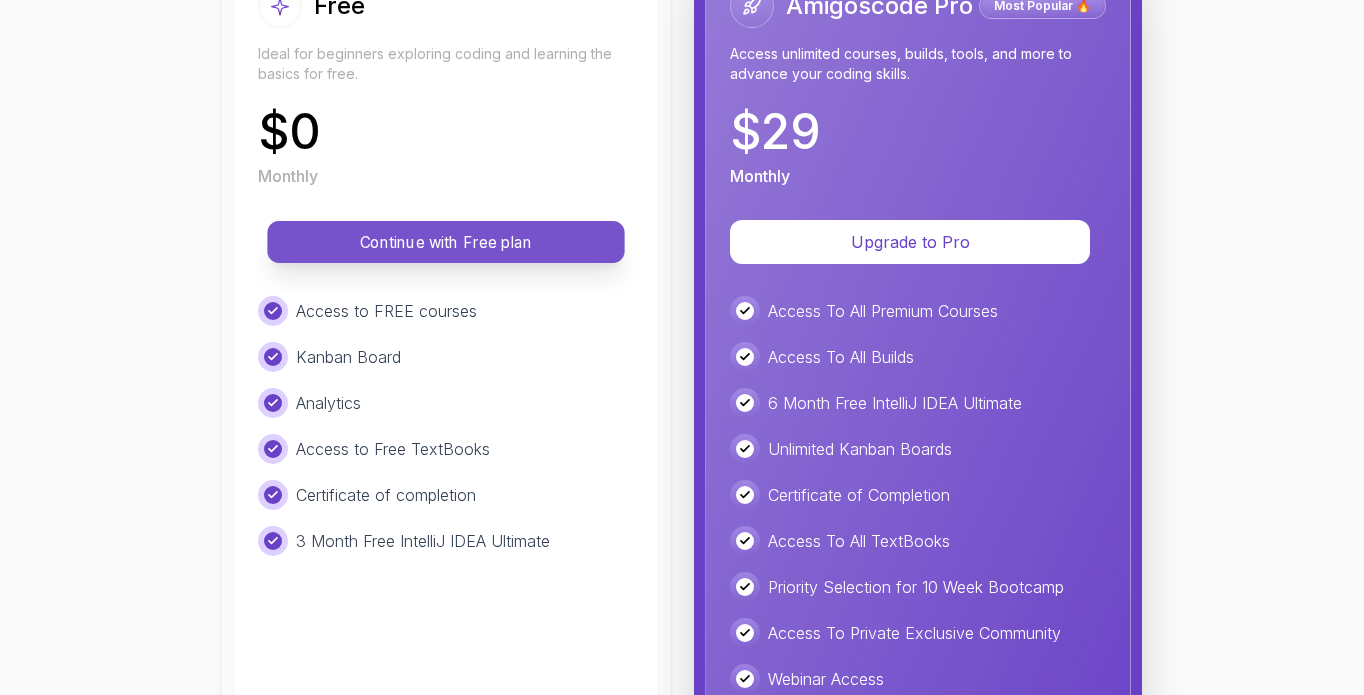 click on "Continue with Free plan" at bounding box center (445, 242) 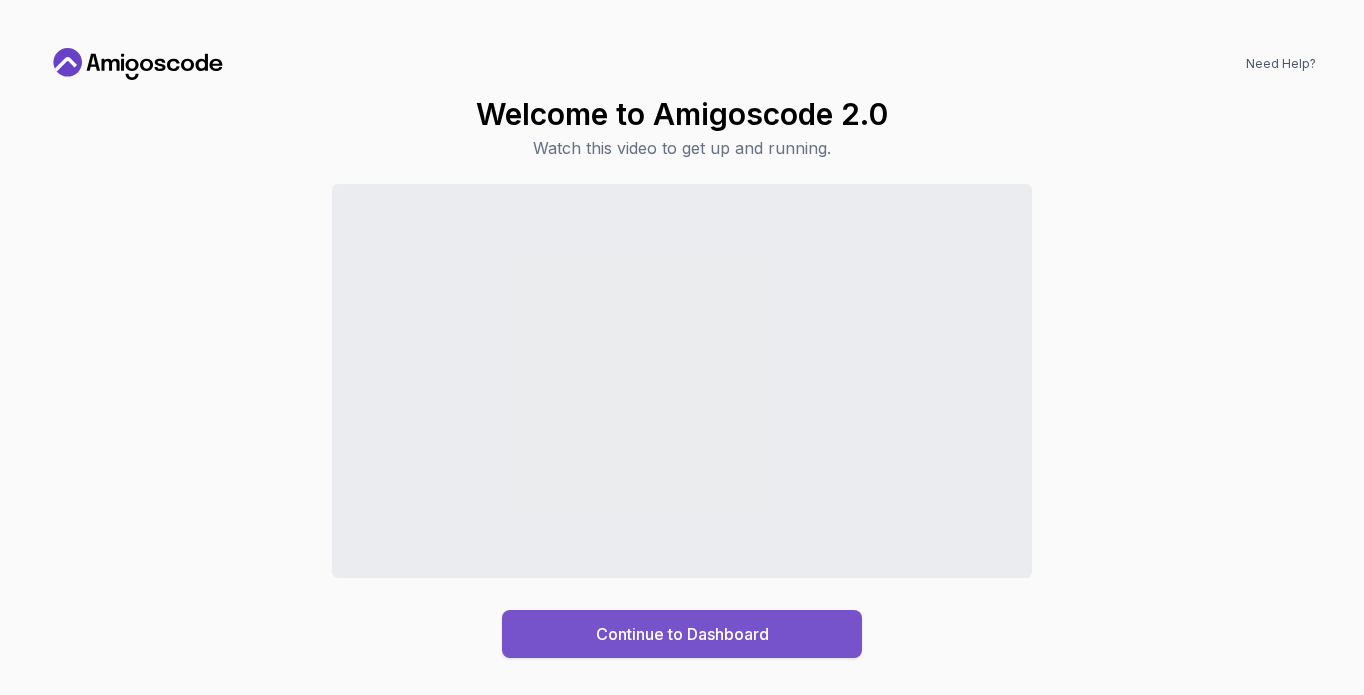 click on "Continue to Dashboard" at bounding box center [682, 634] 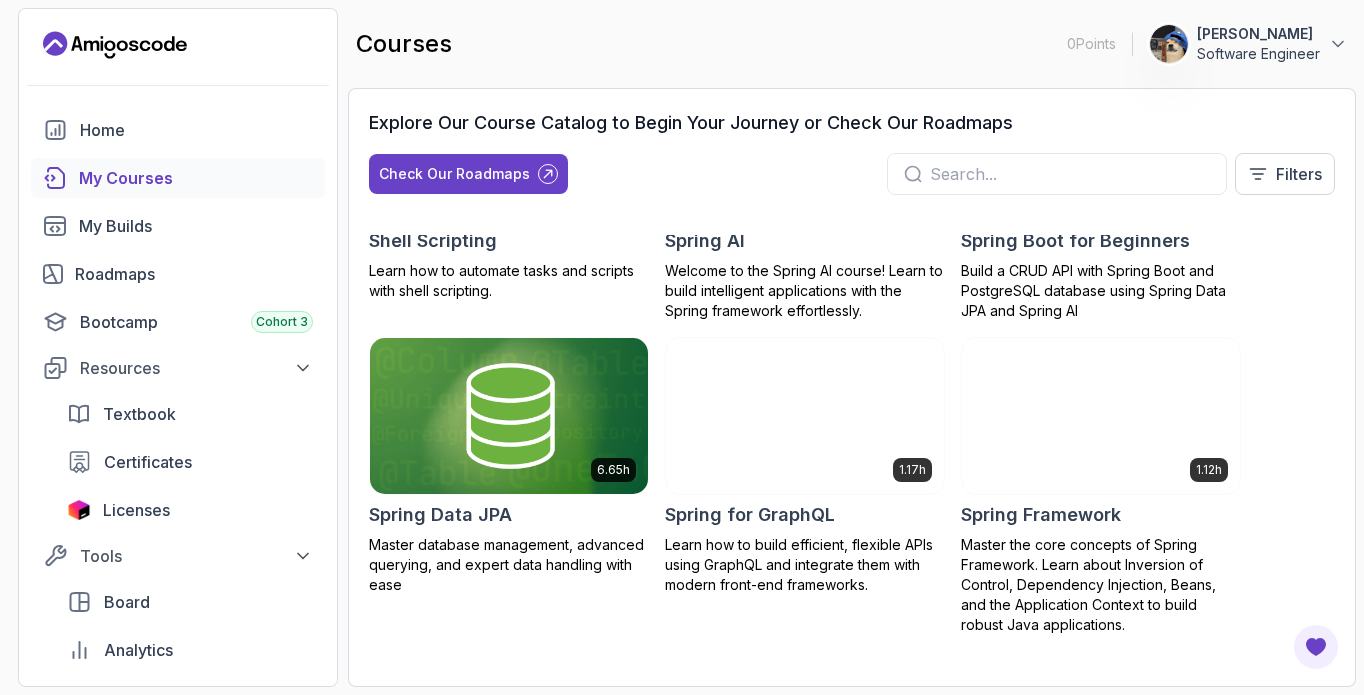 scroll, scrollTop: 3000, scrollLeft: 0, axis: vertical 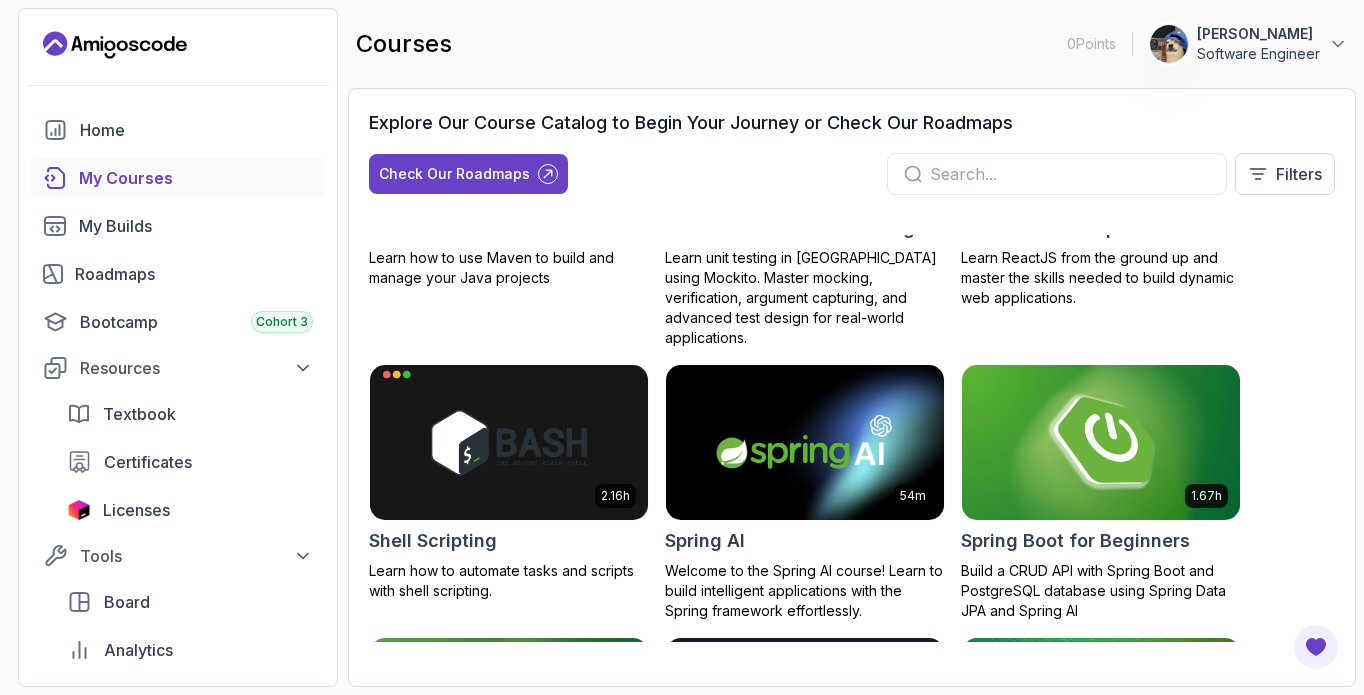 click at bounding box center (1101, 442) 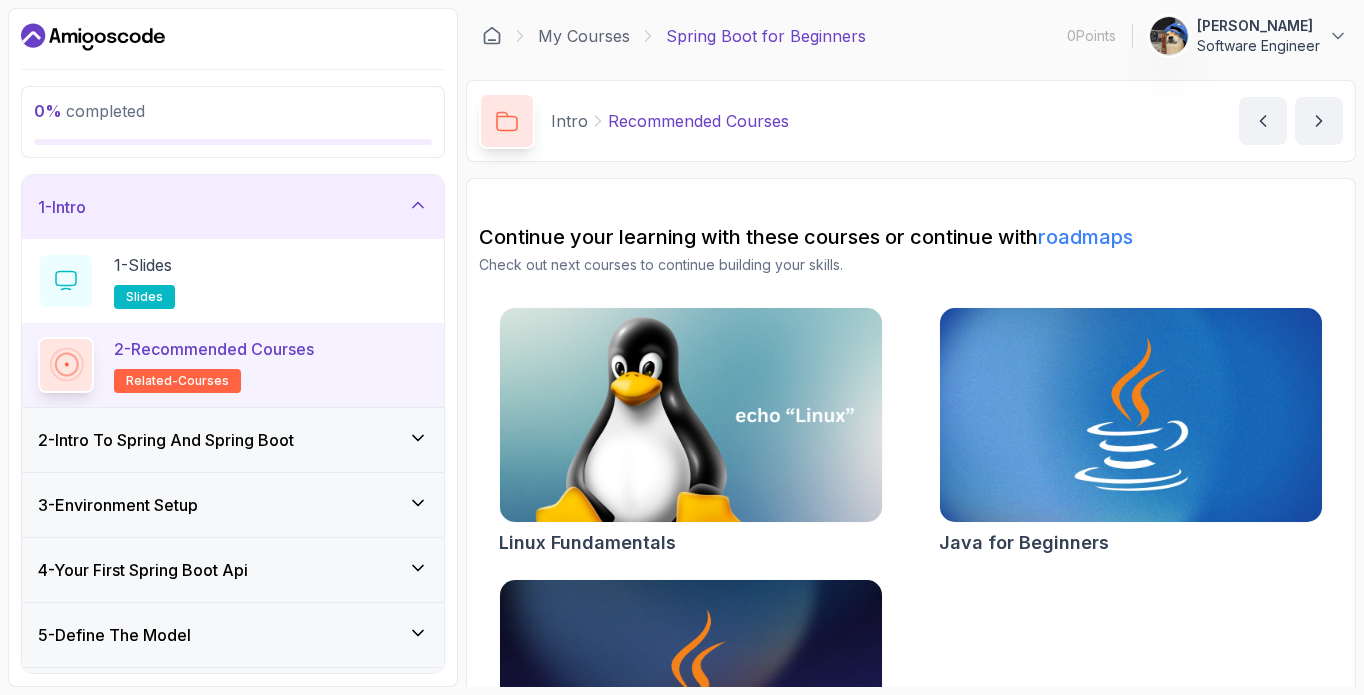 click on "1  -  Intro" at bounding box center [233, 207] 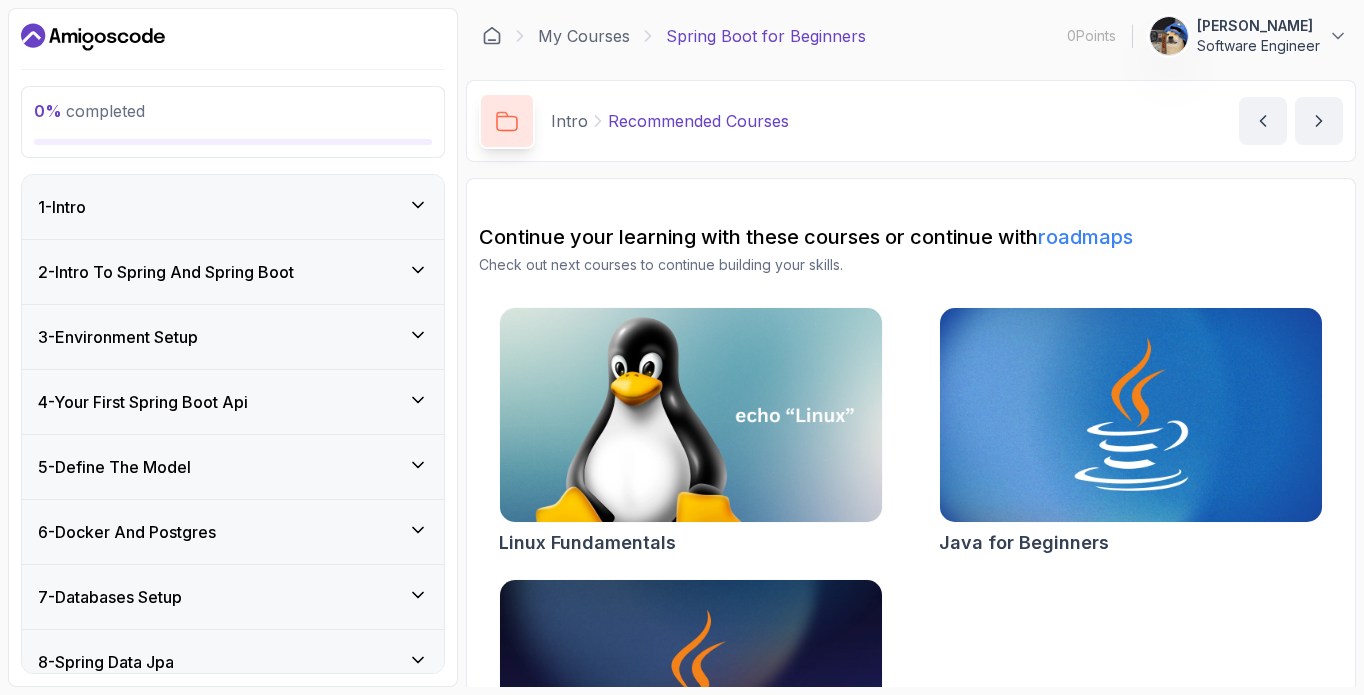 click on "1  -  Intro" at bounding box center [233, 207] 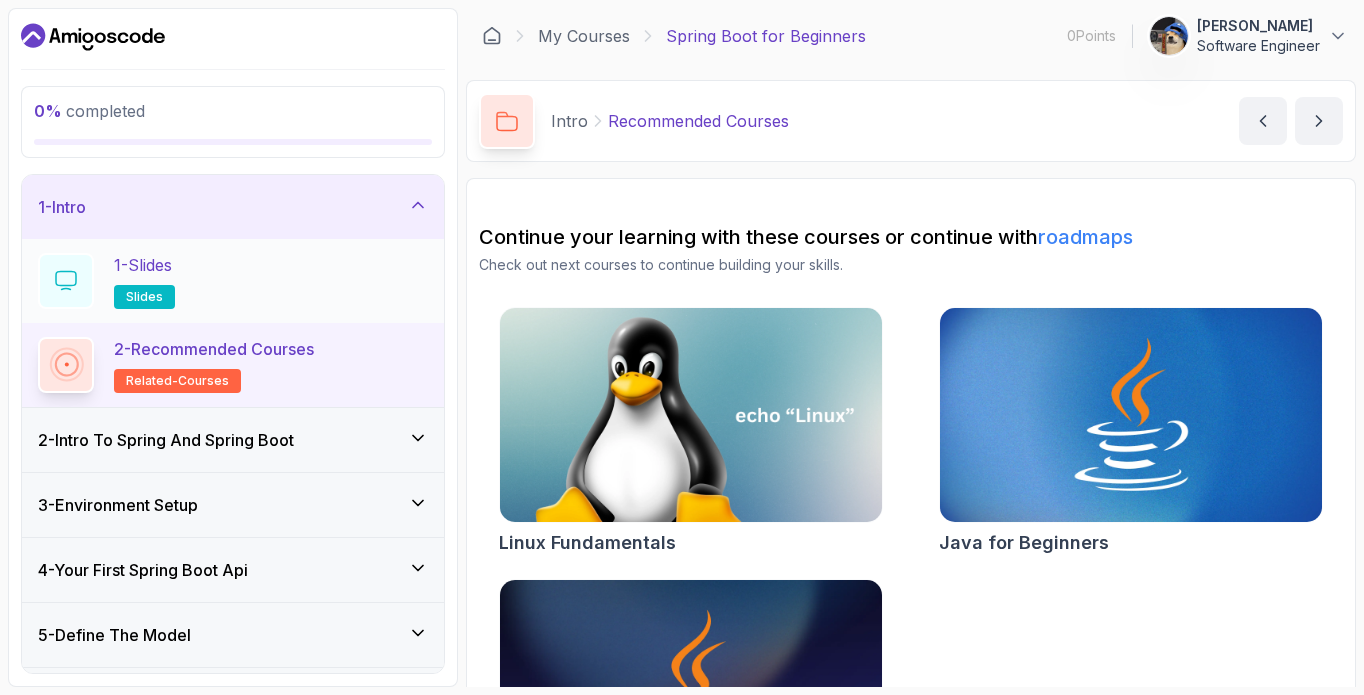 click on "1  -  Slides slides" at bounding box center (233, 281) 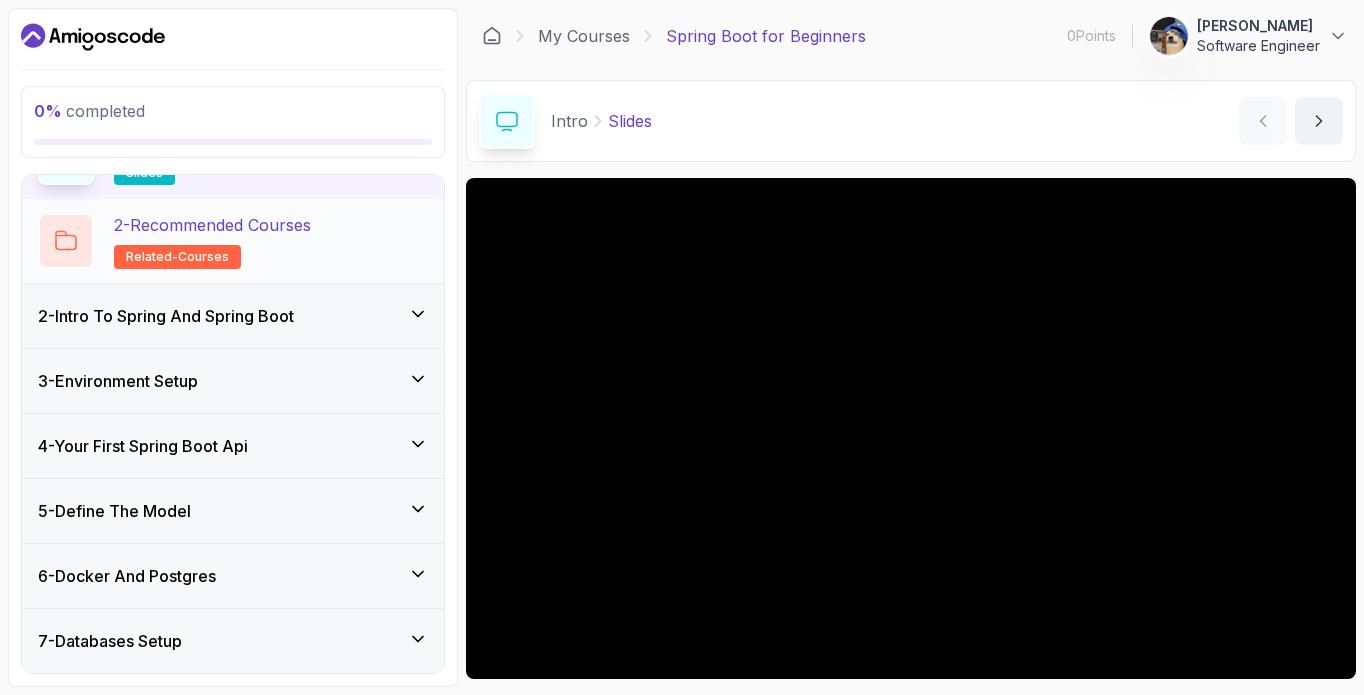 scroll, scrollTop: 0, scrollLeft: 0, axis: both 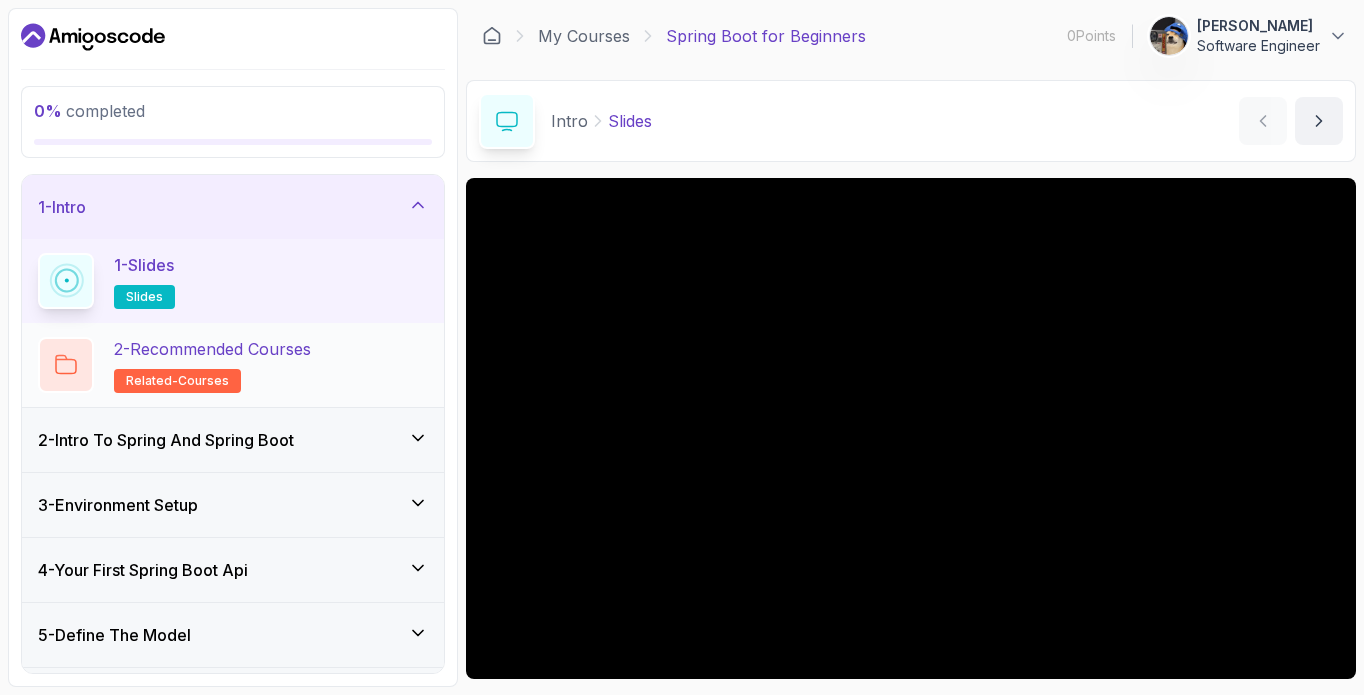 click on "2  -  Recommended Courses" at bounding box center (212, 349) 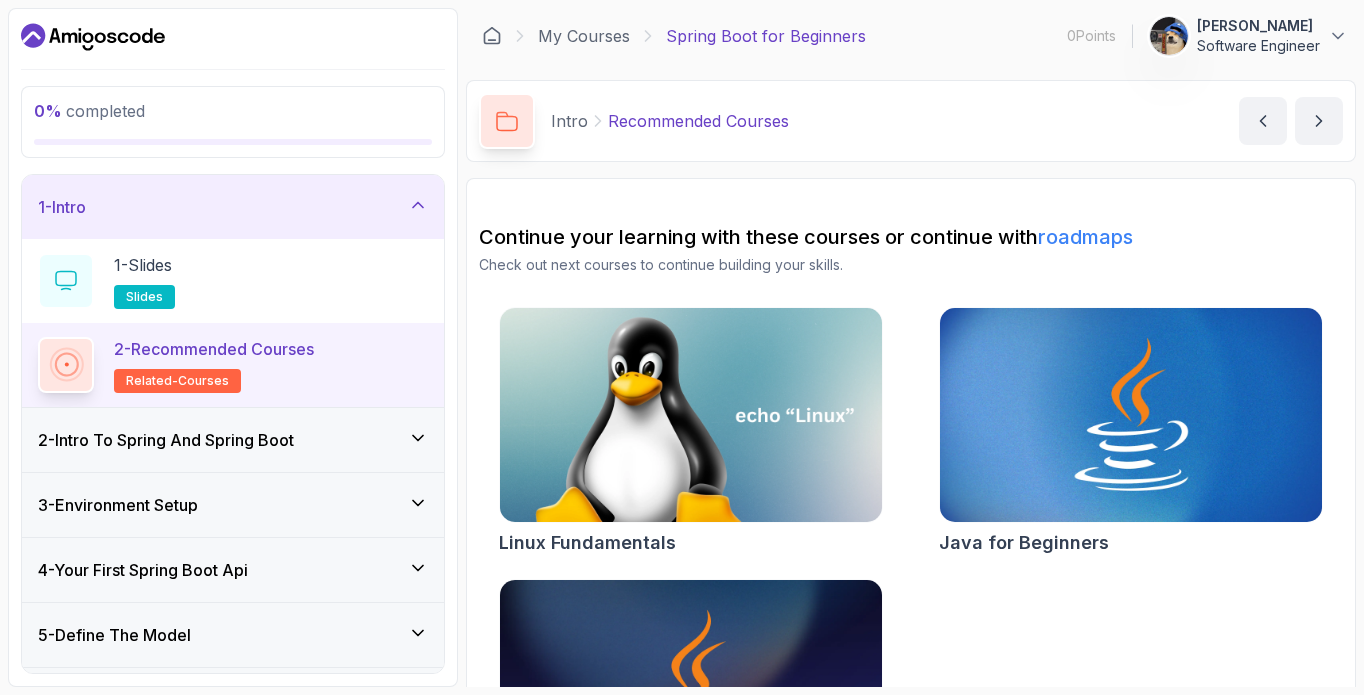 click on "2  -  Intro To Spring And Spring Boot" at bounding box center [166, 440] 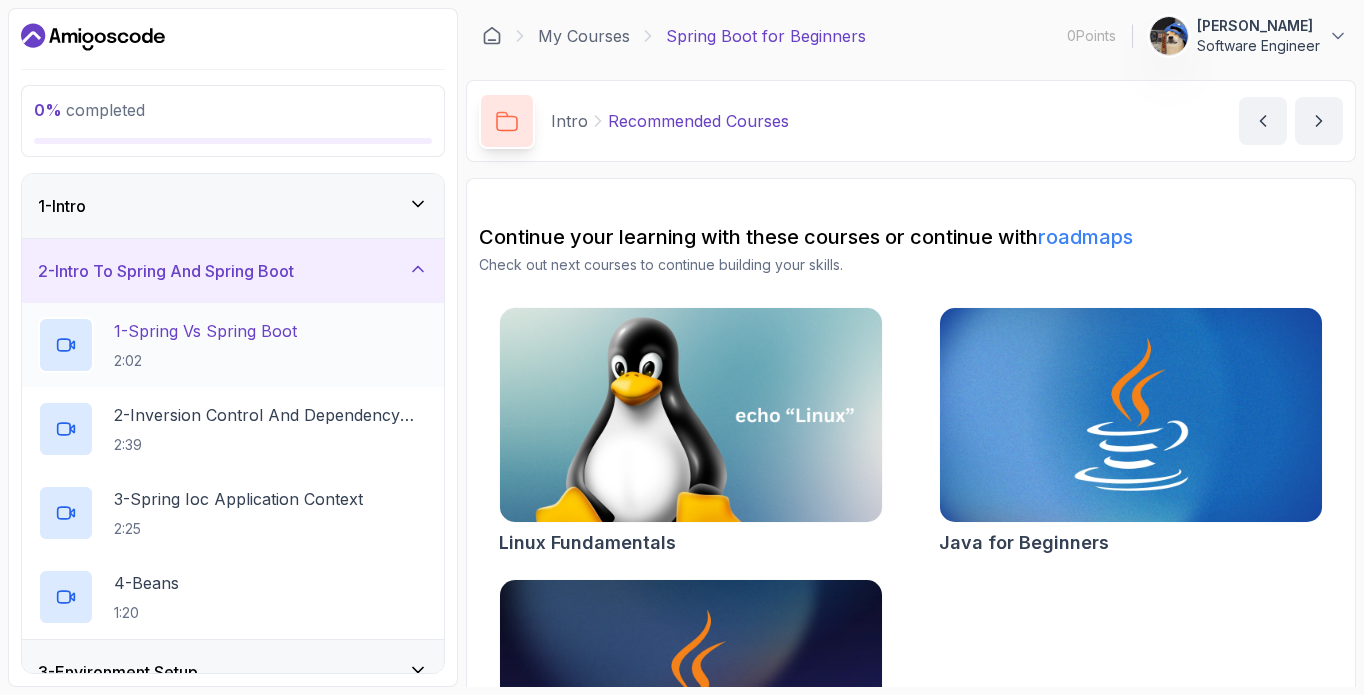 click on "2:02" at bounding box center [205, 361] 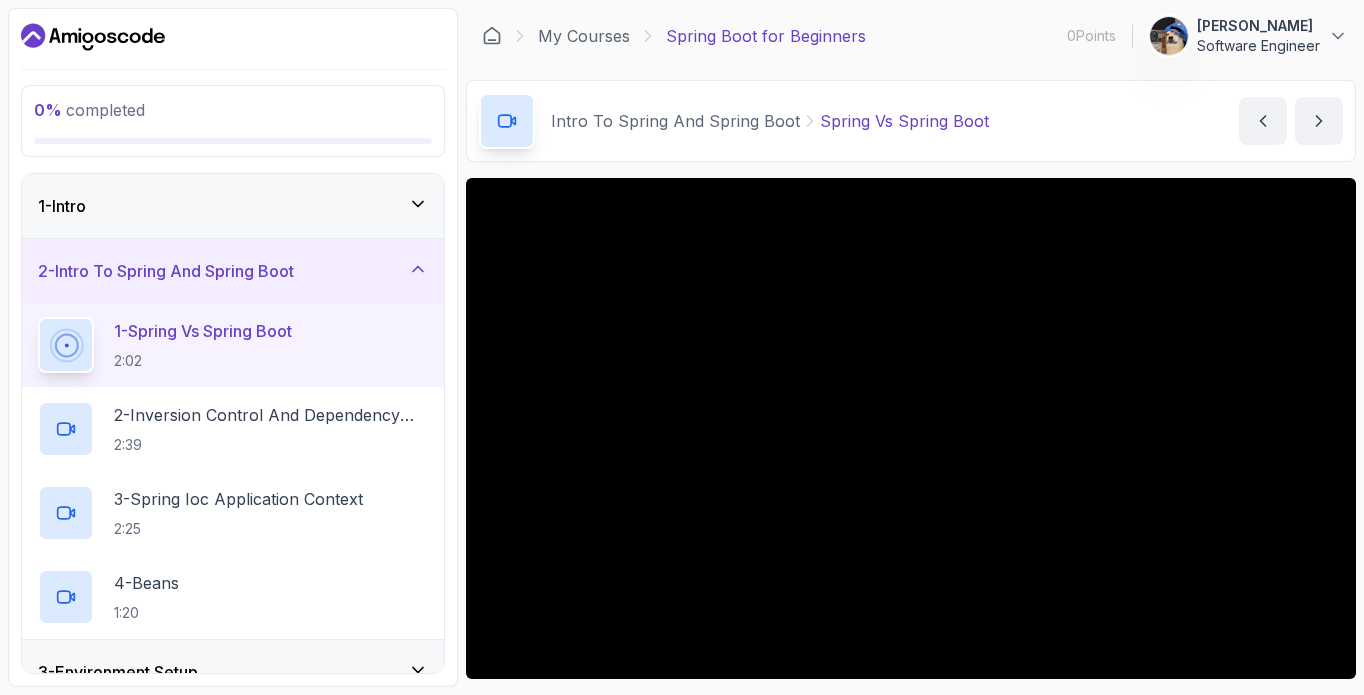 click on "0 % completed 1  -  Intro 2  -  Intro To Spring And Spring Boot 1  -  Spring Vs Spring Boot 2:02 2  -  Inversion Control And Dependency Injection 2:39 3  -  Spring Ioc Application Context 2:25 4  -  Beans 1:20 3  -  Environment Setup 4  -  Your First Spring Boot Api 5  -  Define The Model 6  -  Docker And Postgres 7  -  Databases Setup 8  -  Spring Data Jpa 9  -  Crud 10  -  Exercises 11  -  Artificial Intelligence 12  -  Outro My Courses Spring Boot for Beginners 0  Points 1 Peter Vuth Software Engineer 2 - Intro To Spring And Spring Boot  0 % completed Intro To Spring And Spring Boot Spring Vs Spring Boot Spring Vs Spring Boot by  nelson Slides Repo Designs Design not available Share Notes Support Any issues? Slides Repo Designs Design not available Share" at bounding box center [682, 347] 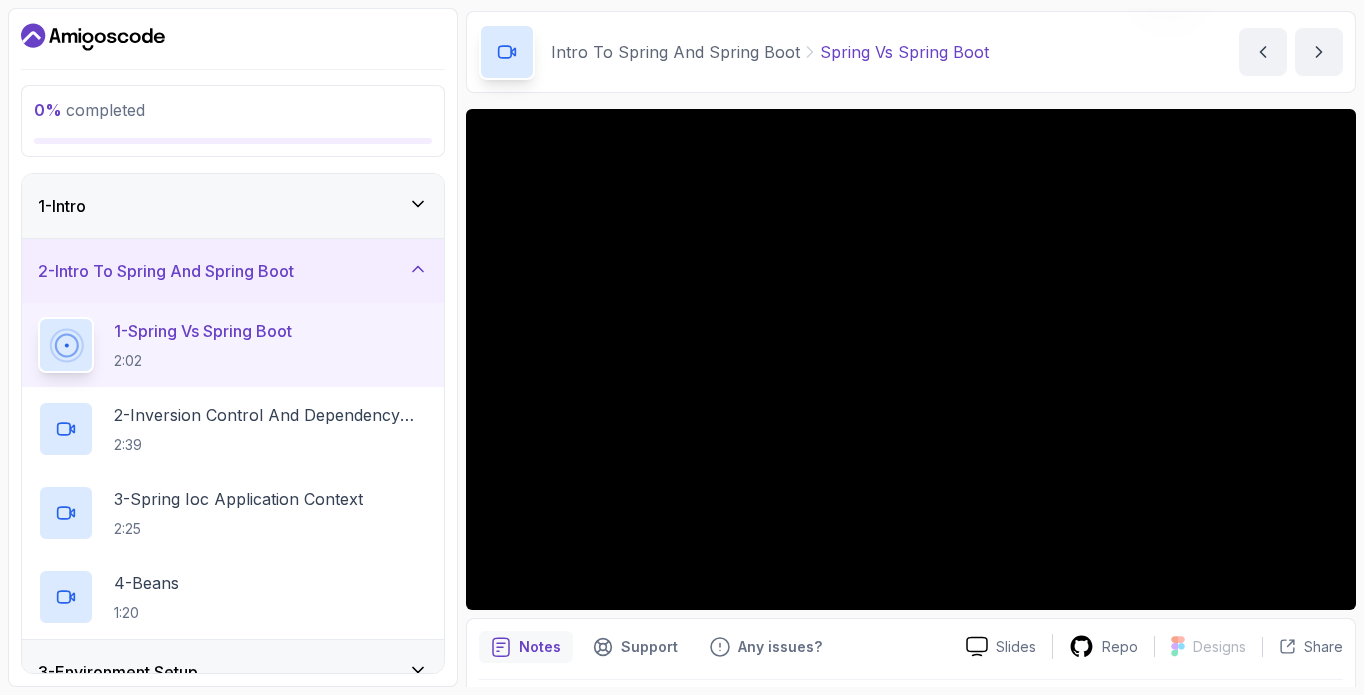 scroll, scrollTop: 100, scrollLeft: 0, axis: vertical 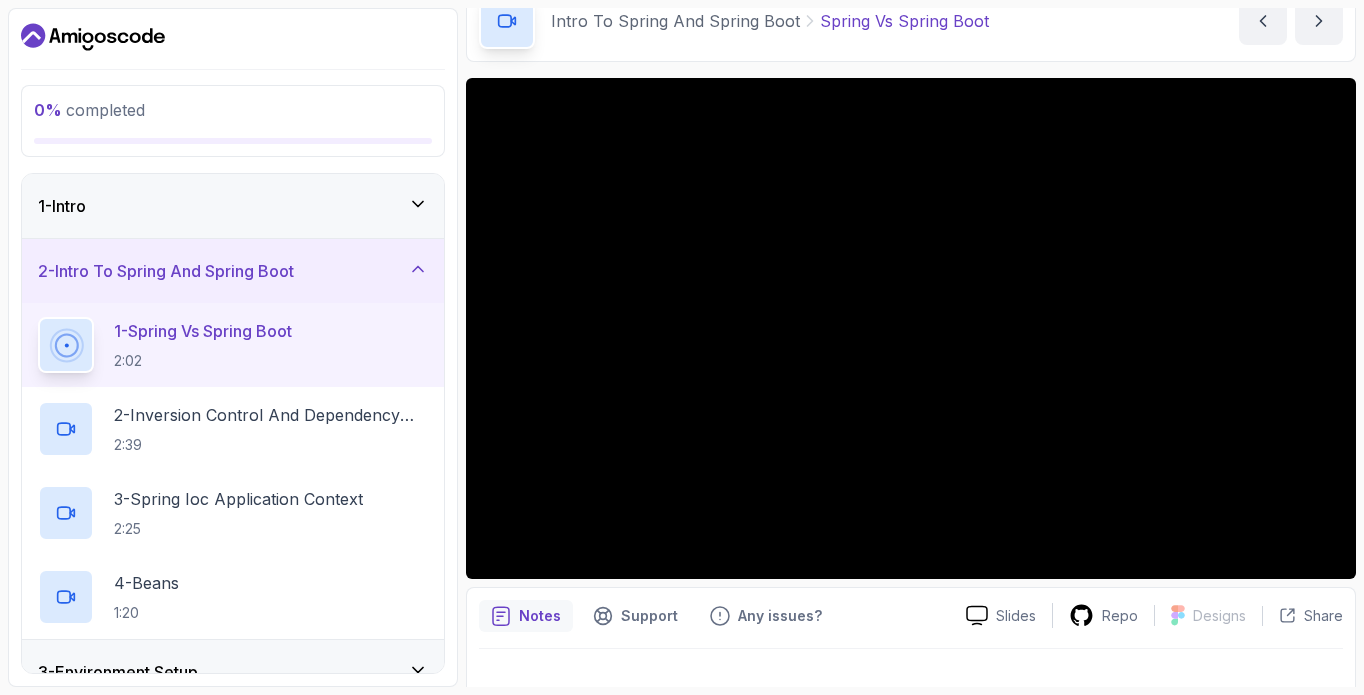 click on "0 % completed 1  -  Intro 2  -  Intro To Spring And Spring Boot 1  -  Spring Vs Spring Boot 2:02 2  -  Inversion Control And Dependency Injection 2:39 3  -  Spring Ioc Application Context 2:25 4  -  Beans 1:20 3  -  Environment Setup 4  -  Your First Spring Boot Api 5  -  Define The Model 6  -  Docker And Postgres 7  -  Databases Setup 8  -  Spring Data Jpa 9  -  Crud 10  -  Exercises 11  -  Artificial Intelligence 12  -  Outro" at bounding box center (233, 347) 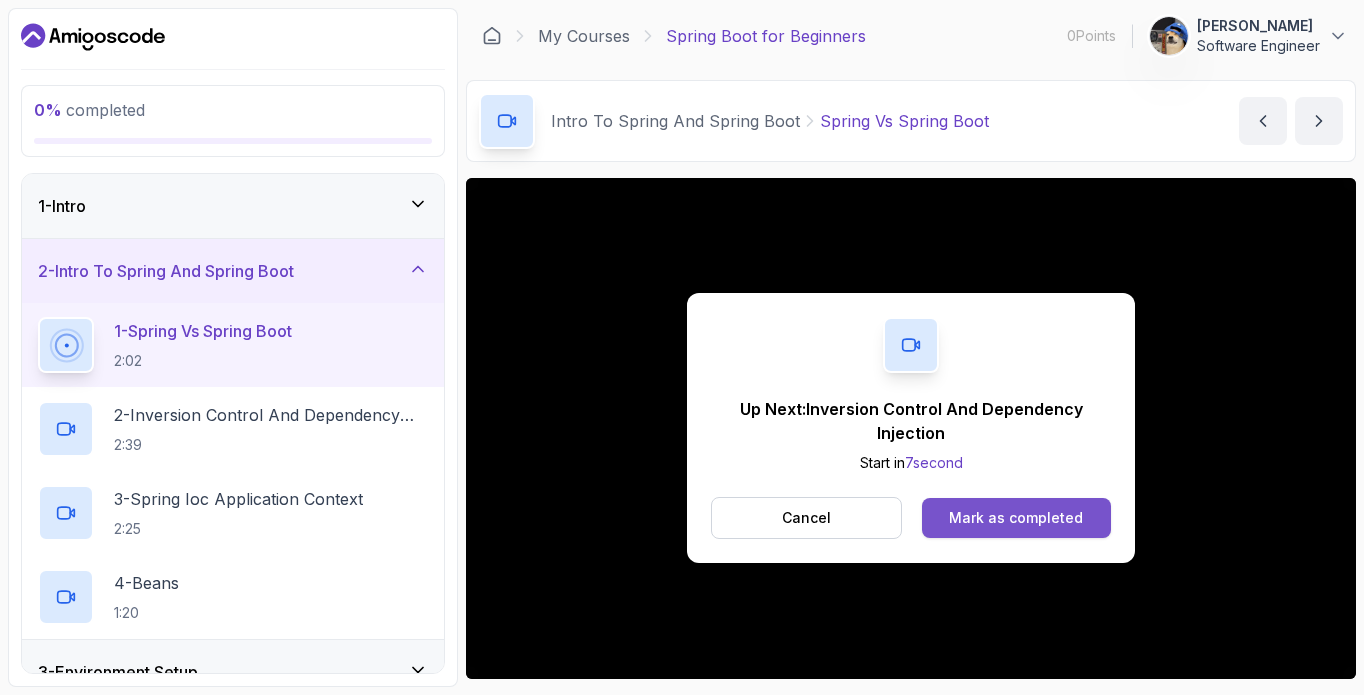 click on "Mark as completed" at bounding box center [1016, 518] 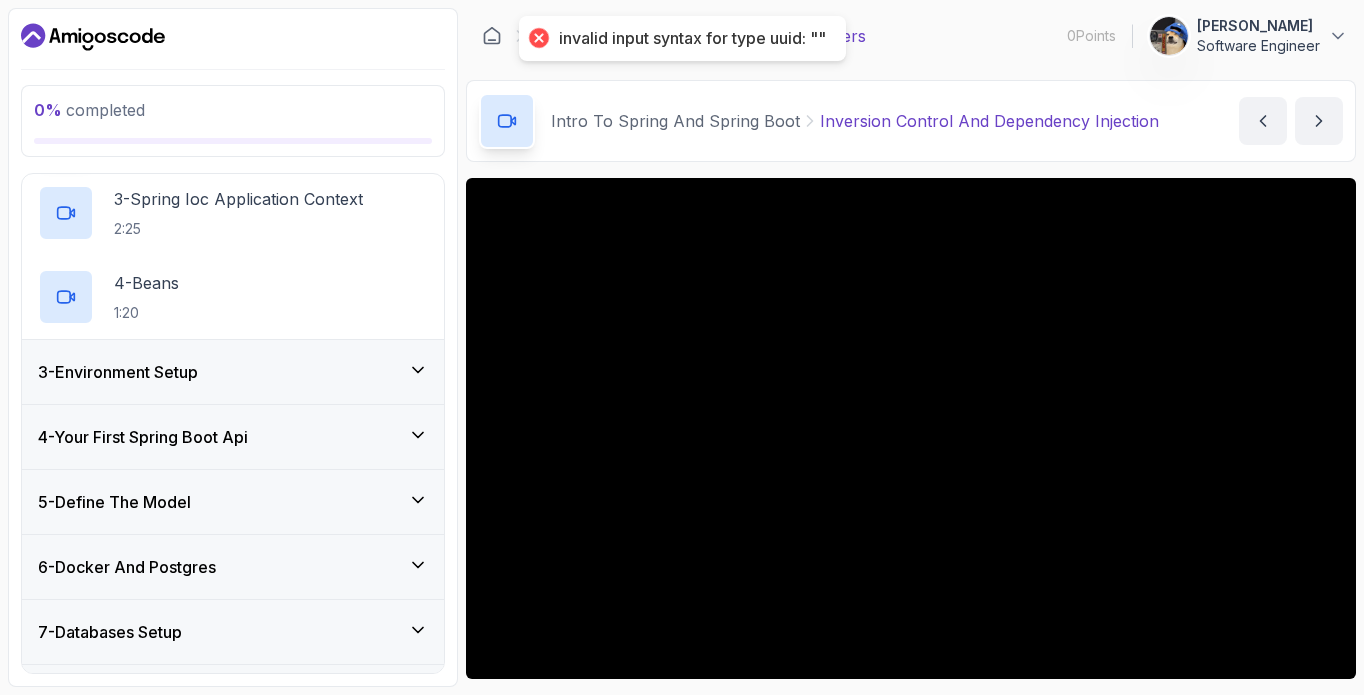 click on "4  -  Your First Spring Boot Api" at bounding box center [233, 437] 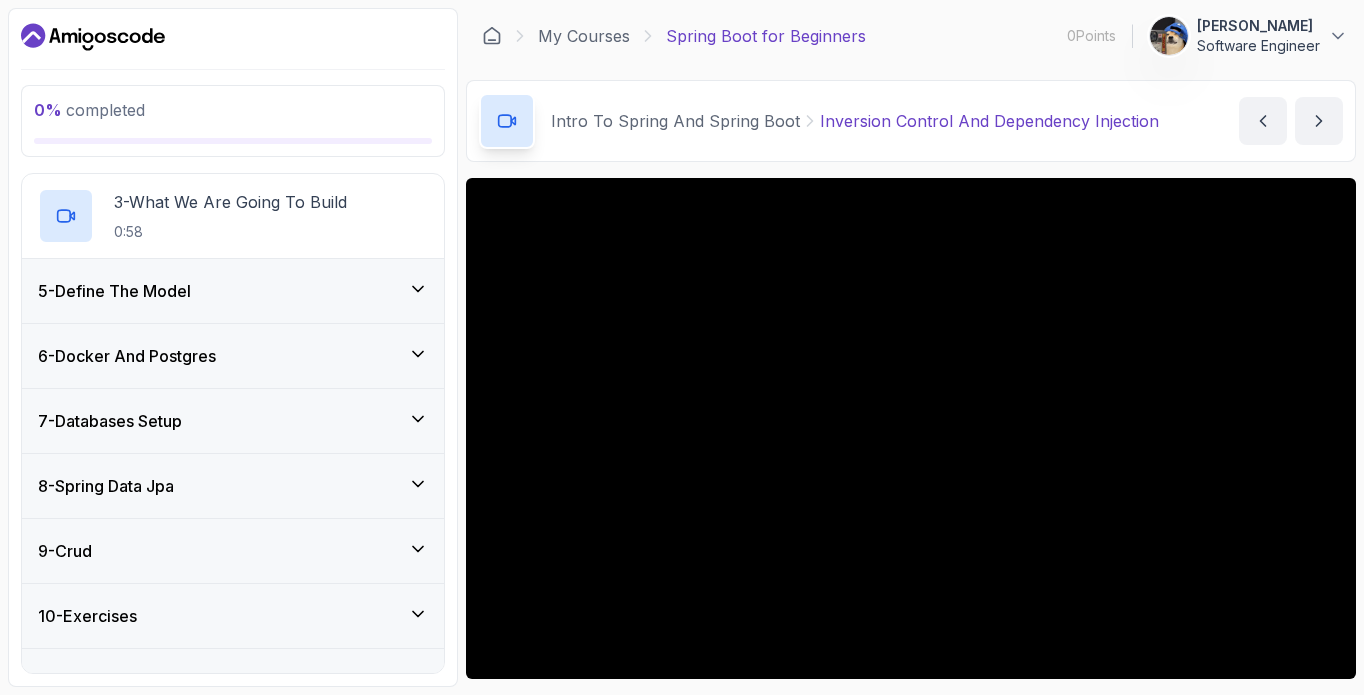 scroll, scrollTop: 528, scrollLeft: 0, axis: vertical 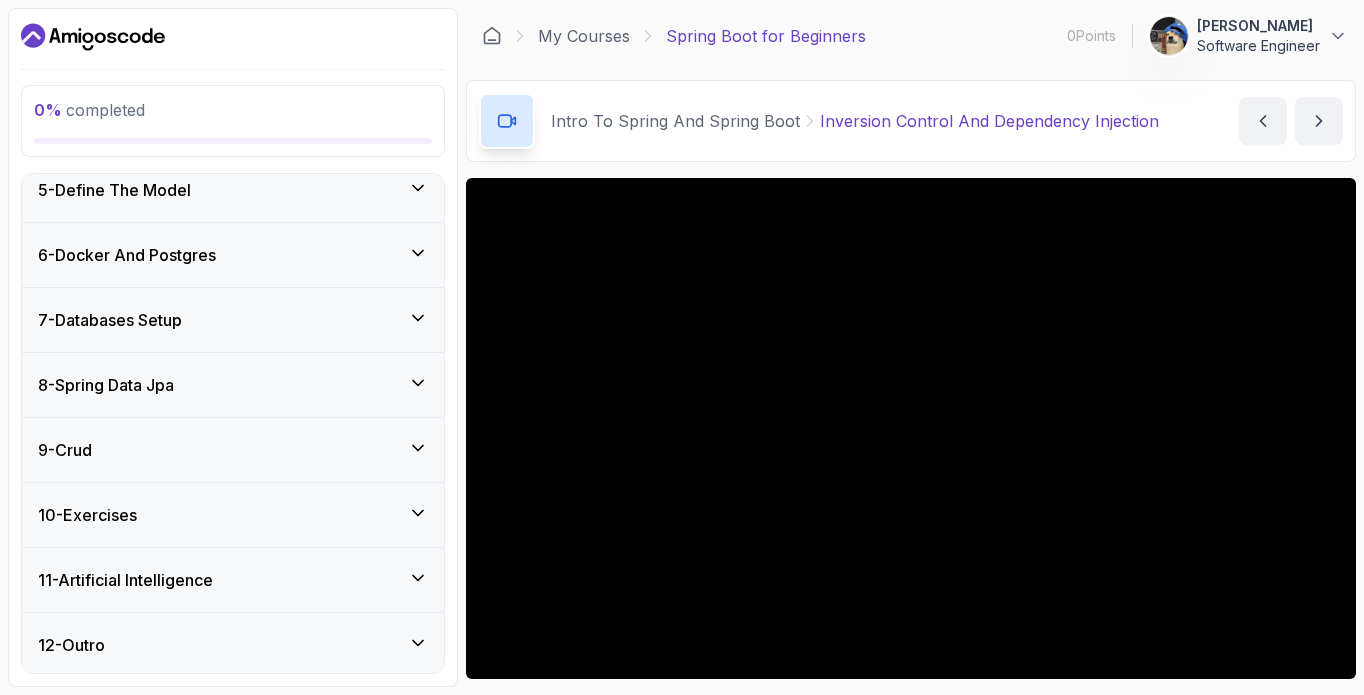 click on "11  -  Artificial Intelligence" at bounding box center (233, 580) 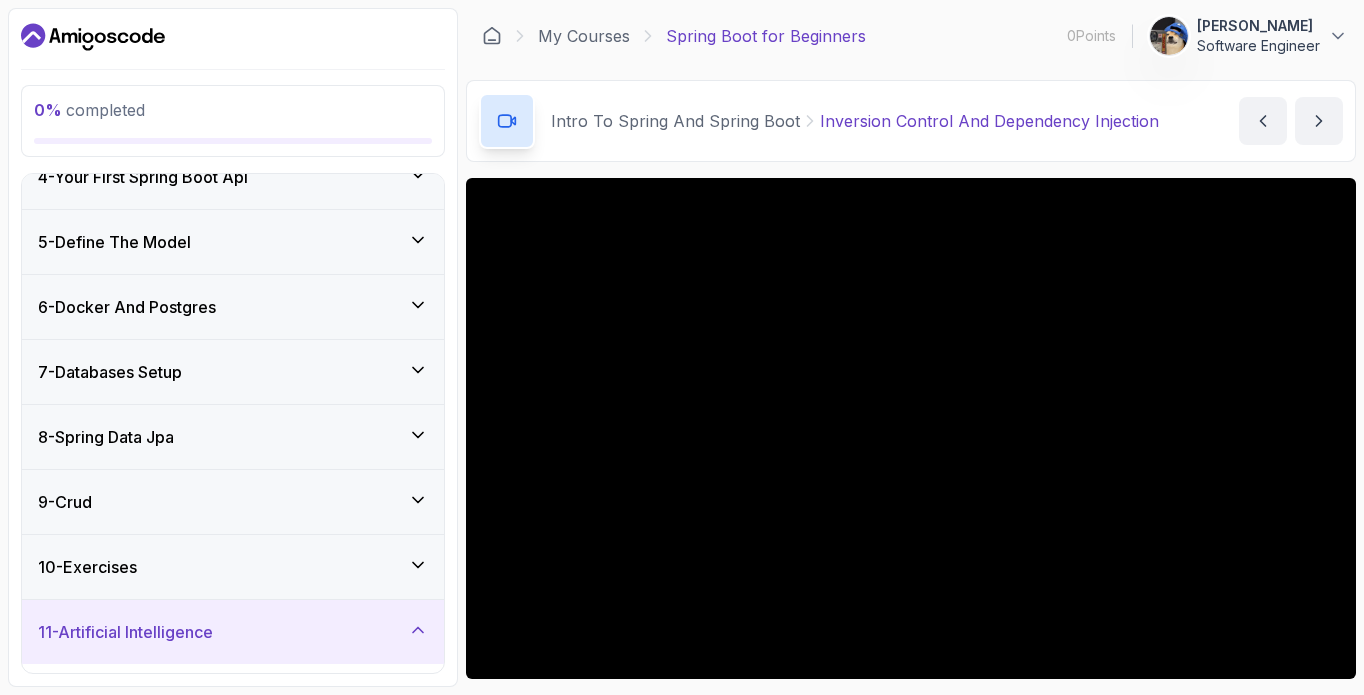 scroll, scrollTop: 0, scrollLeft: 0, axis: both 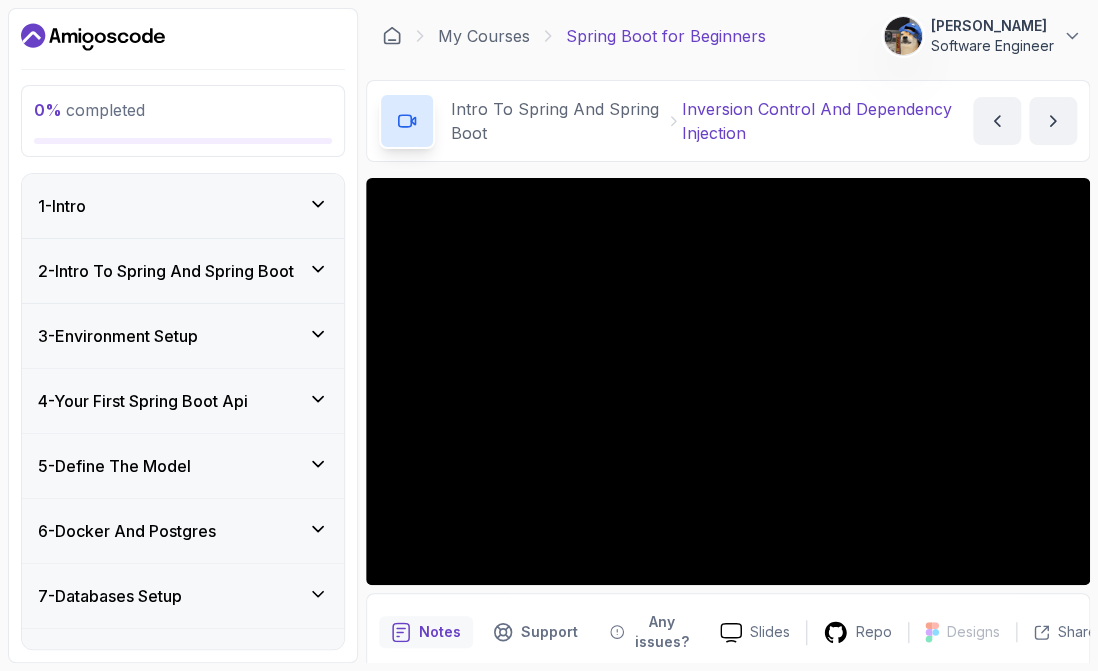 click on "1  -  Intro" at bounding box center (183, 206) 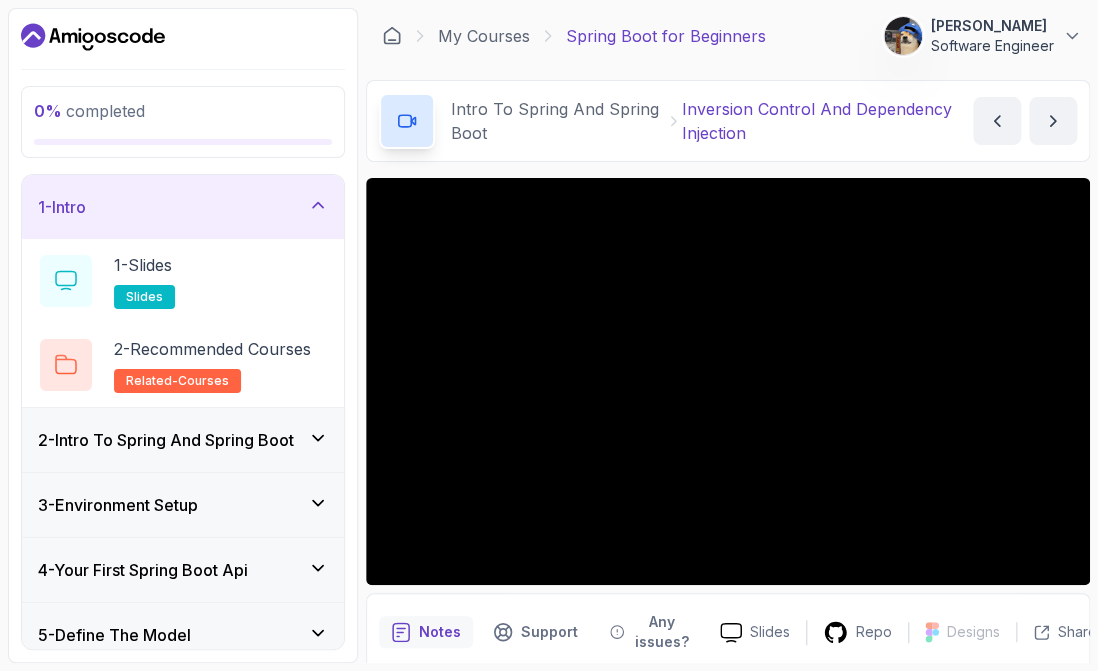 click on "2  -  Intro To Spring And Spring Boot" at bounding box center [166, 440] 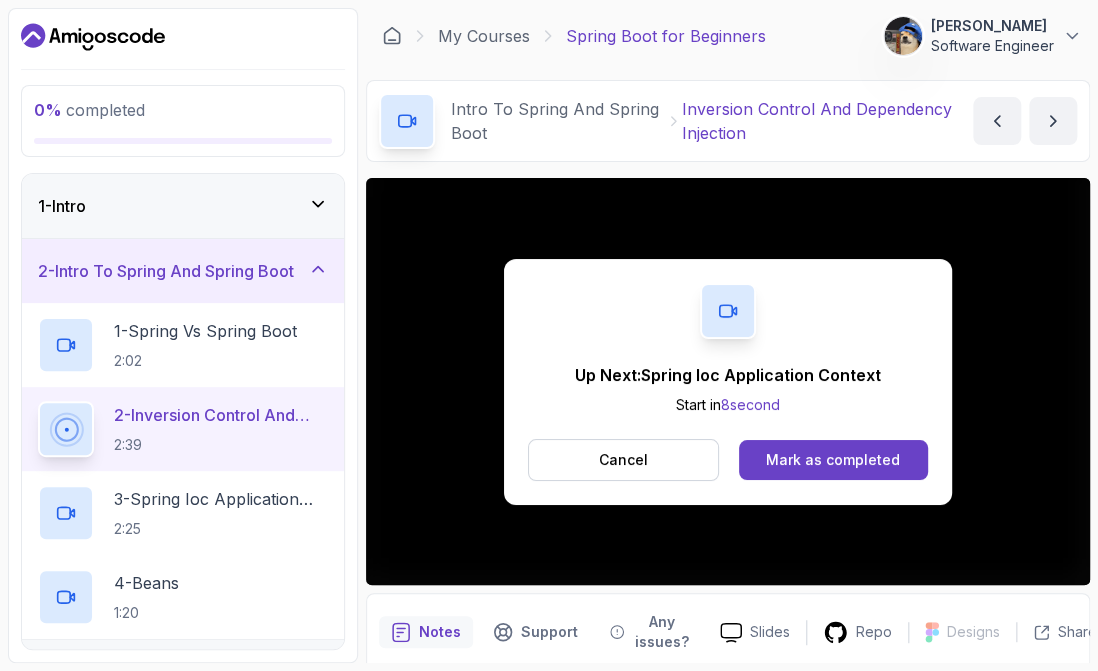 click on "2  -  Inversion Control And Dependency Injection" at bounding box center [221, 415] 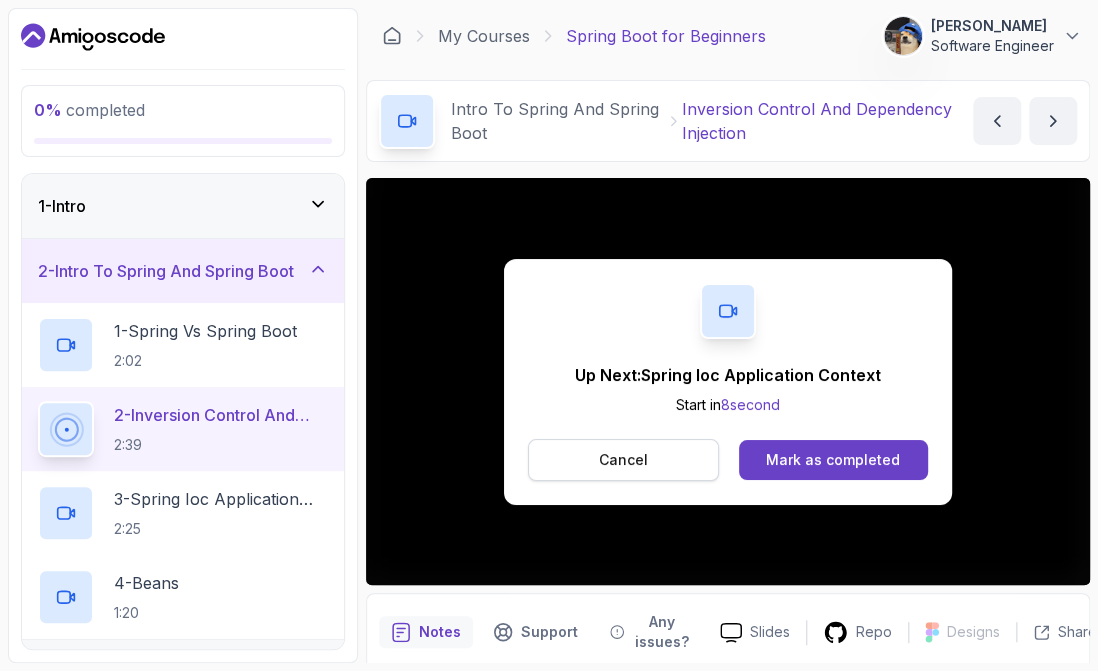 click on "Cancel" at bounding box center [623, 460] 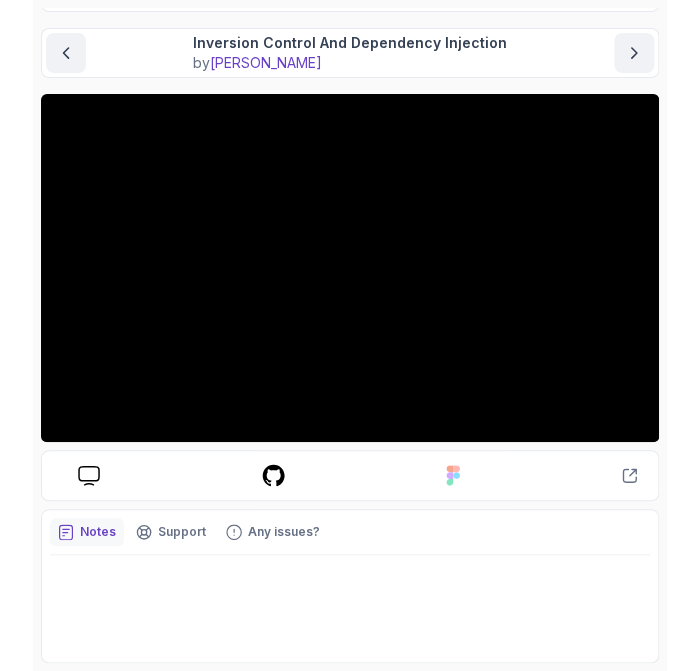 scroll, scrollTop: 0, scrollLeft: 0, axis: both 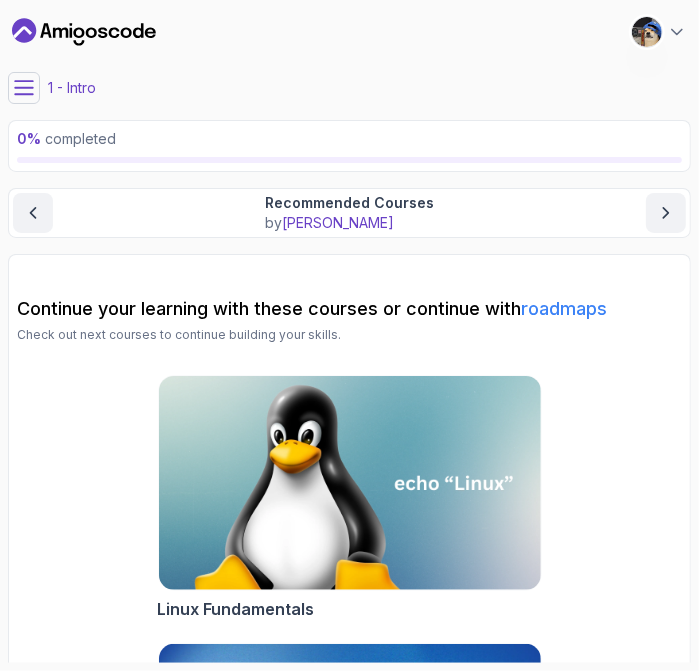 click on "My Courses Spring Boot for Beginners 0  Points 1 Peter Vuth Software Engineer 1 - Intro  0 % completed Intro Recommended Courses Recommended Courses by  nelson Continue your learning with these courses or continue with  roadmaps Check out next courses to continue building your skills. Linux Fundamentals Java for Beginners Java for Developers" at bounding box center [349, 335] 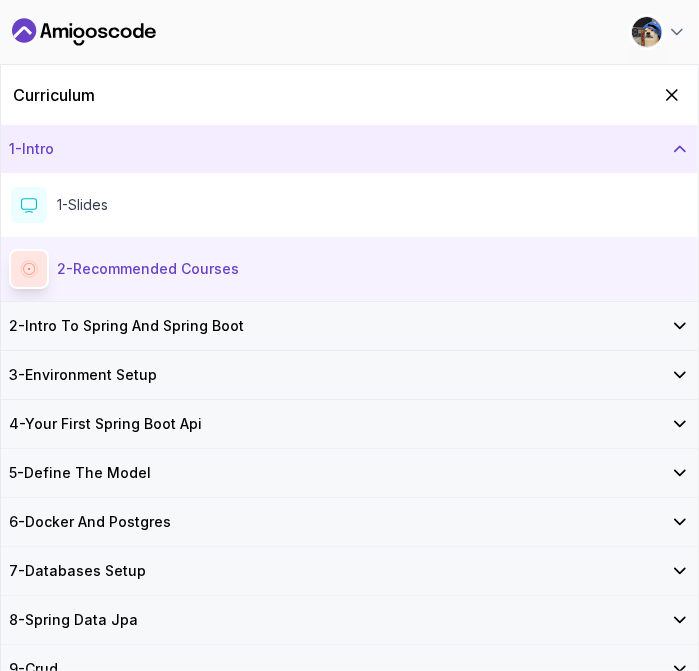 click on "2  -  Intro To Spring And Spring Boot" at bounding box center (126, 326) 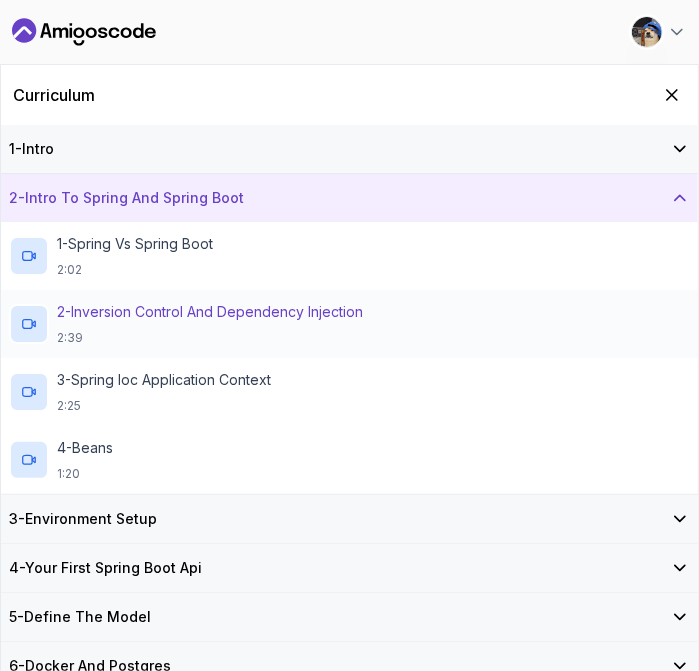 click on "2:39" at bounding box center [210, 338] 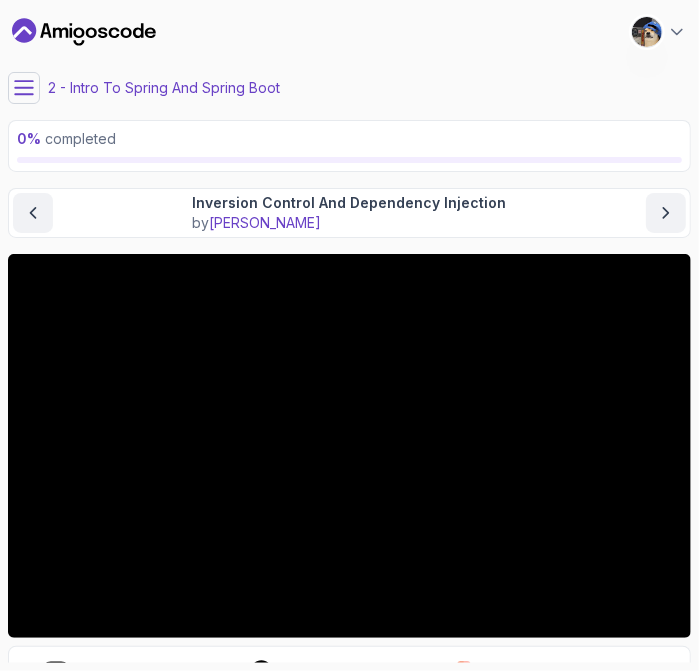 click on "My Courses Spring Boot for Beginners 0  Points 1 Peter Vuth Software Engineer 2 - Intro To Spring And Spring Boot  0 % completed Intro To Spring And Spring Boot Inversion Control And Dependency Injection Inversion Control And Dependency Injection by  nelson Slides Repo Designs Design not available Share Notes Support Any issues? Slides Repo Designs Design not available Share" at bounding box center [349, 335] 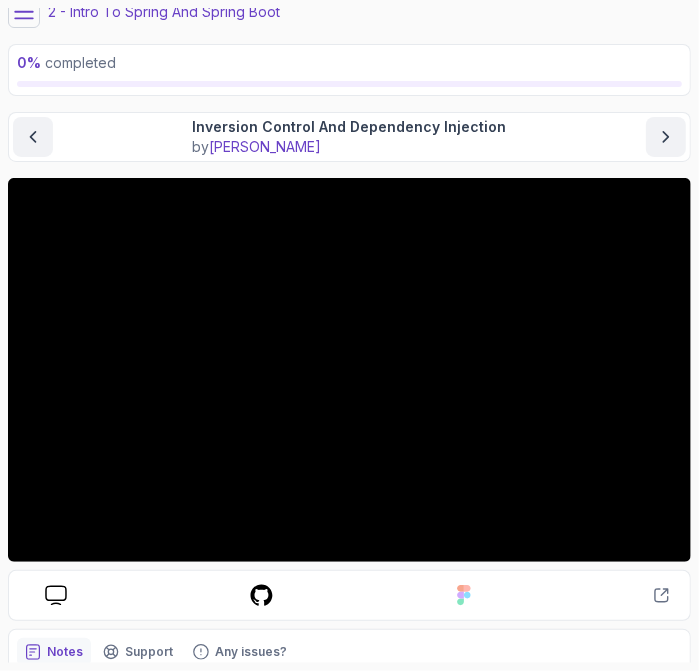 scroll, scrollTop: 79, scrollLeft: 0, axis: vertical 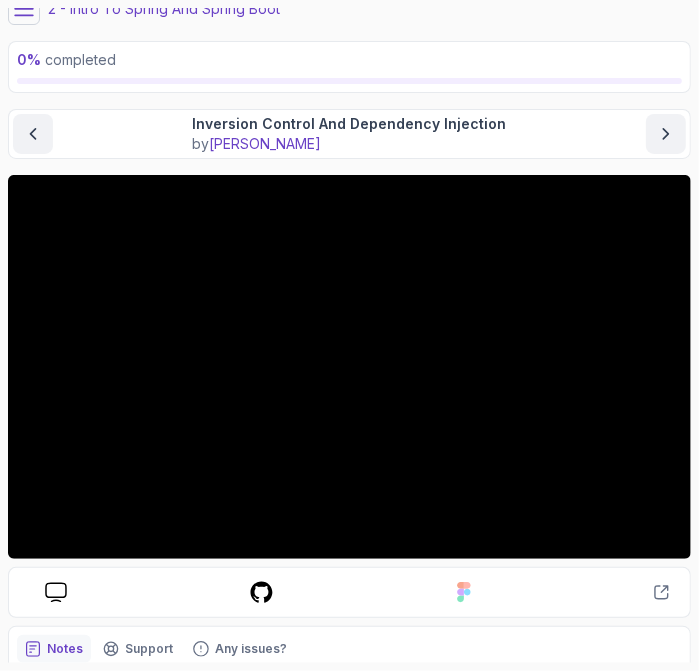 click on "2 - Intro To Spring And Spring Boot" at bounding box center [349, 9] 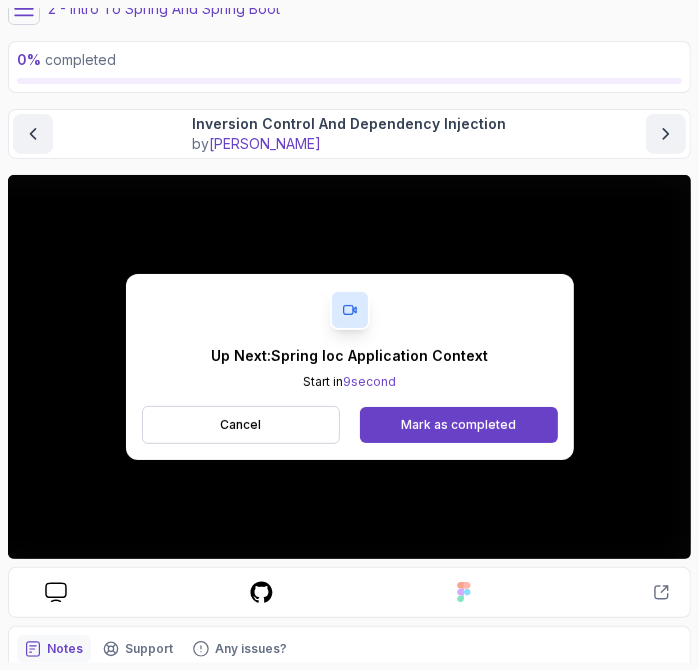 click on "Cancel" at bounding box center [241, 425] 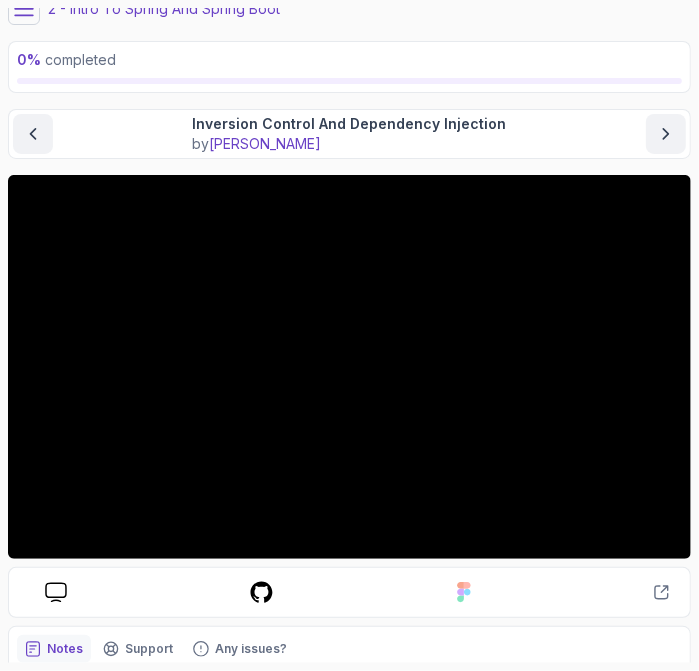 click on "My Courses Spring Boot for Beginners 0  Points 1 Peter Vuth Software Engineer 2 - Intro To Spring And Spring Boot  0 % completed Intro To Spring And Spring Boot Inversion Control And Dependency Injection Inversion Control And Dependency Injection by  nelson Slides Repo Designs Design not available Share Notes Support Any issues? Slides Repo Designs Design not available Share" at bounding box center (349, 335) 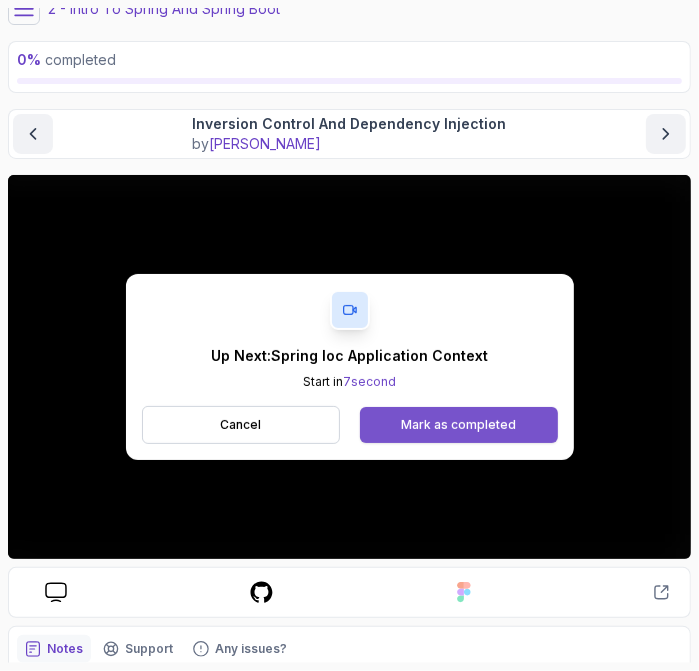 click on "Mark as completed" at bounding box center (458, 425) 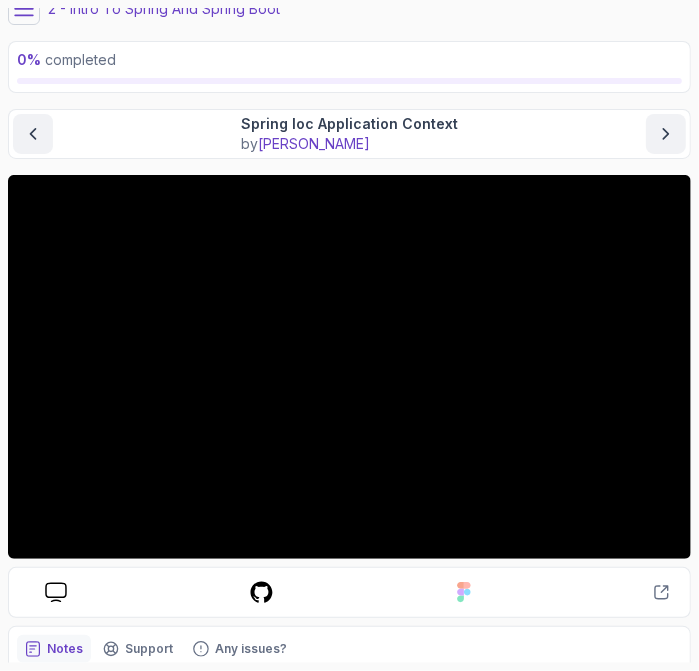 scroll, scrollTop: 179, scrollLeft: 0, axis: vertical 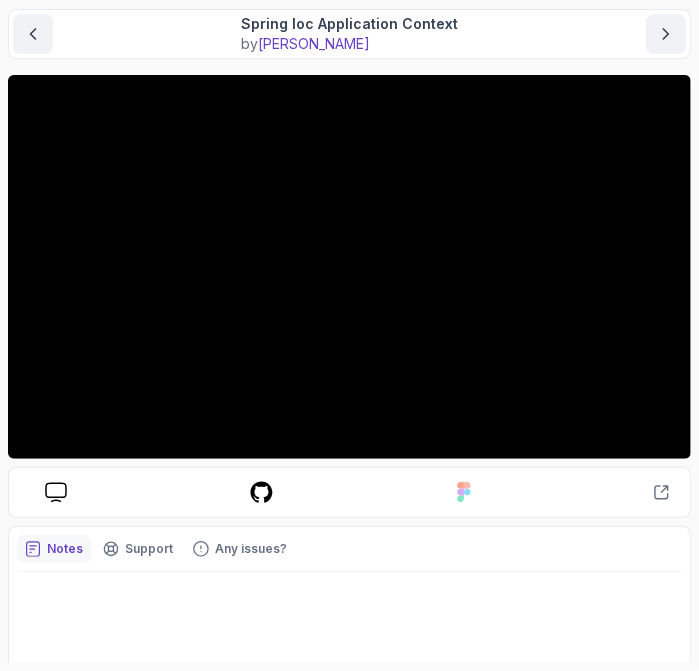 click on "Slides Repo Designs Design not available Share Notes Support Any issues? Slides Repo Designs Design not available Share" at bounding box center [349, 544] 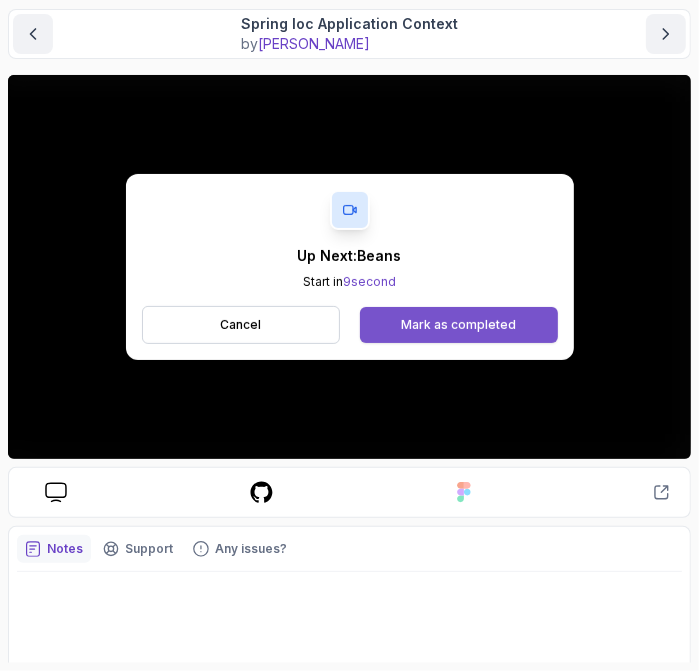 click on "Mark as completed" at bounding box center [458, 325] 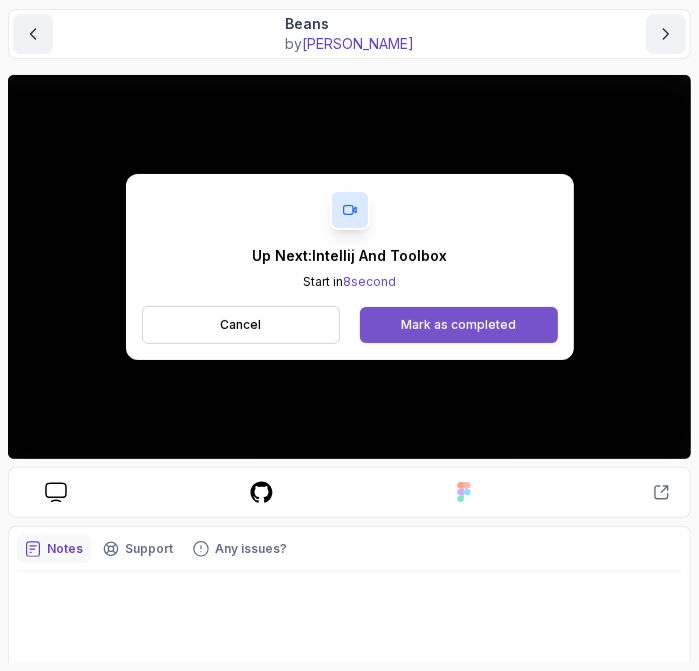click on "Mark as completed" at bounding box center [458, 325] 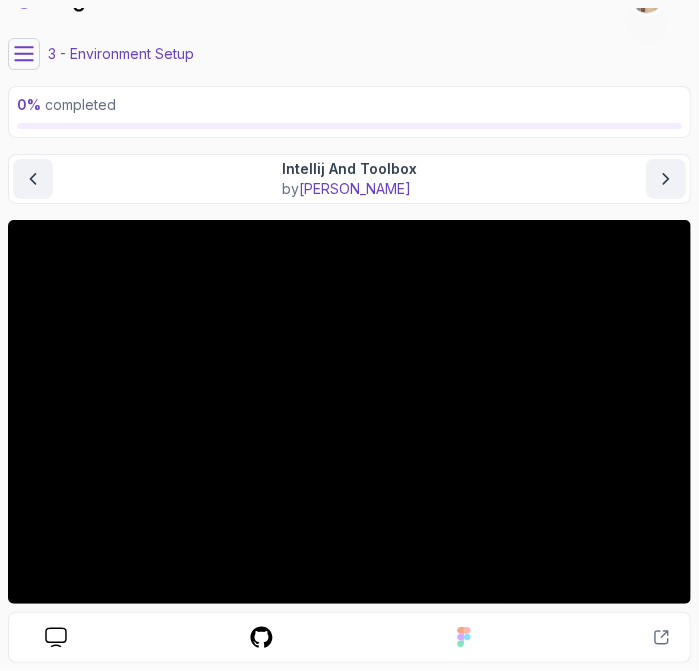 scroll, scrollTop: 0, scrollLeft: 0, axis: both 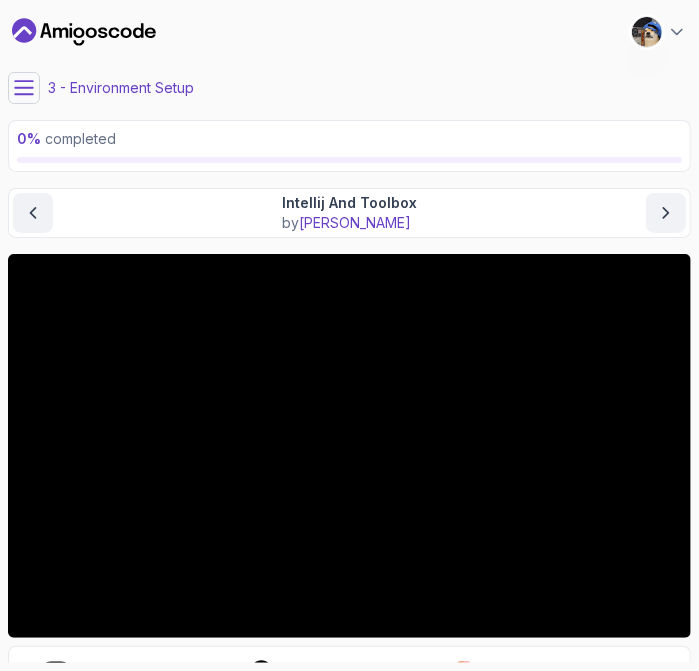 click 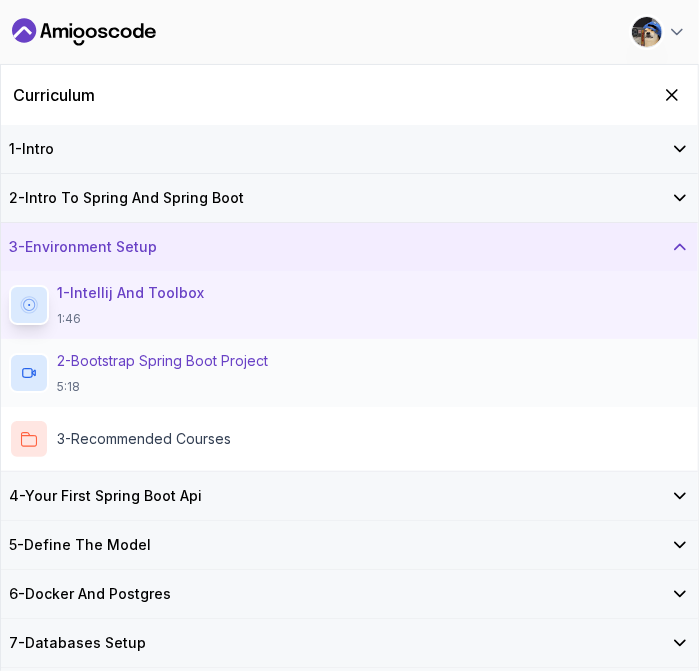 click on "5:18" at bounding box center [162, 387] 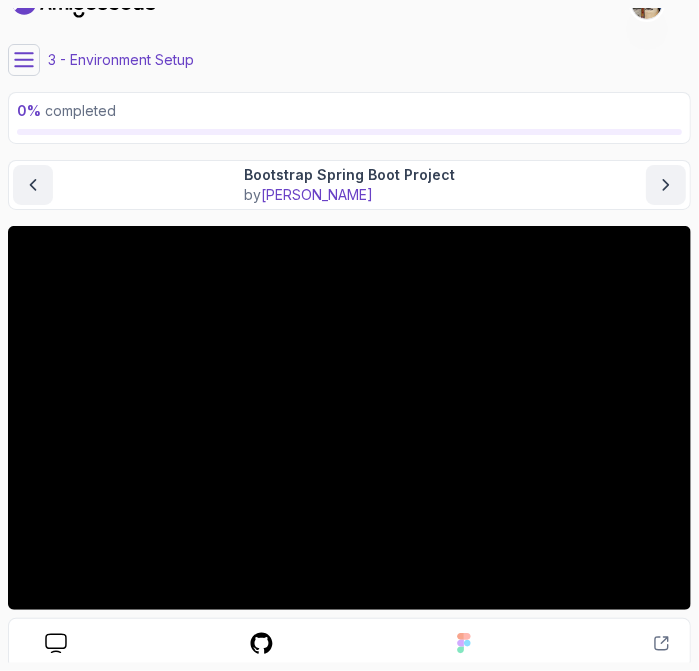 scroll, scrollTop: 0, scrollLeft: 0, axis: both 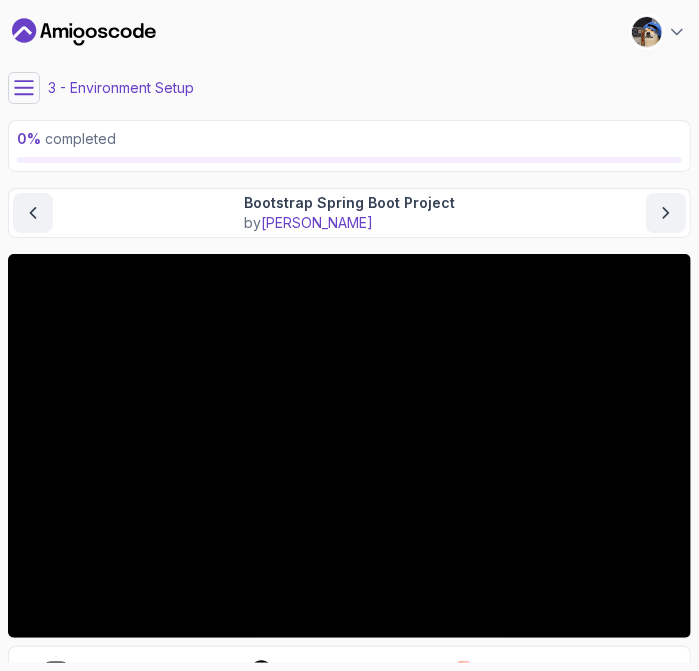 click 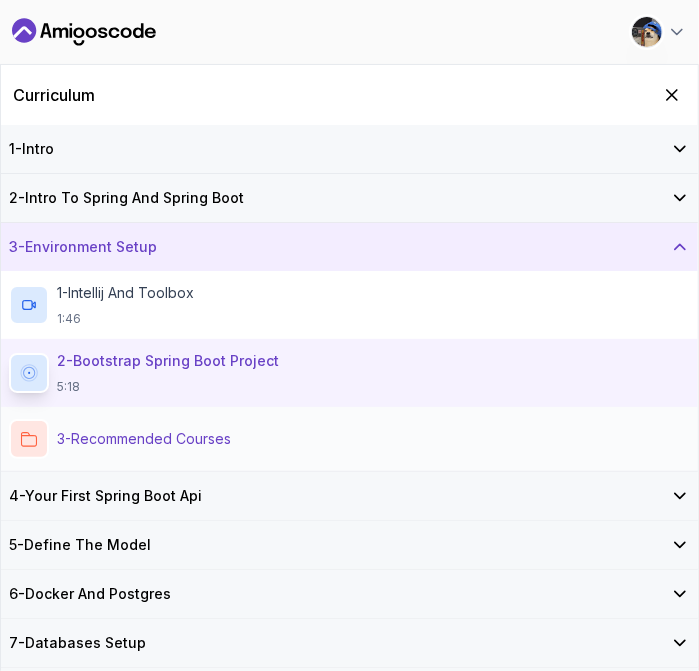 click on "3  -  Recommended Courses" at bounding box center (144, 439) 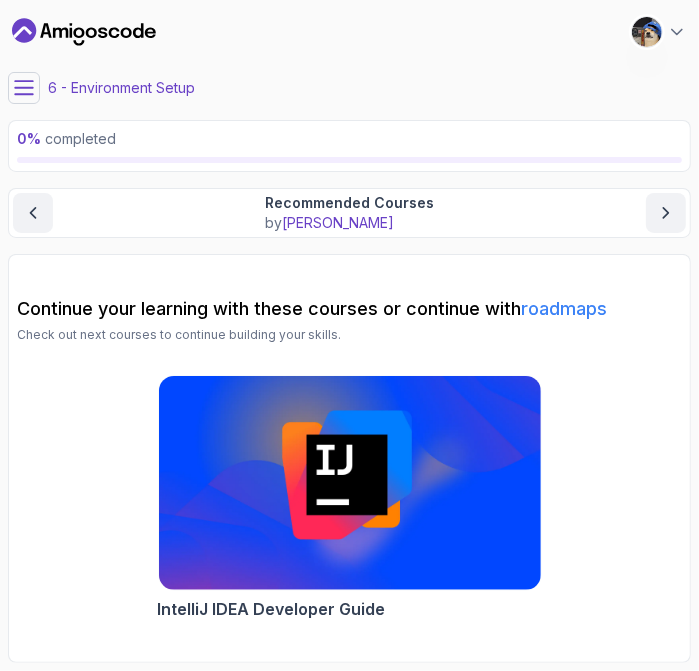 click 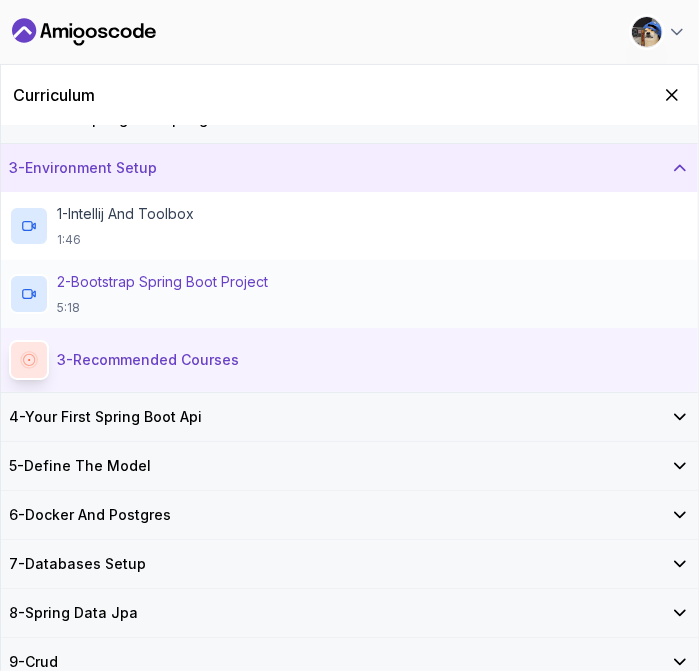 scroll, scrollTop: 175, scrollLeft: 0, axis: vertical 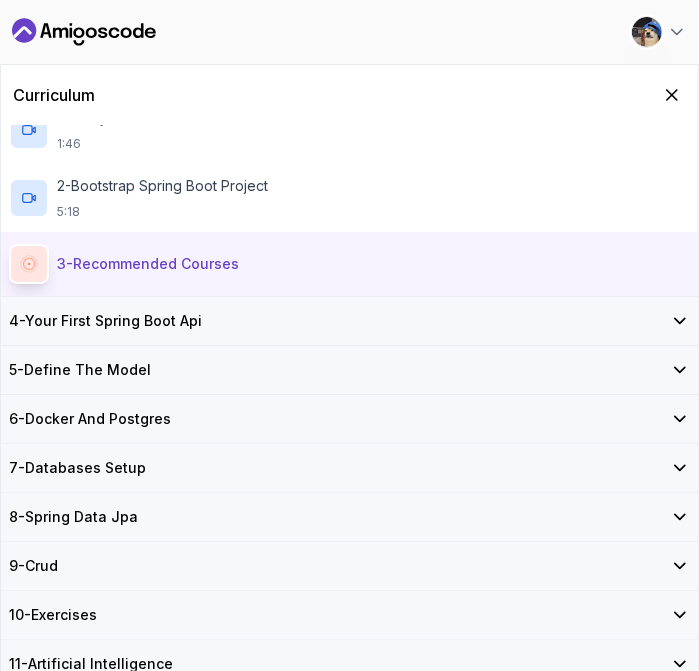 click on "4  -  Your First Spring Boot Api" at bounding box center [105, 321] 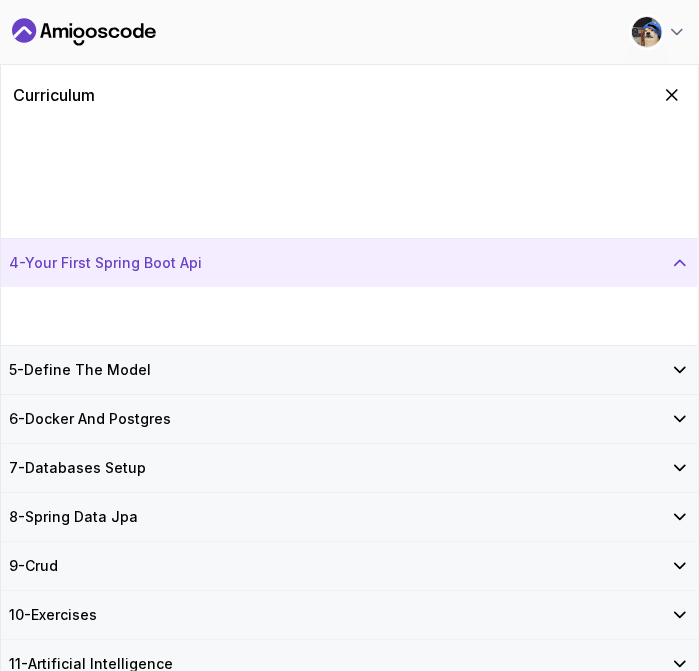 scroll, scrollTop: 0, scrollLeft: 0, axis: both 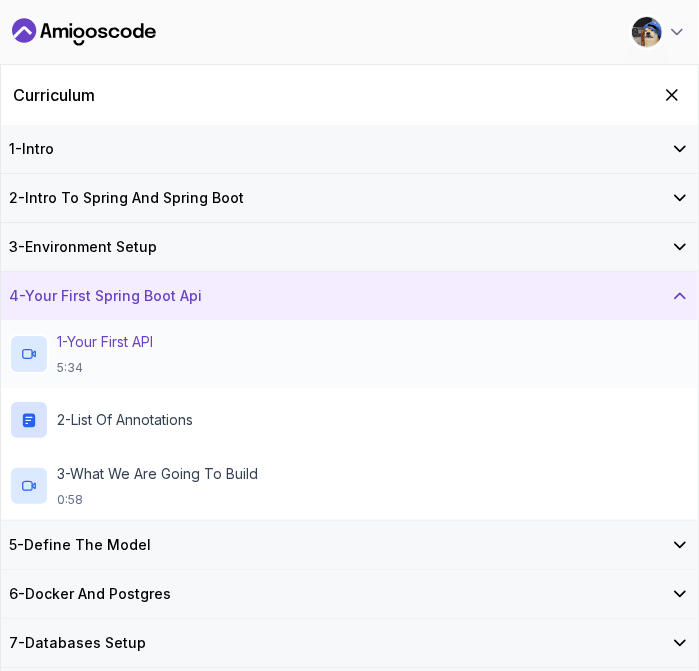 click on "1  -  Your First API" at bounding box center [105, 342] 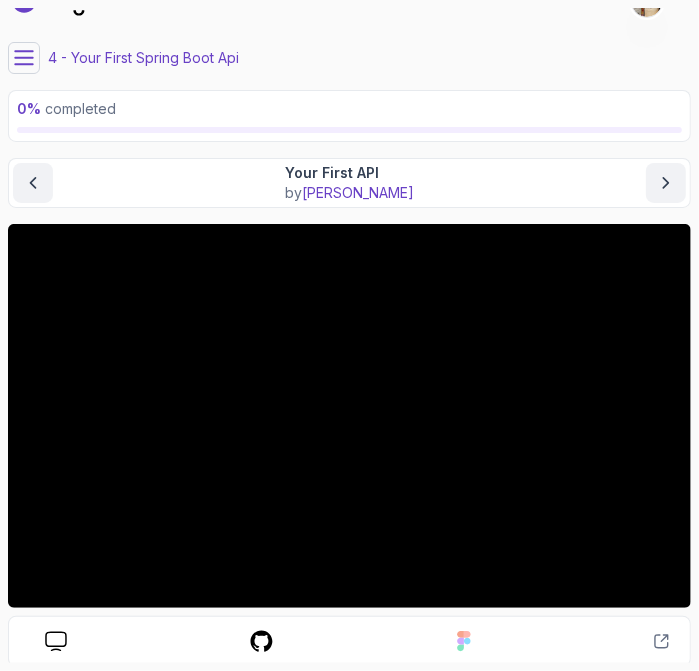 scroll, scrollTop: 0, scrollLeft: 0, axis: both 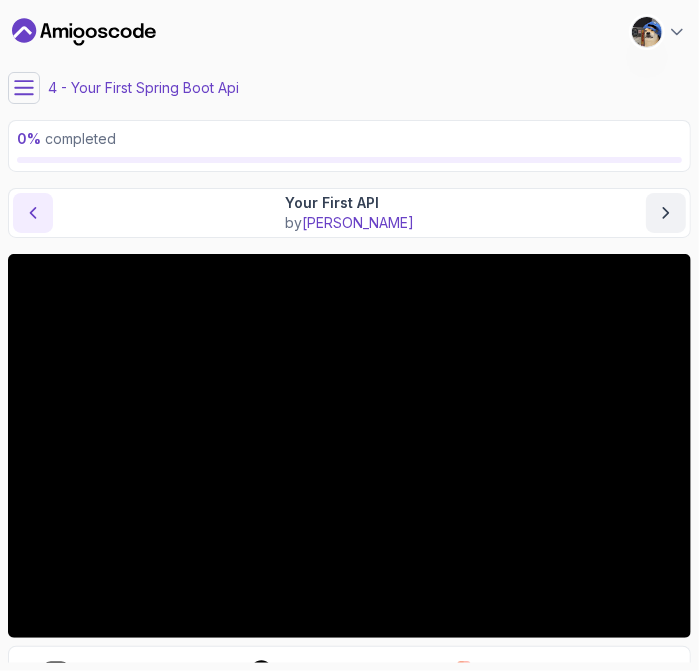 click at bounding box center [33, 213] 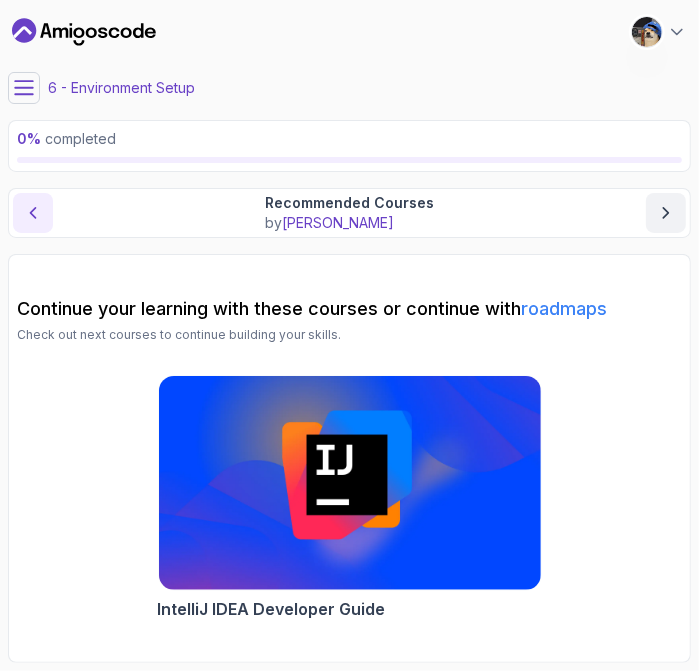 click 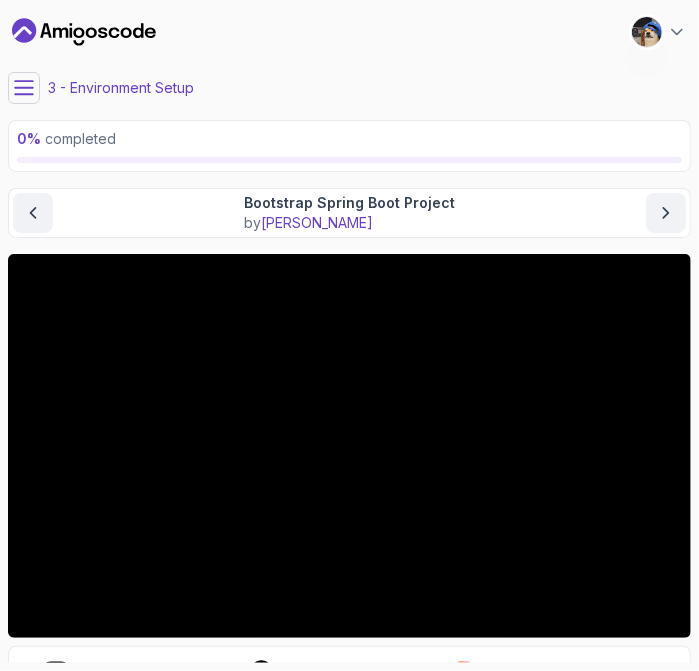 click on "0 % completed" at bounding box center (349, 146) 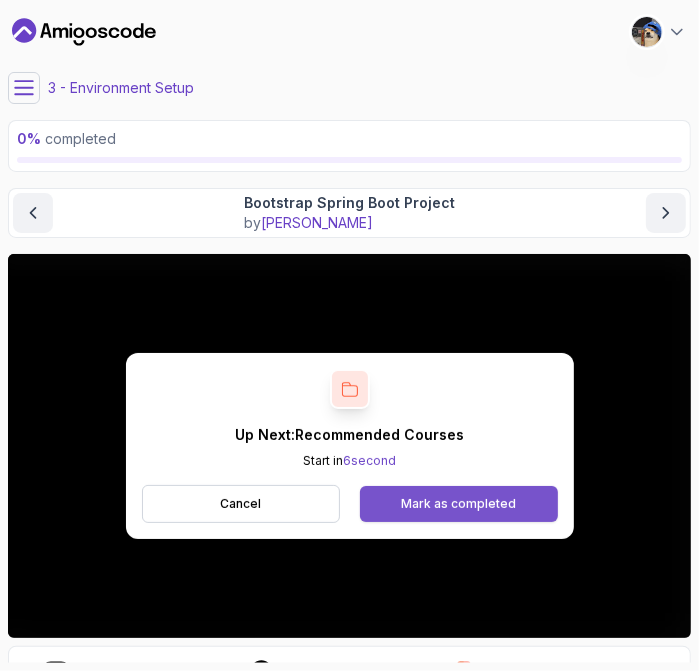 click on "Mark as completed" at bounding box center (458, 504) 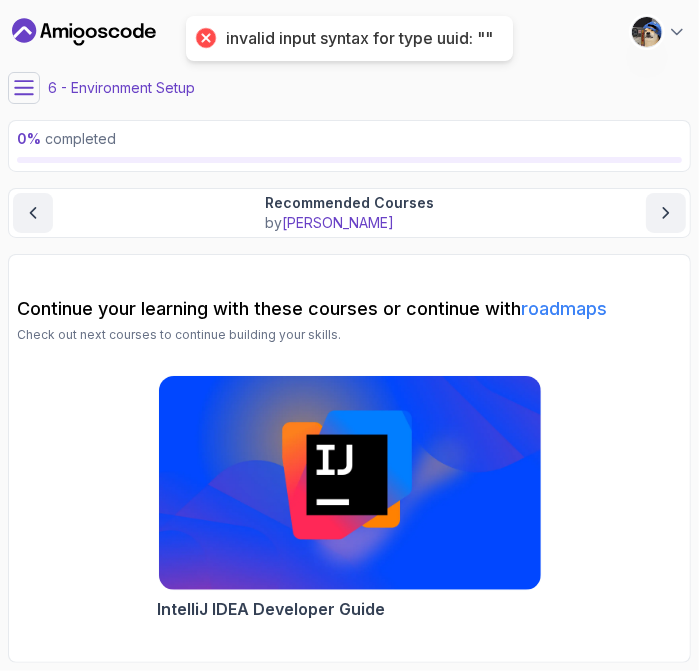 click 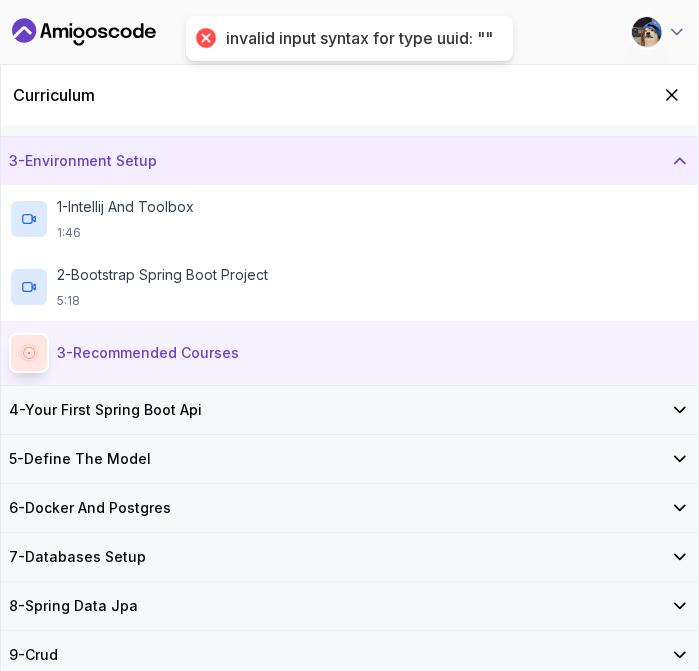 scroll, scrollTop: 175, scrollLeft: 0, axis: vertical 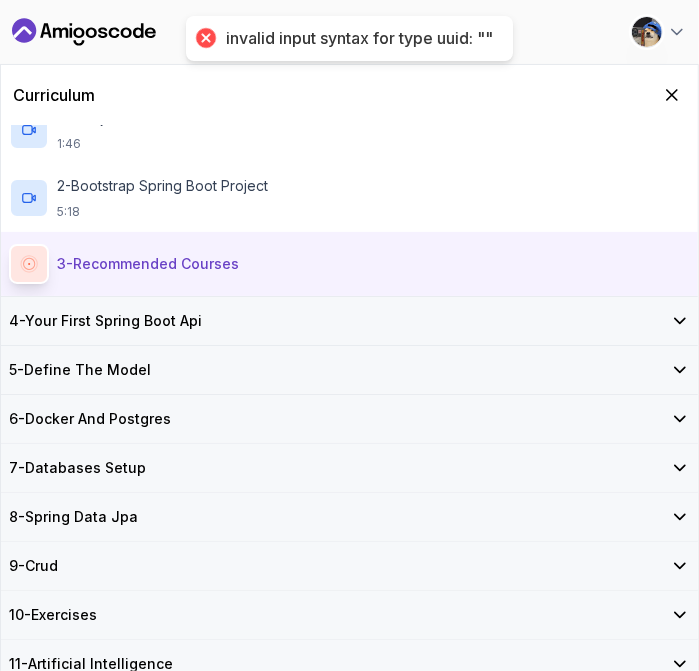 click on "4  -  Your First Spring Boot Api" at bounding box center (105, 321) 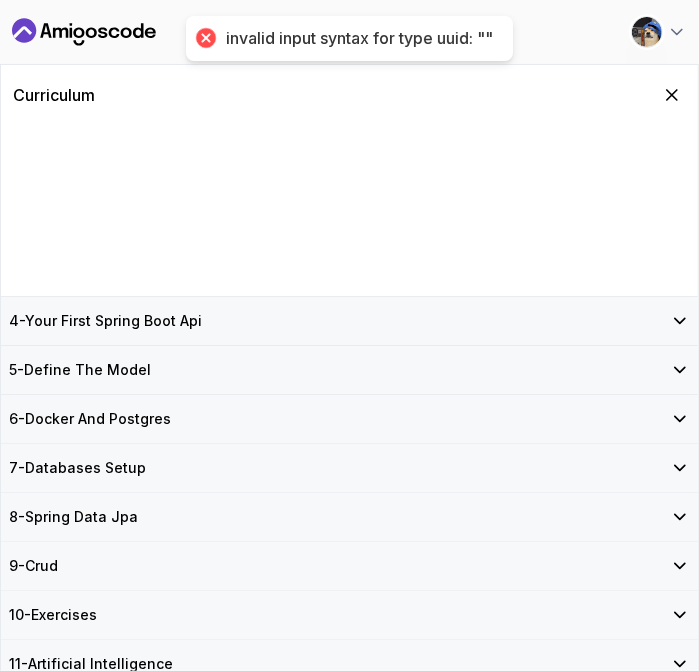 scroll, scrollTop: 0, scrollLeft: 0, axis: both 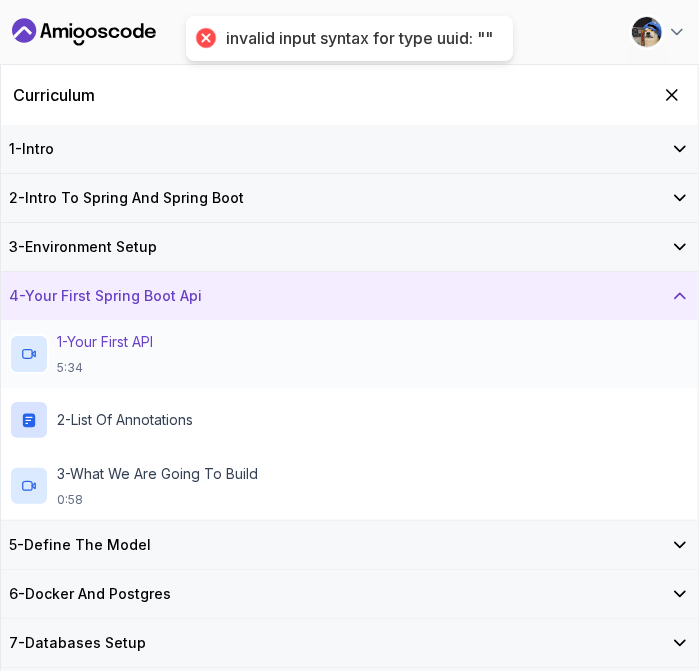 click on "1  -  Your First API 5:34" at bounding box center (349, 354) 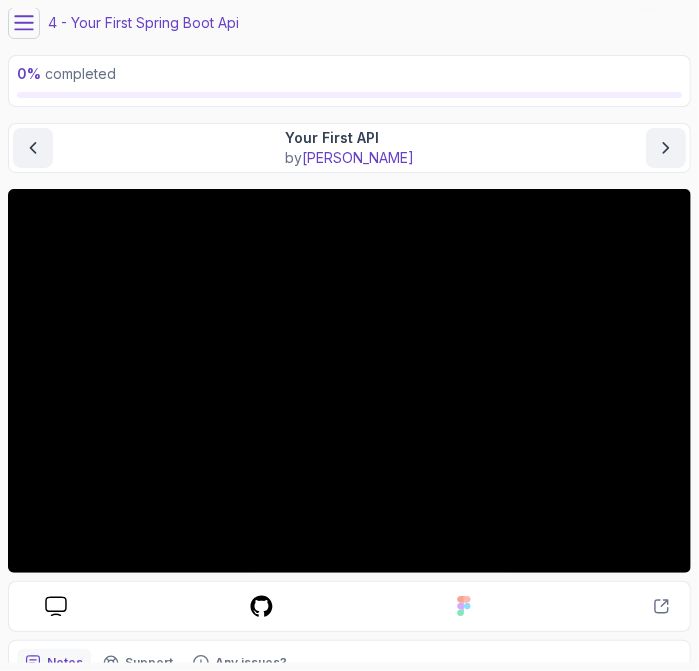 scroll, scrollTop: 100, scrollLeft: 0, axis: vertical 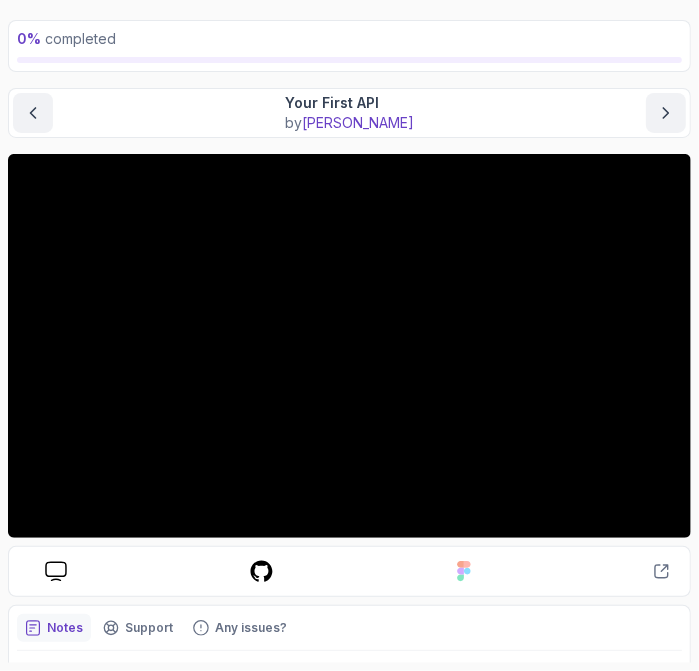 click on "Slides Repo Designs Design not available Share Notes Support Any issues? Slides Repo Designs Design not available Share ~1 min read Claim your free license  here" at bounding box center (349, 463) 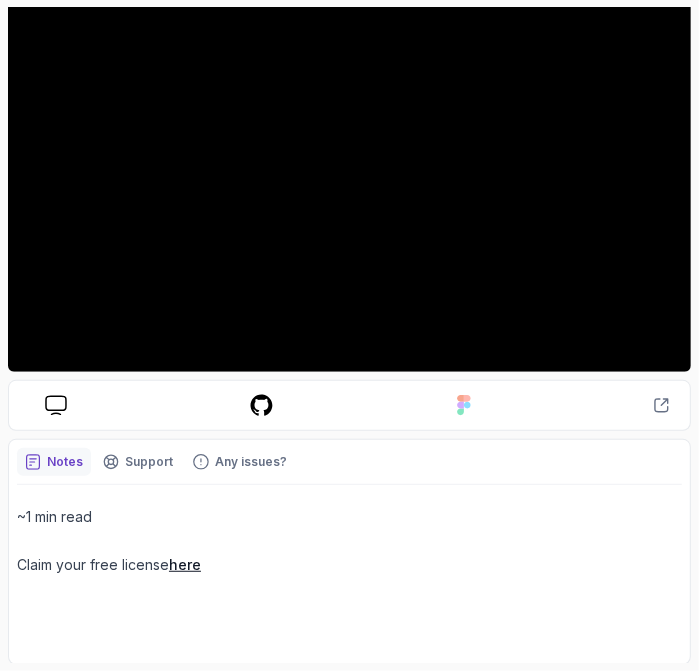 scroll, scrollTop: 66, scrollLeft: 0, axis: vertical 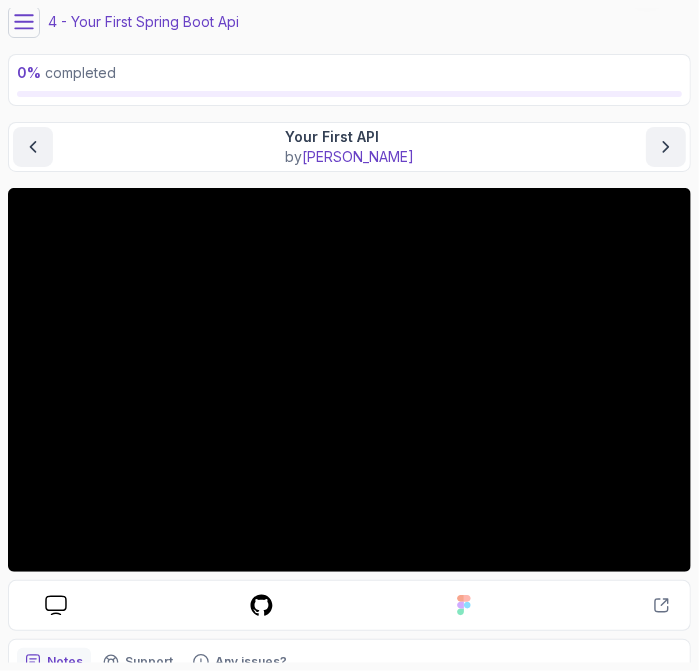 click at bounding box center [24, 22] 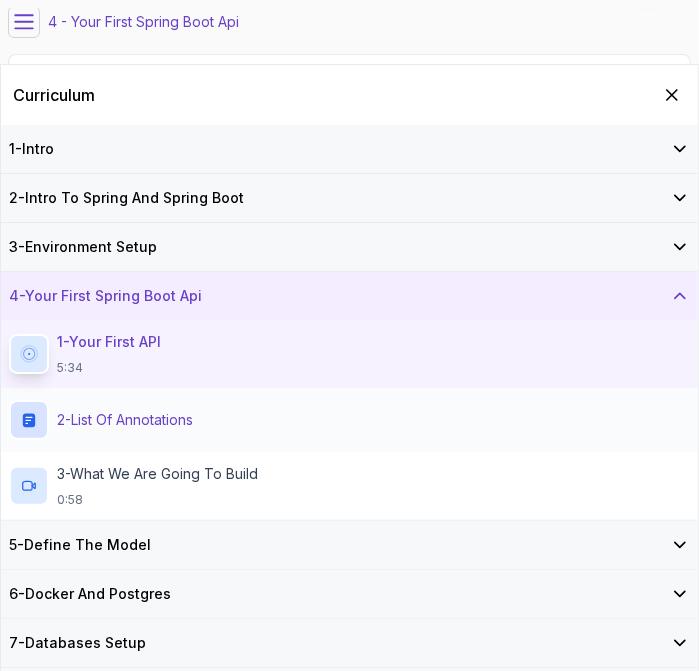 click on "2  -  List of Annotations" at bounding box center (125, 420) 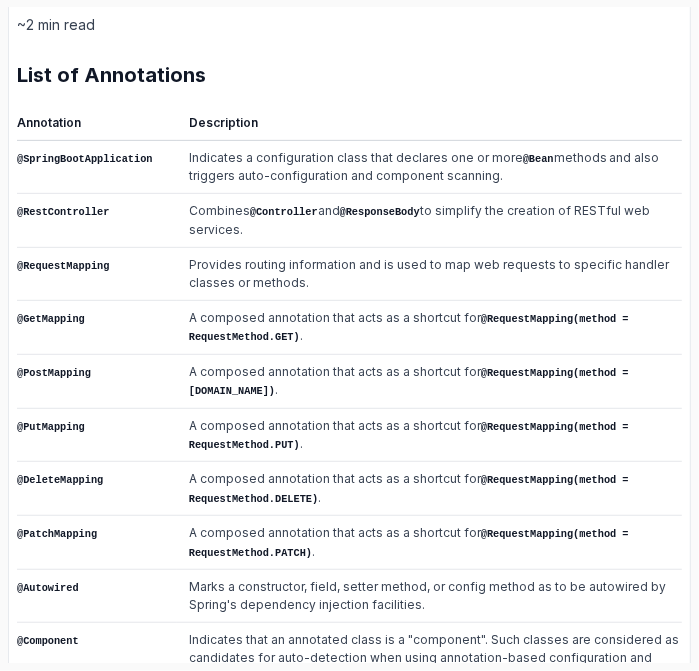 scroll, scrollTop: 466, scrollLeft: 0, axis: vertical 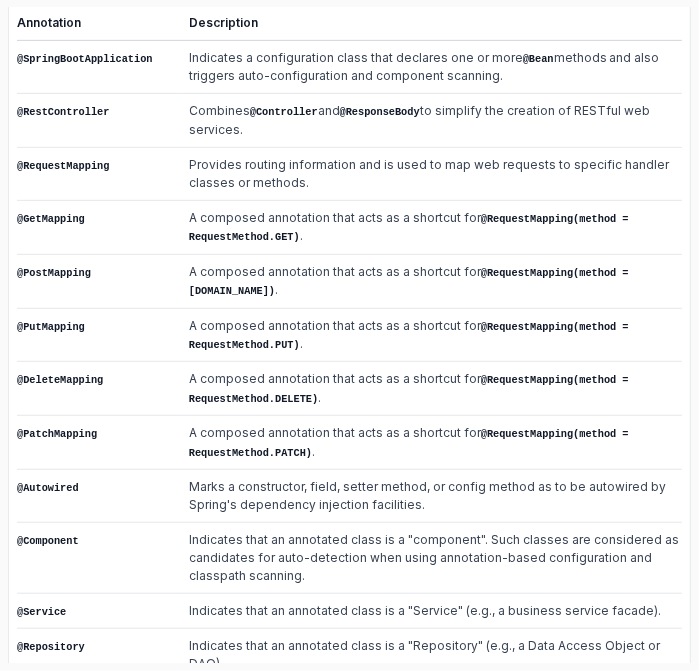 click on "Provides routing information and is used to map web requests to specific handler classes or methods." at bounding box center [429, 173] 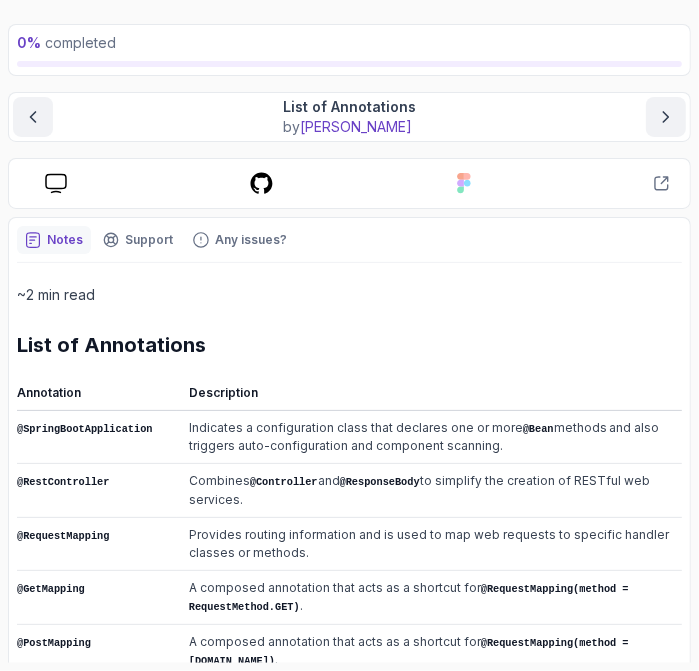 scroll, scrollTop: 0, scrollLeft: 0, axis: both 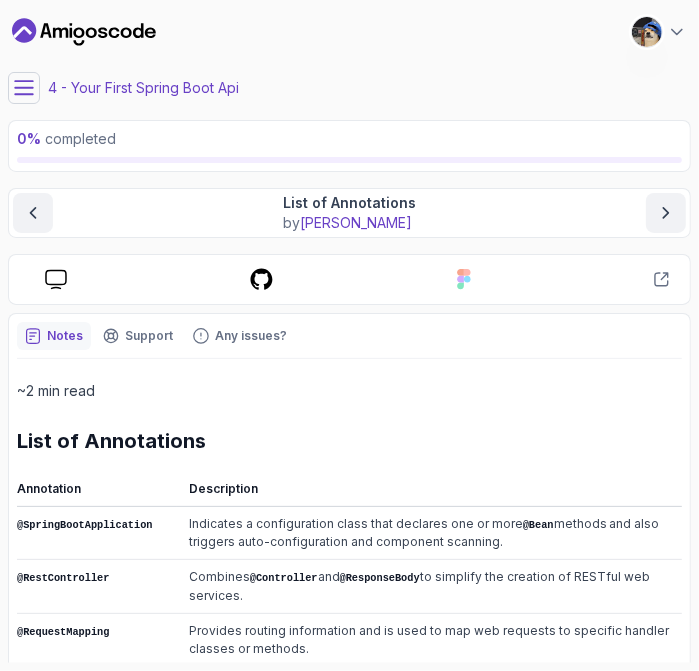 click 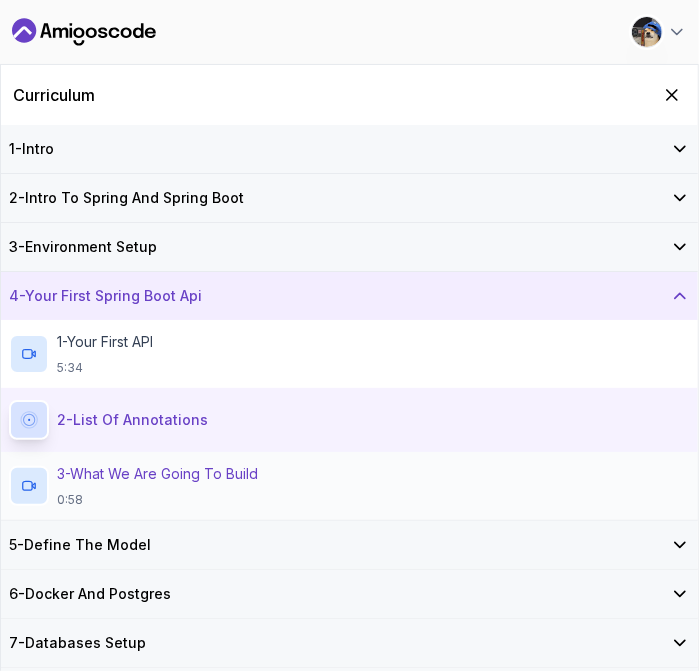click on "3  -  What We Are Going To Build" at bounding box center [157, 474] 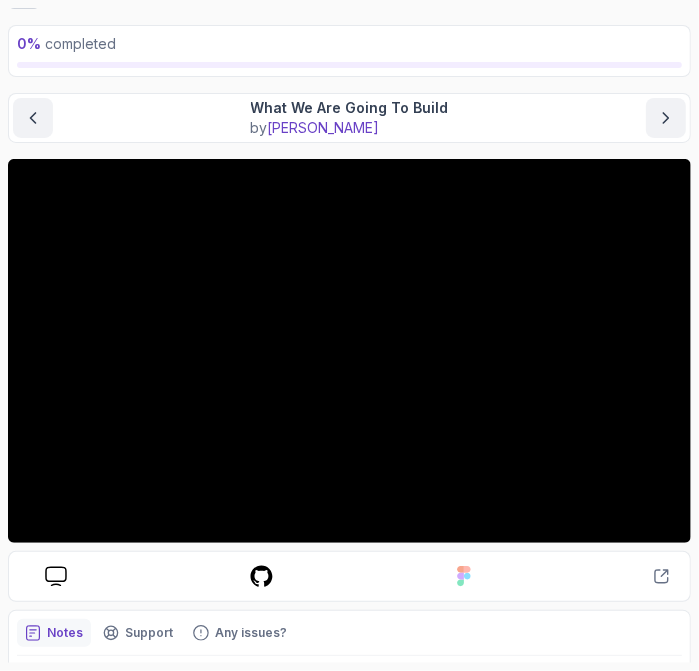 scroll, scrollTop: 100, scrollLeft: 0, axis: vertical 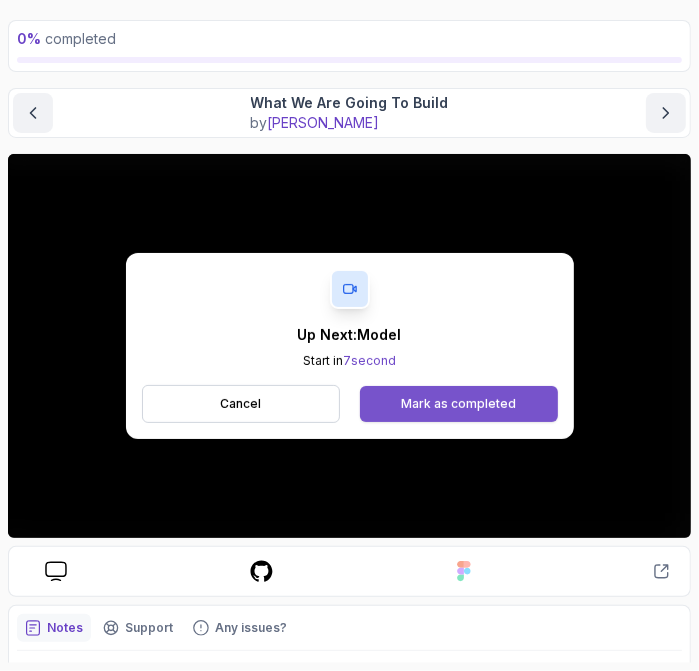 click on "Mark as completed" at bounding box center [458, 404] 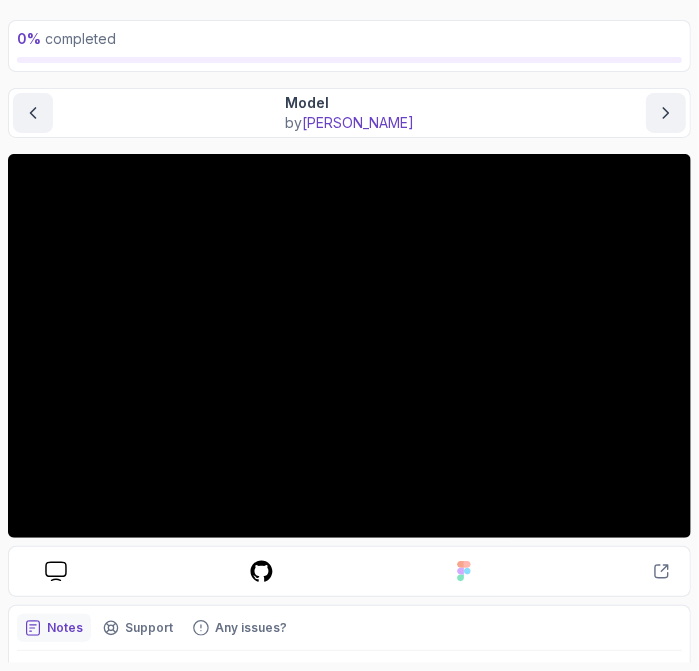 drag, startPoint x: 8, startPoint y: 397, endPoint x: 519, endPoint y: 124, distance: 579.3531 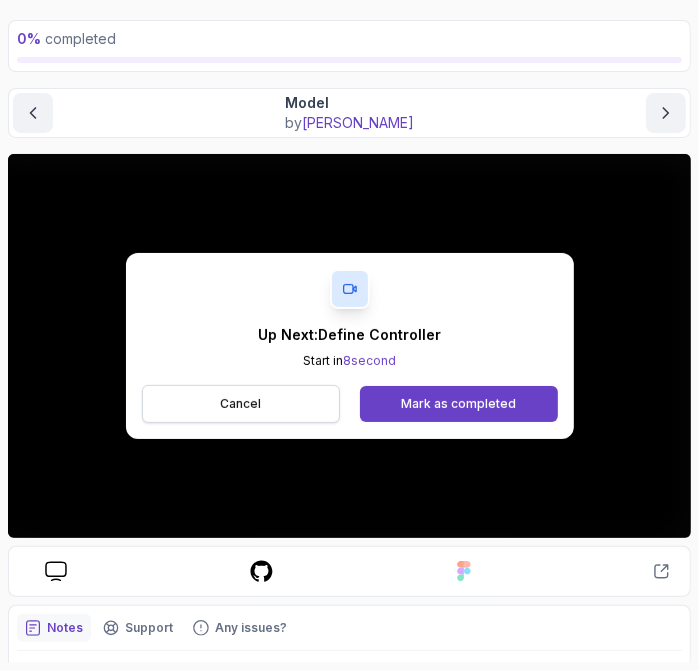 click on "Cancel" at bounding box center [241, 404] 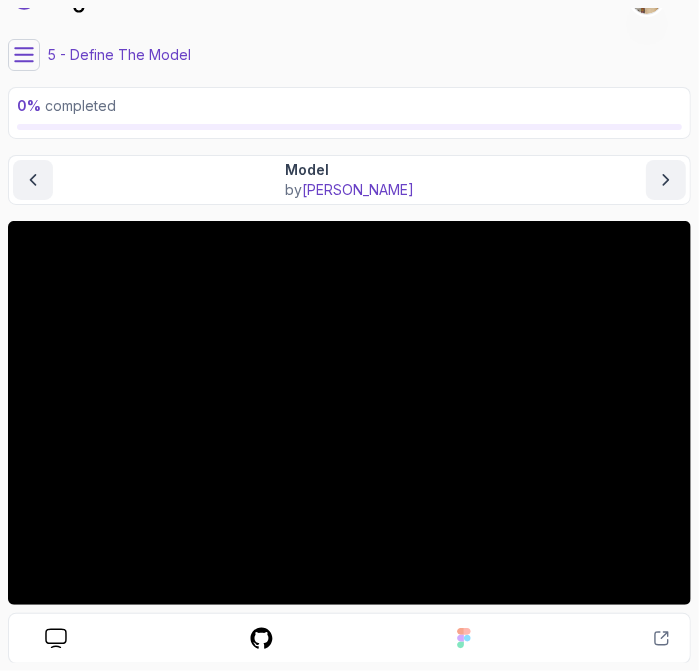 scroll, scrollTop: 0, scrollLeft: 0, axis: both 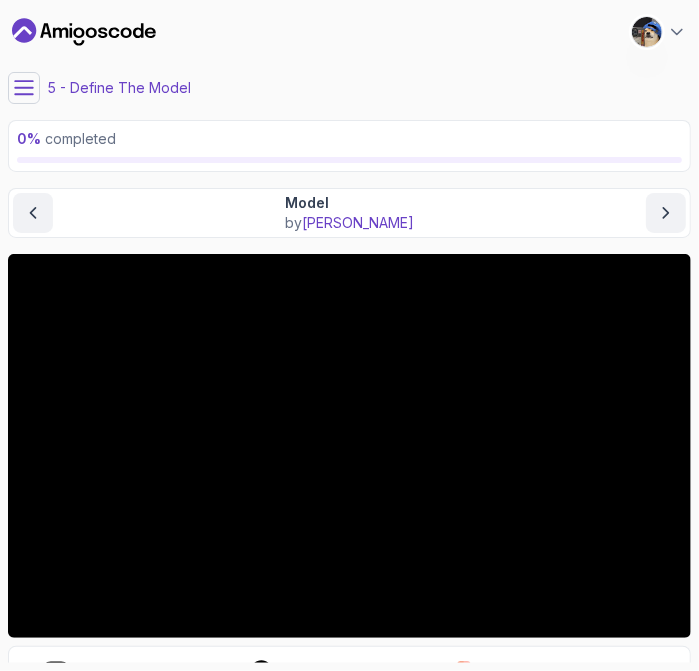 click 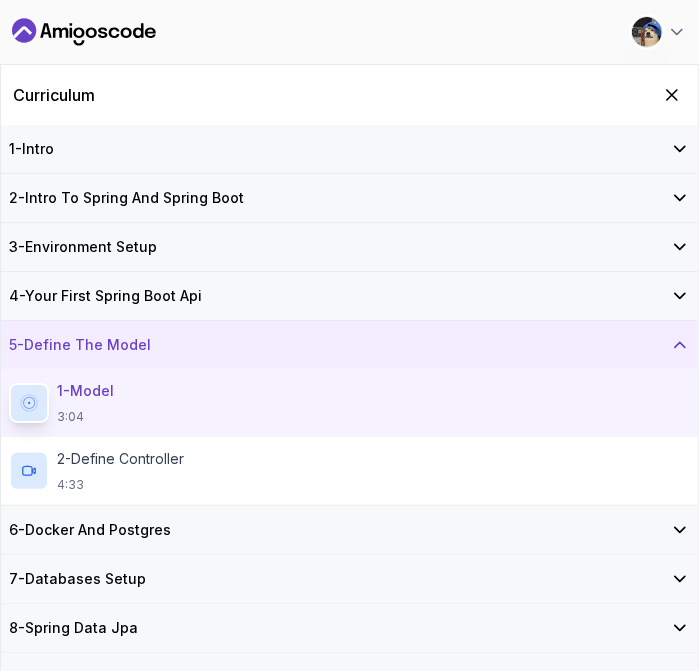 click on "My Courses Spring Boot for Beginners 0  Points 1 Peter Vuth Software Engineer" at bounding box center (349, 32) 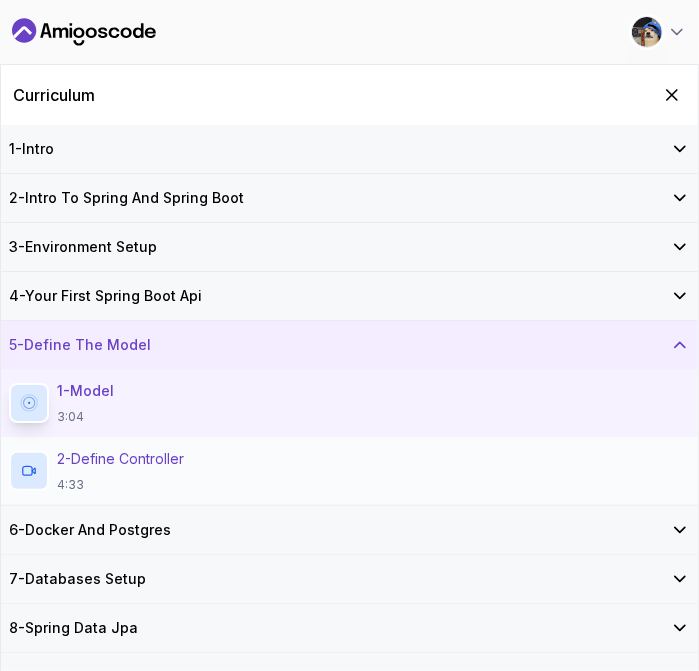 click on "2  -  Define Controller" at bounding box center [120, 459] 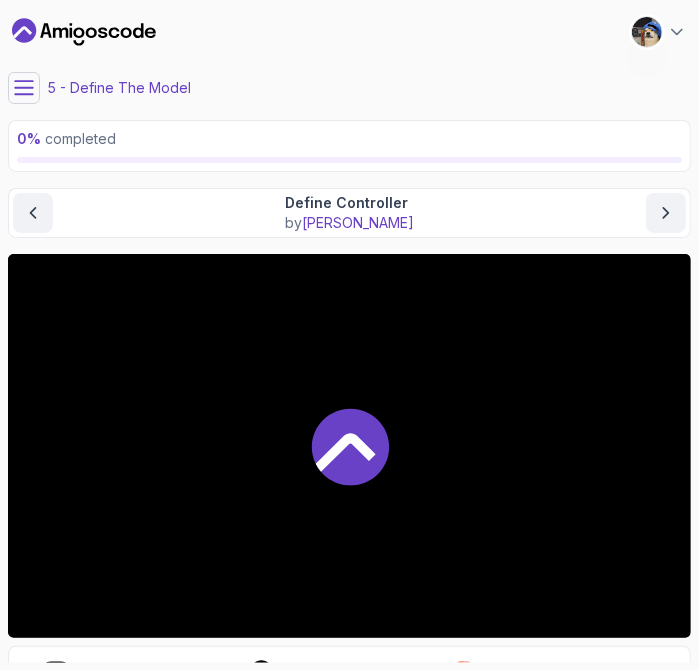 click 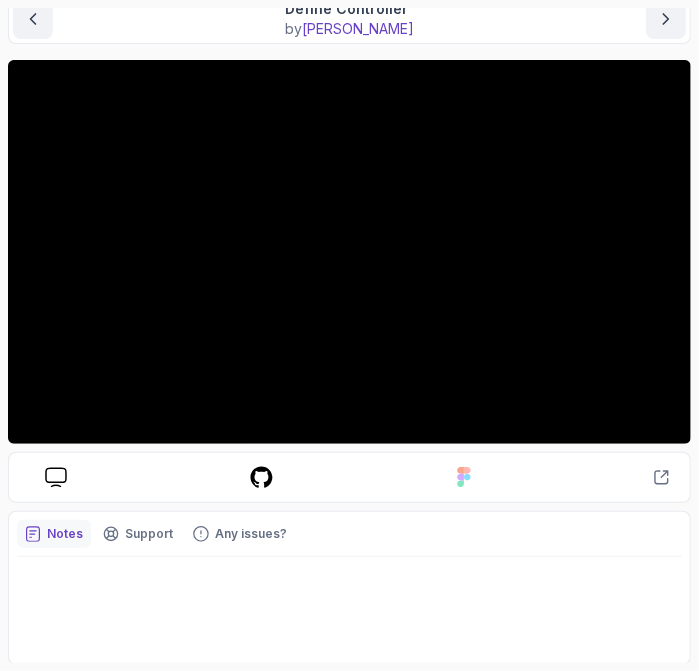 scroll, scrollTop: 94, scrollLeft: 0, axis: vertical 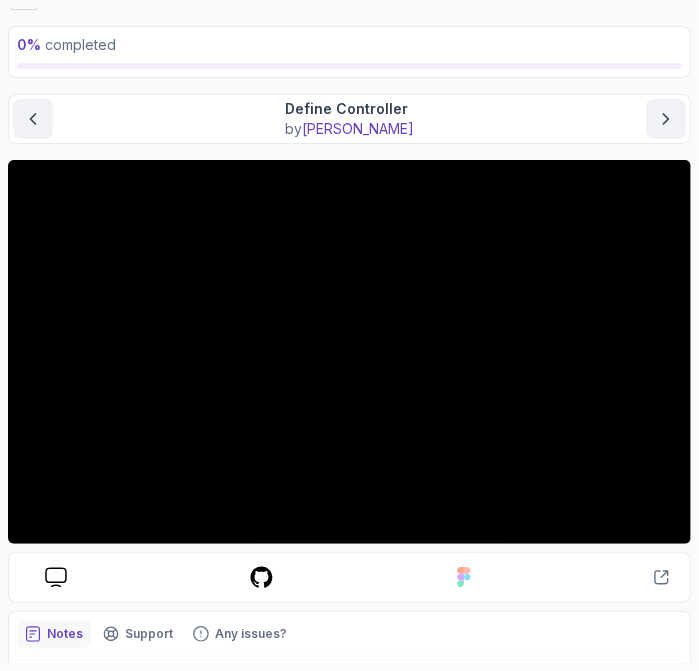 click on "Slides Repo Designs Design not available Share" at bounding box center [349, 577] 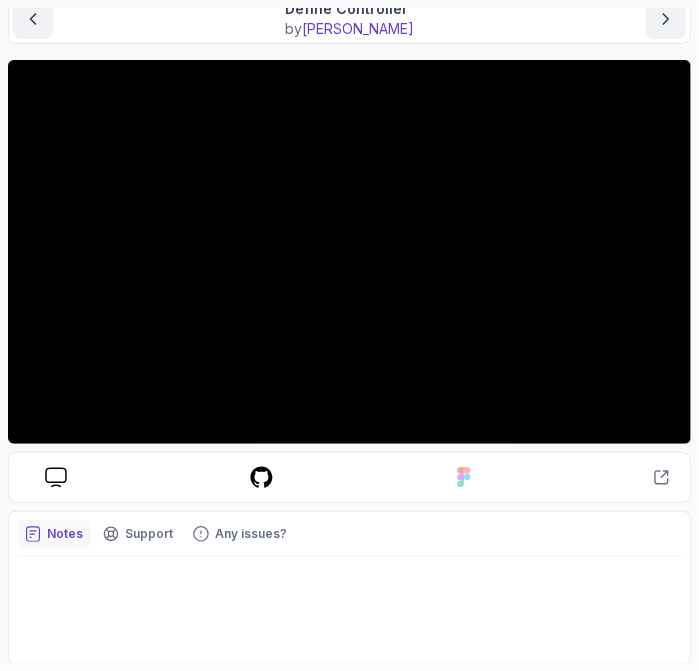 scroll, scrollTop: 94, scrollLeft: 0, axis: vertical 